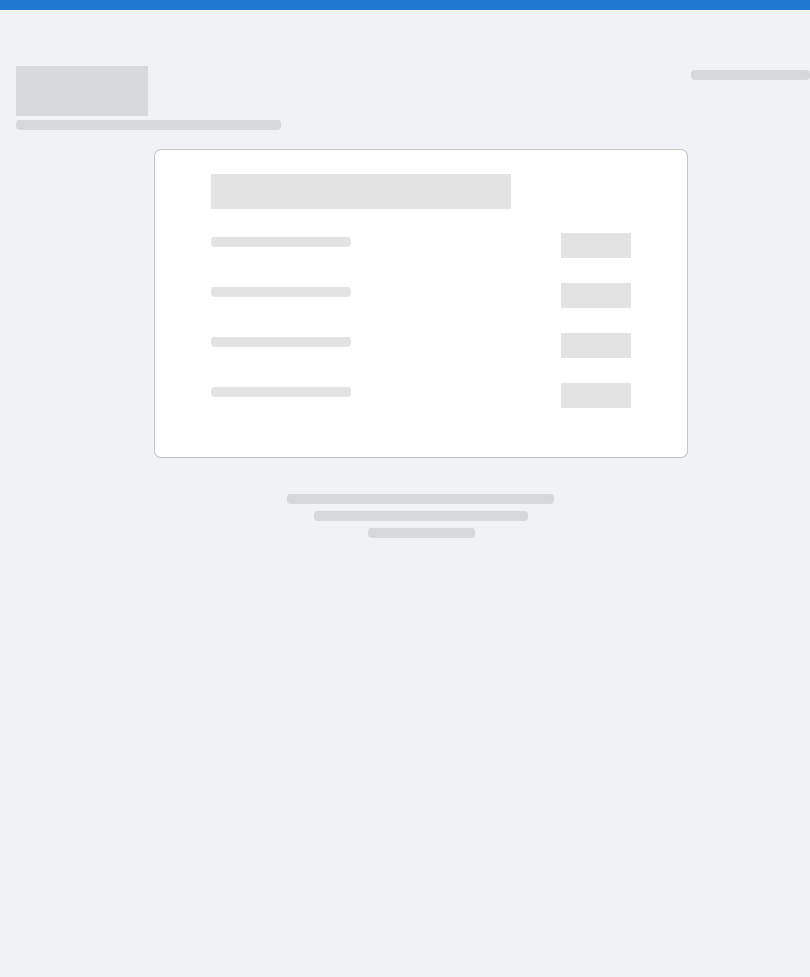 scroll, scrollTop: 0, scrollLeft: 0, axis: both 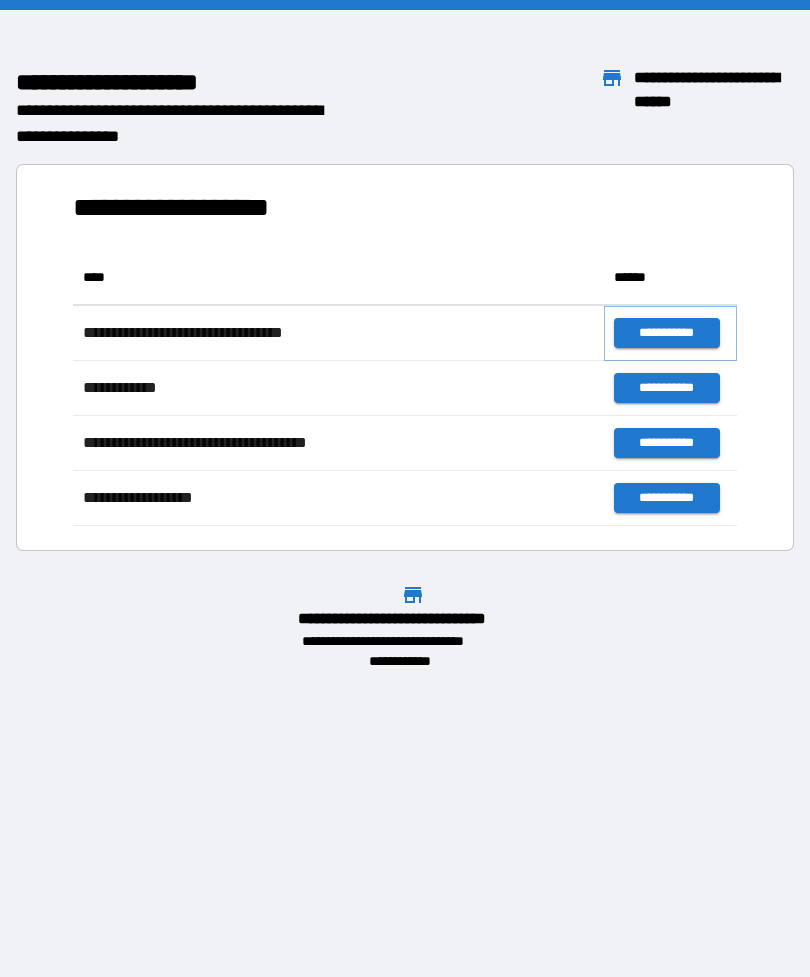 click on "**********" at bounding box center (666, 333) 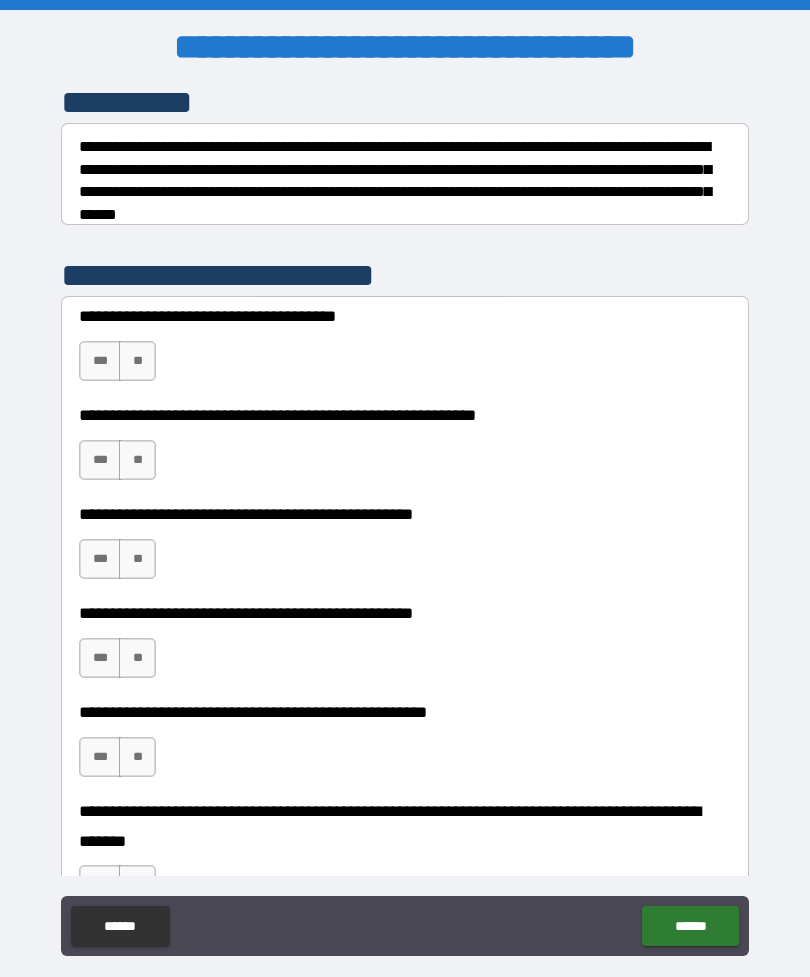 scroll, scrollTop: 289, scrollLeft: 0, axis: vertical 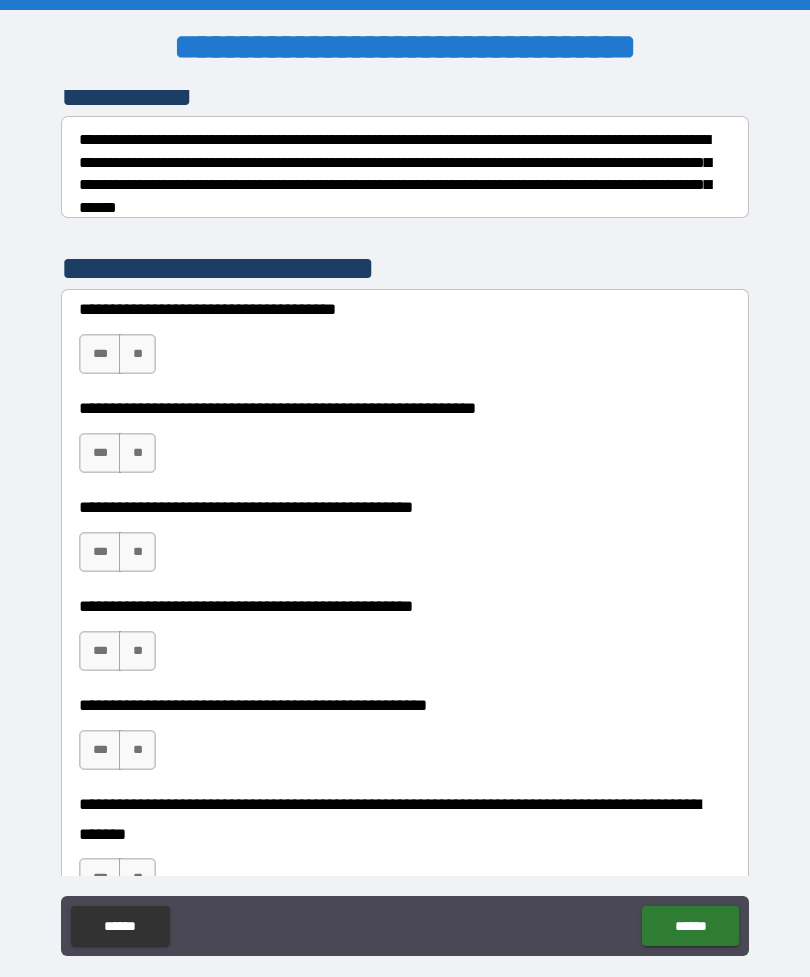 click on "***" at bounding box center [100, 354] 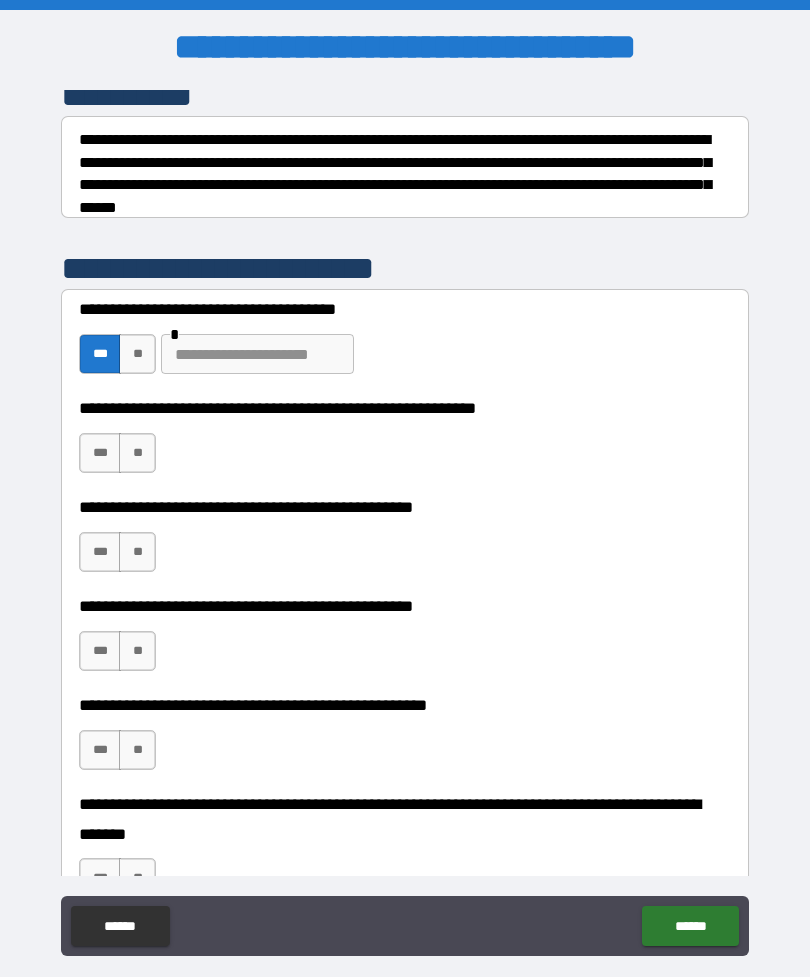click on "**" at bounding box center [137, 453] 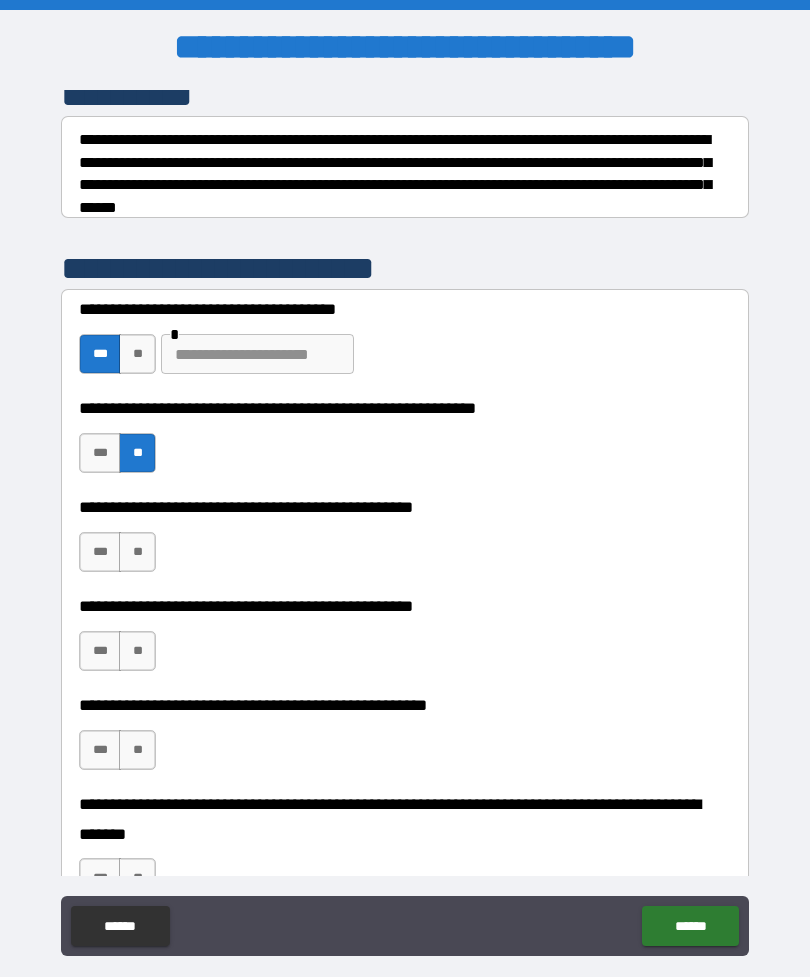 click on "**" at bounding box center (137, 552) 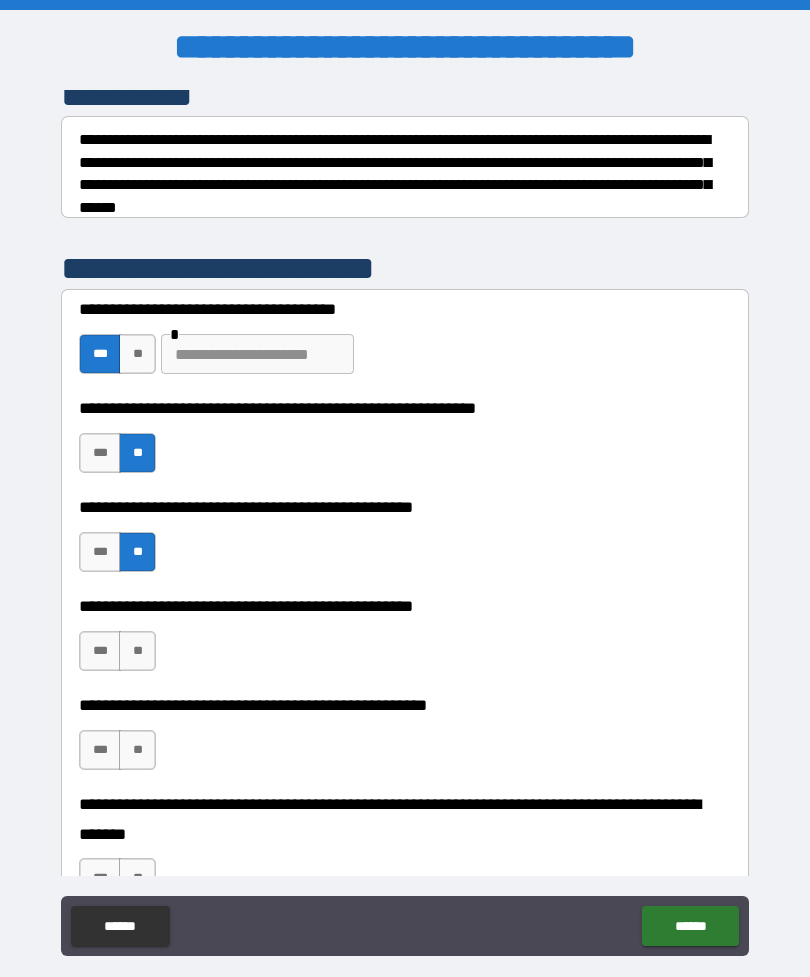 click on "**" at bounding box center [137, 651] 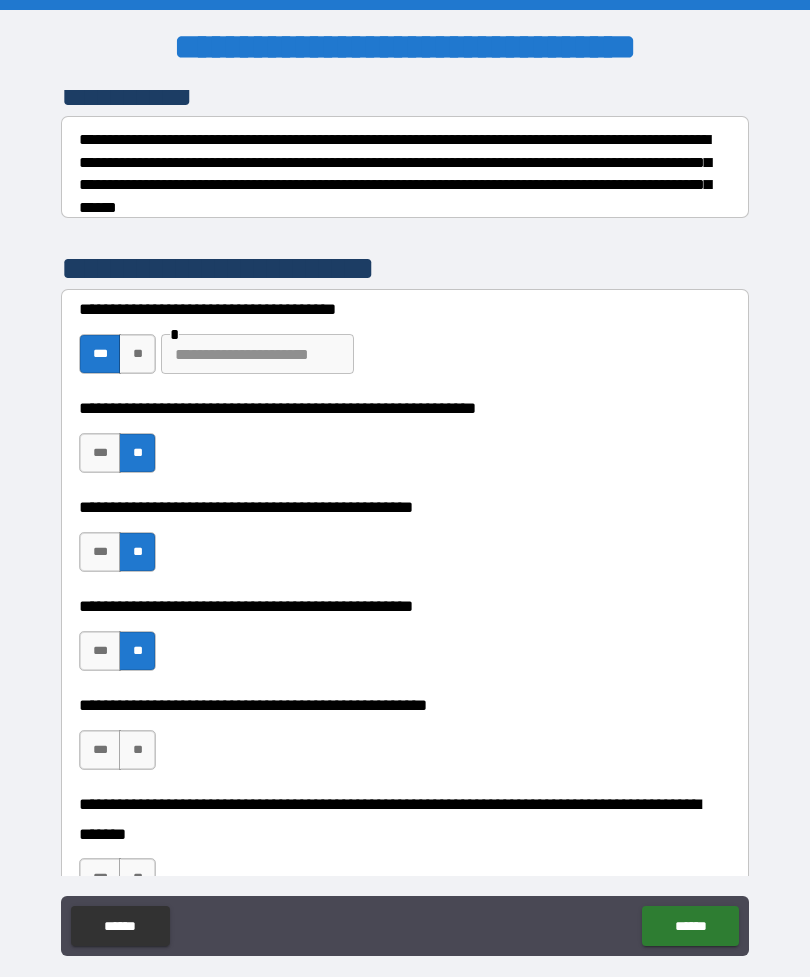 click on "**" at bounding box center (137, 750) 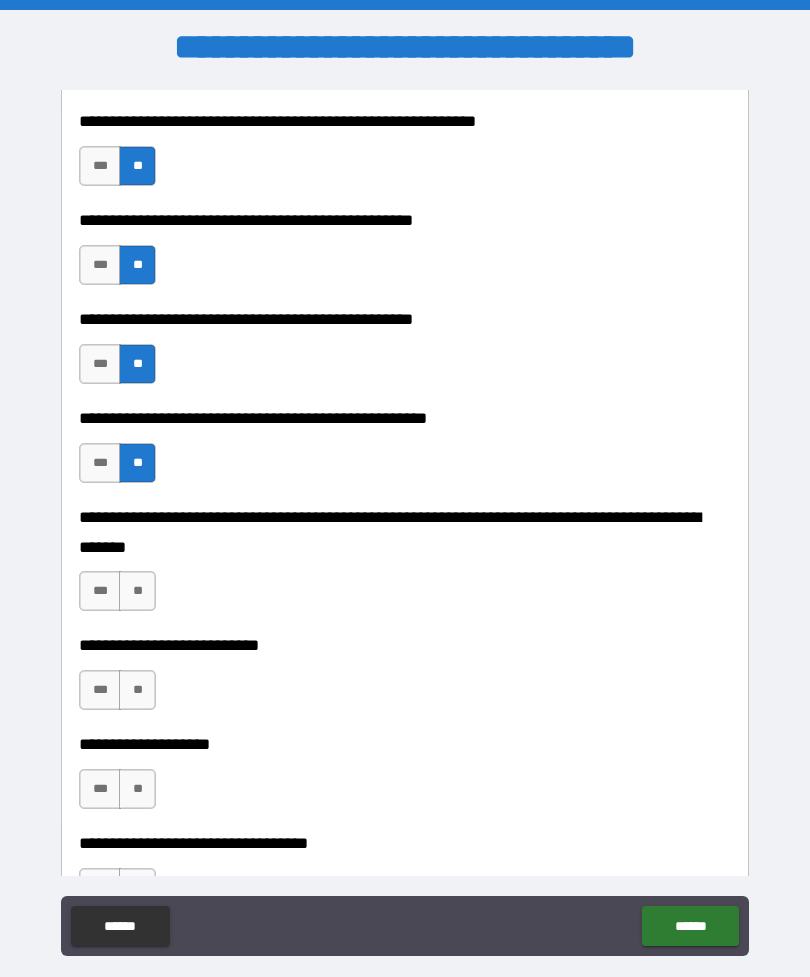 scroll, scrollTop: 595, scrollLeft: 0, axis: vertical 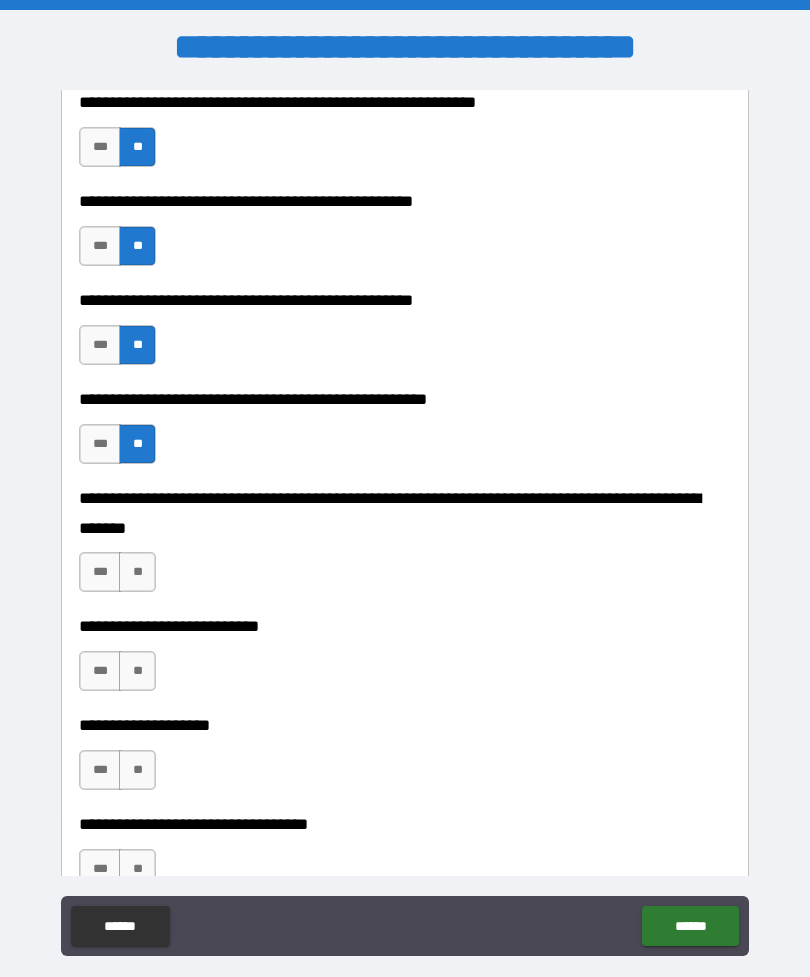 click on "**" at bounding box center (137, 572) 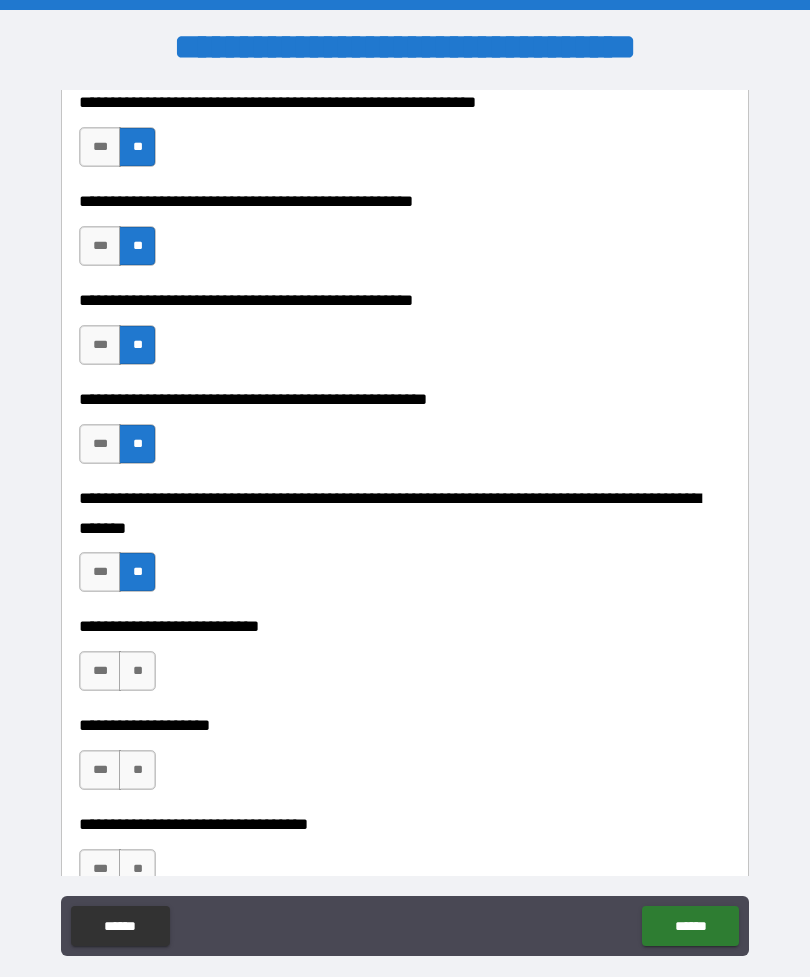 click on "**" at bounding box center (137, 671) 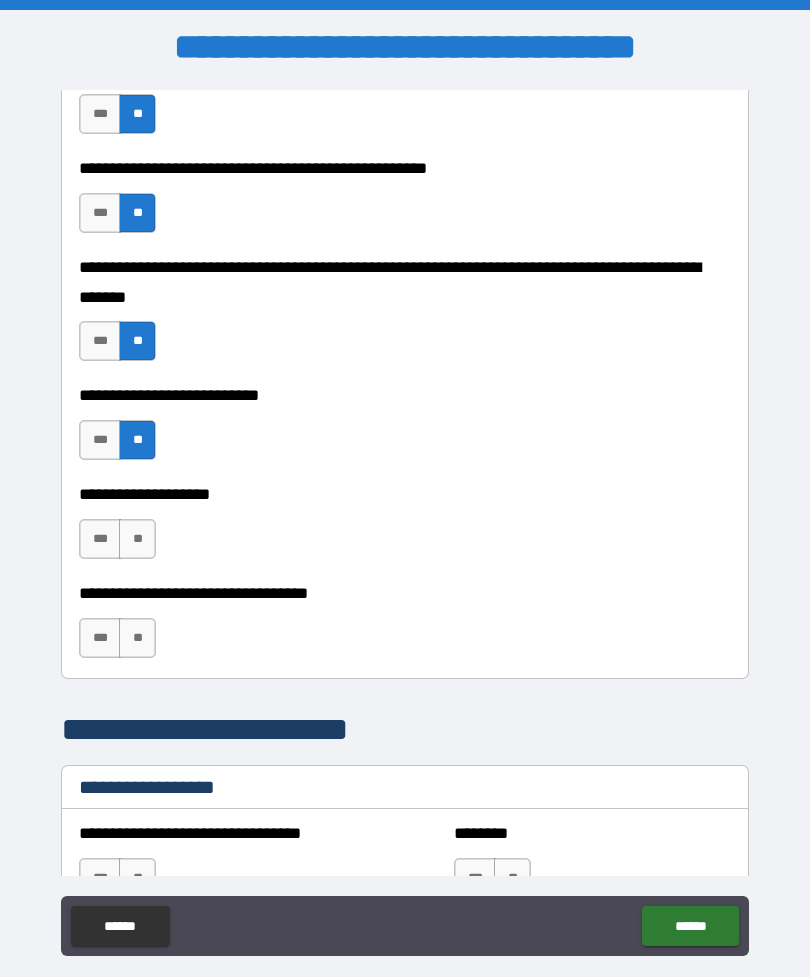 scroll, scrollTop: 834, scrollLeft: 0, axis: vertical 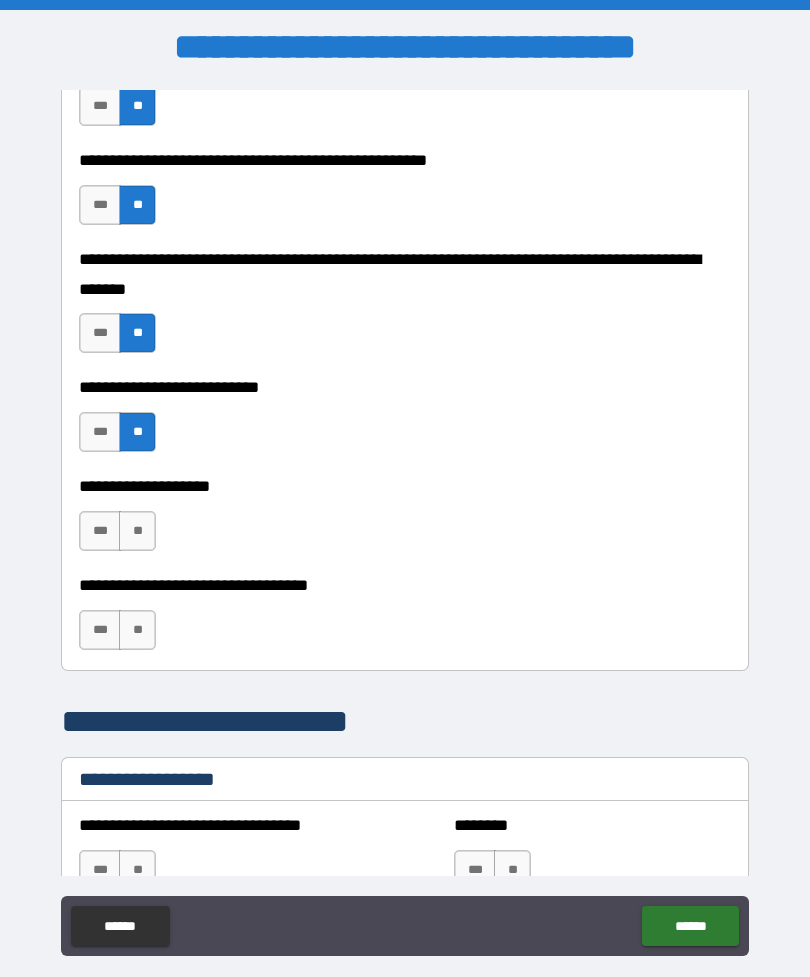 click on "**" at bounding box center (137, 531) 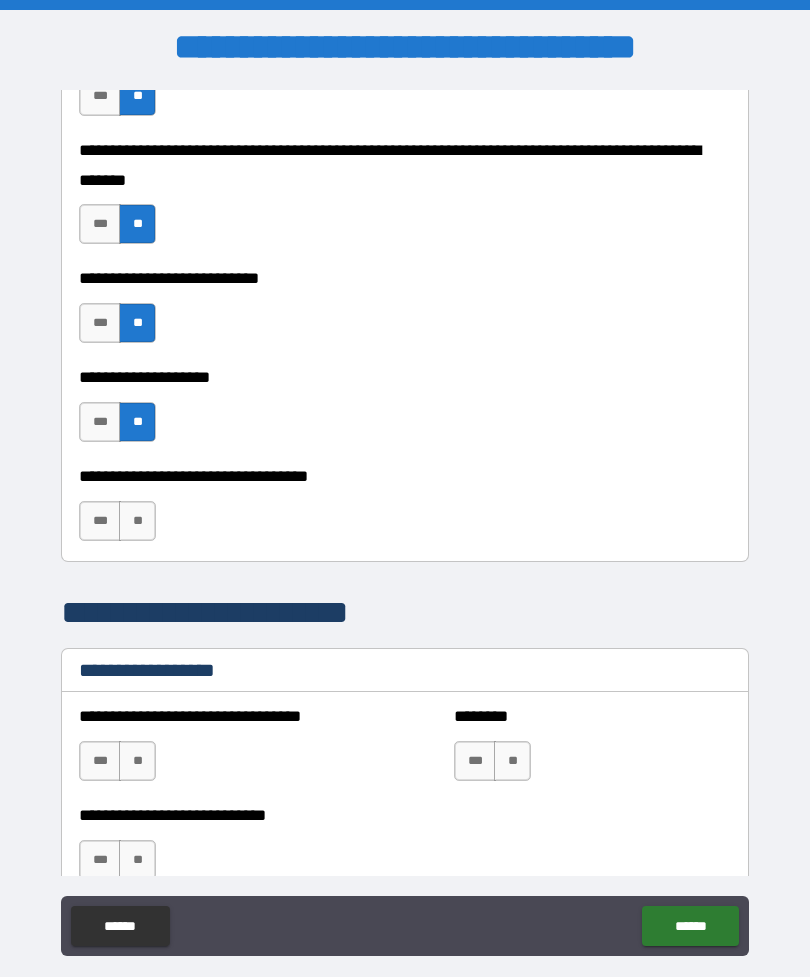scroll, scrollTop: 950, scrollLeft: 0, axis: vertical 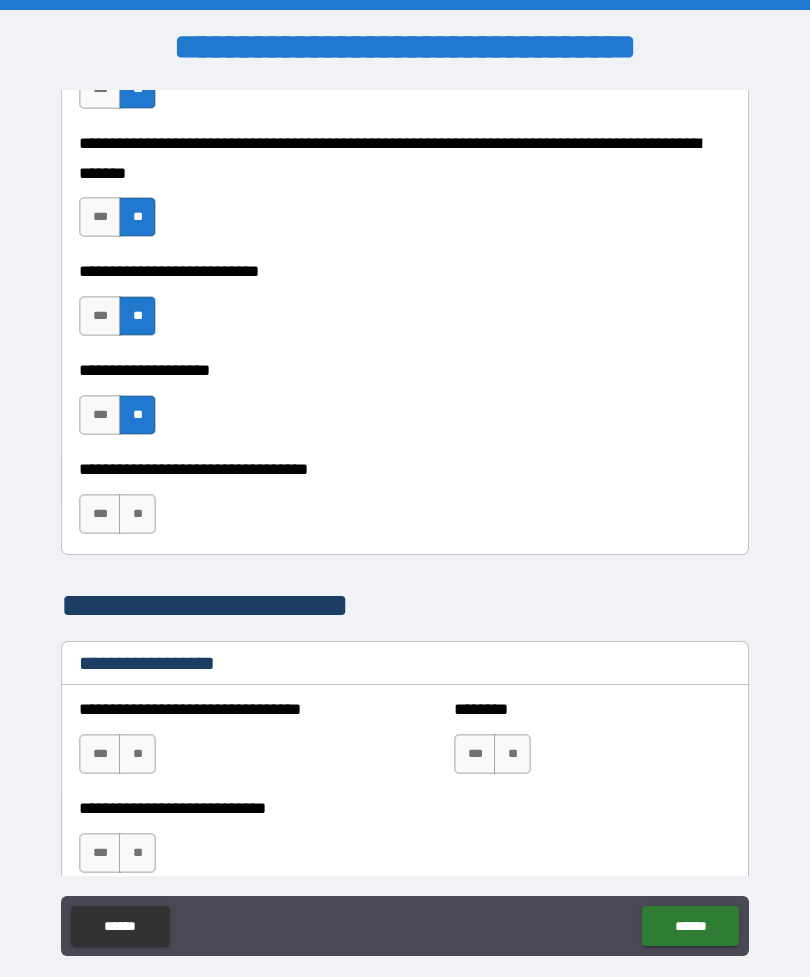 click on "**" at bounding box center (137, 514) 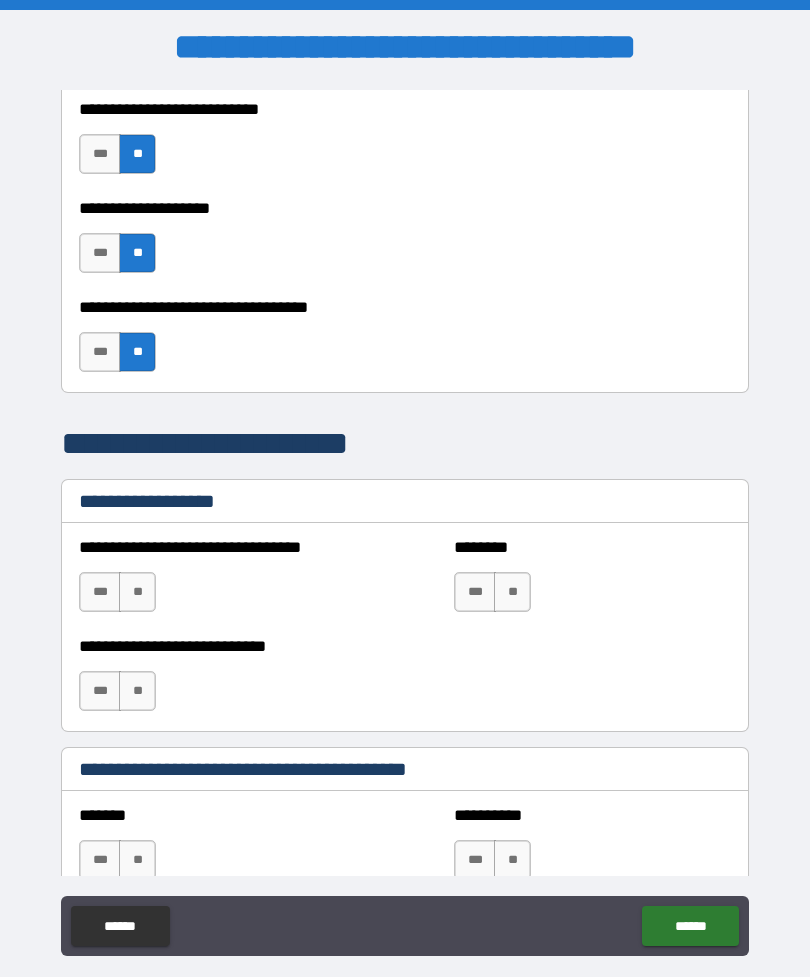 scroll, scrollTop: 1111, scrollLeft: 0, axis: vertical 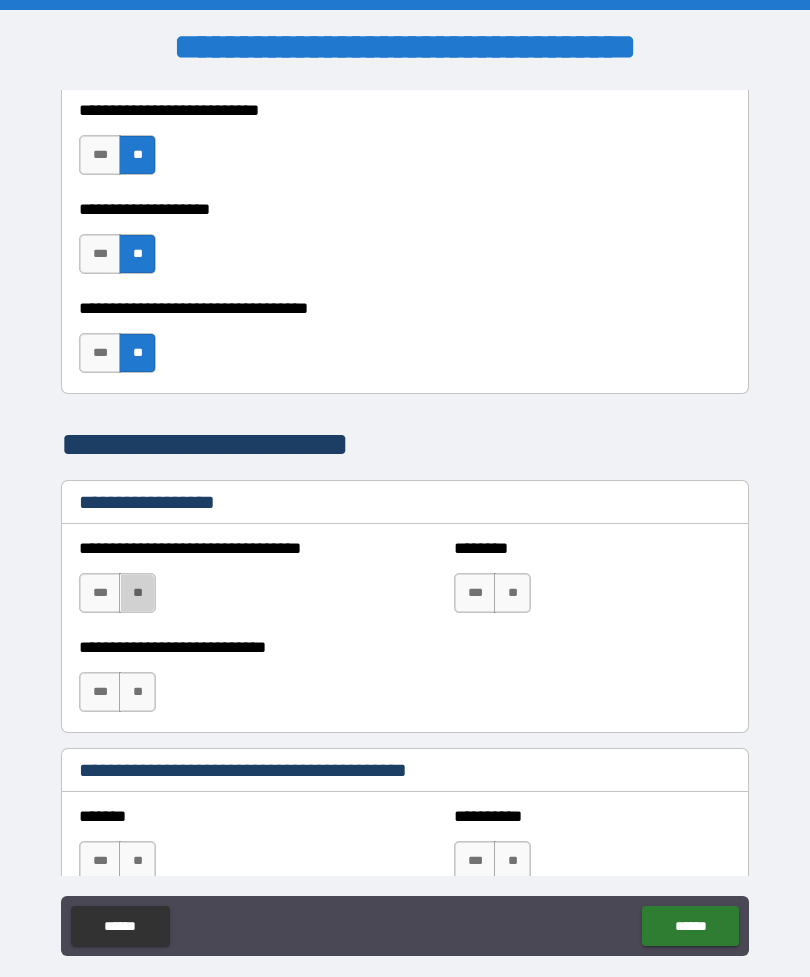 click on "**" at bounding box center (137, 593) 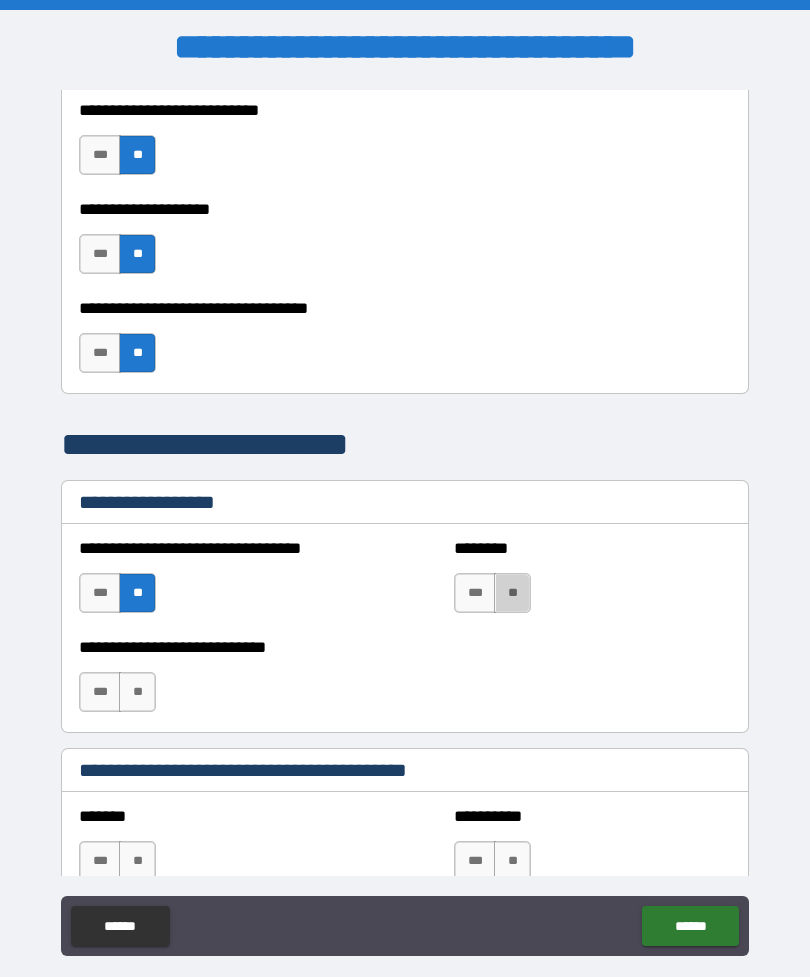 click on "**" at bounding box center (512, 593) 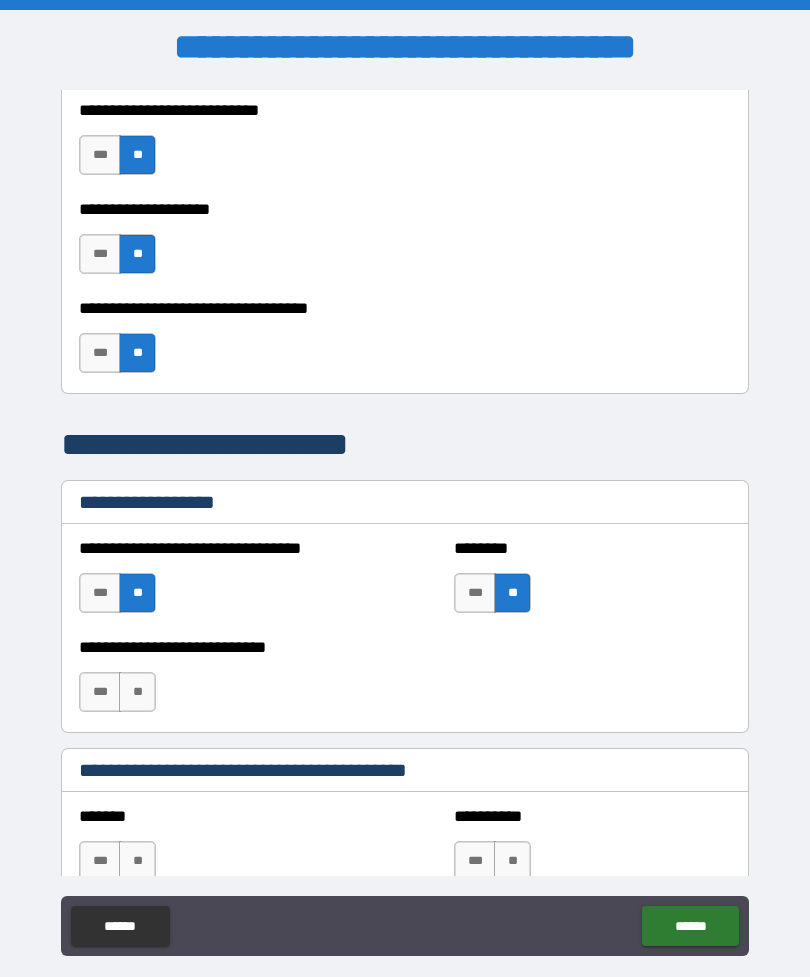 click on "**" at bounding box center (137, 692) 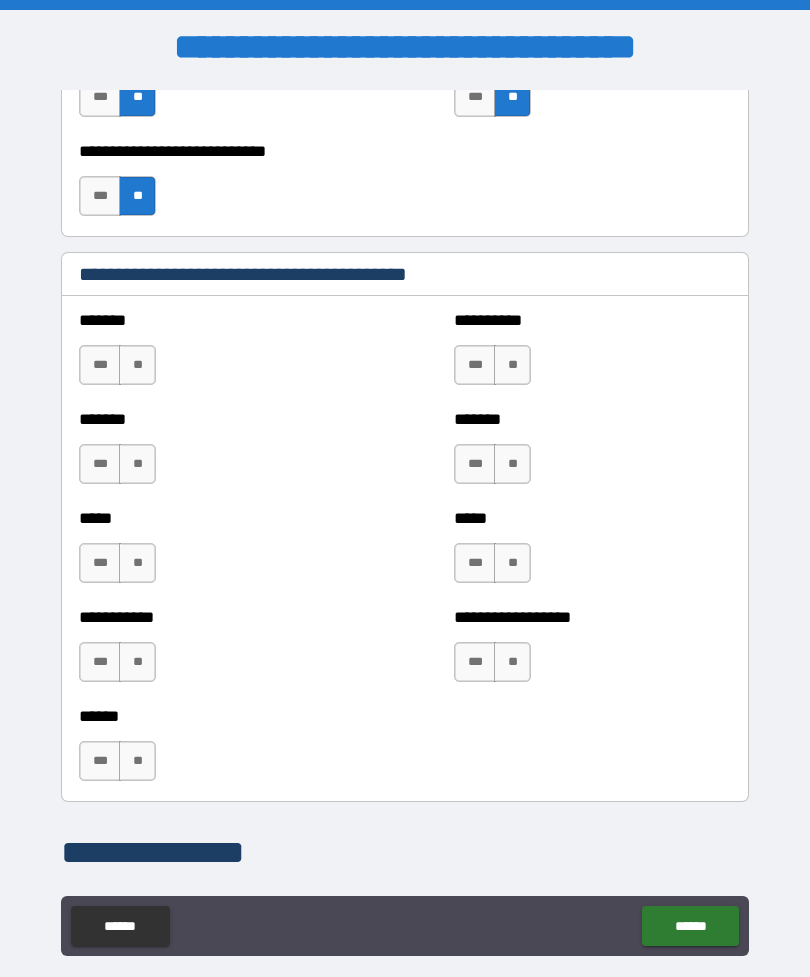 scroll, scrollTop: 1606, scrollLeft: 0, axis: vertical 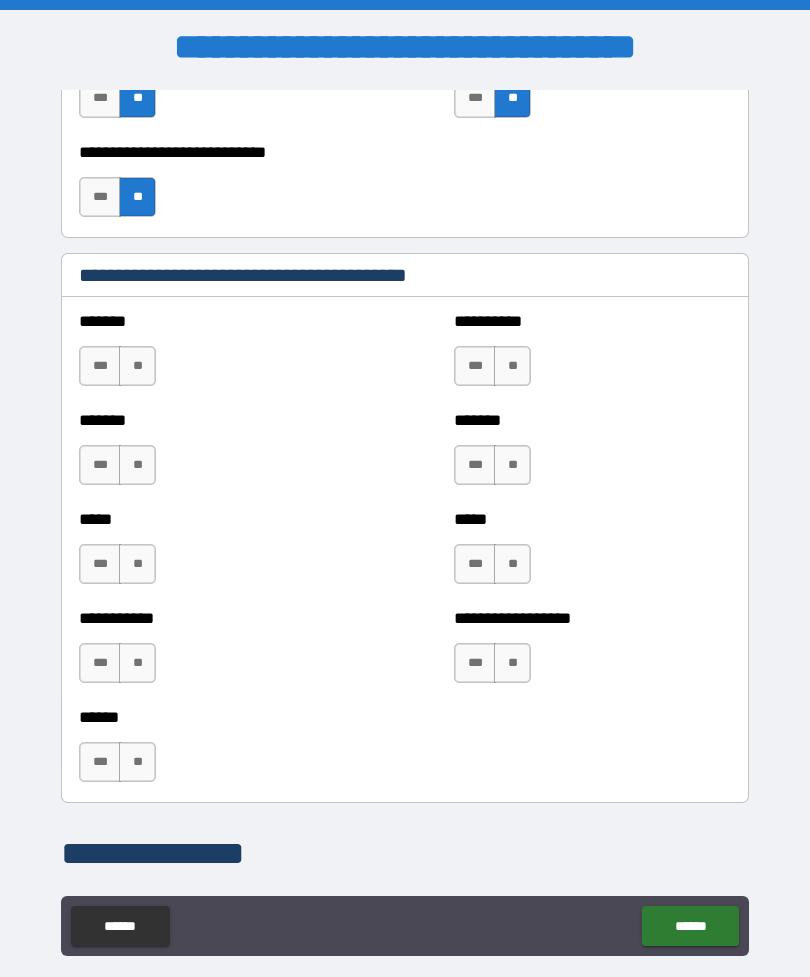 click on "**" at bounding box center (137, 366) 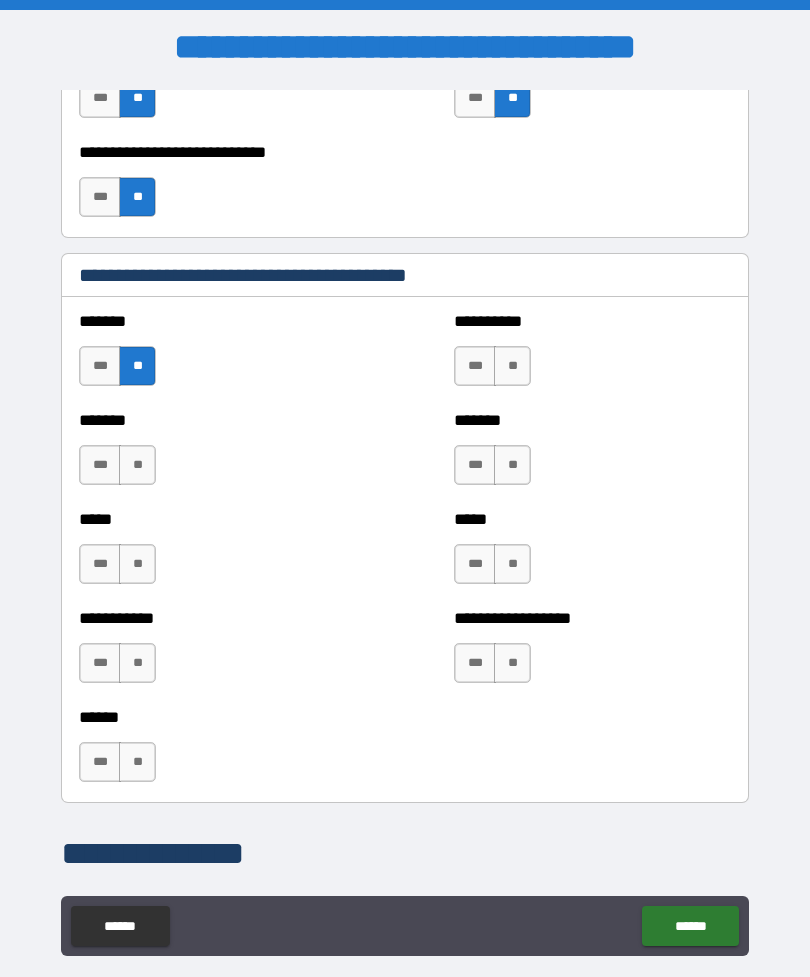 click on "**" at bounding box center [512, 366] 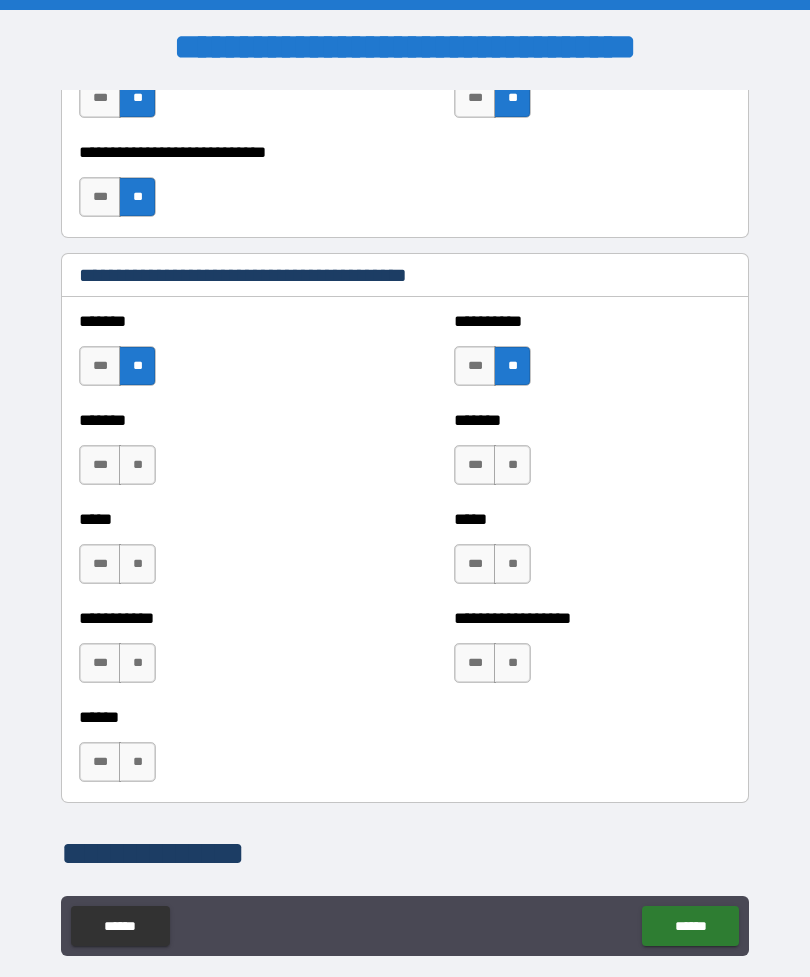 click on "**" at bounding box center [137, 564] 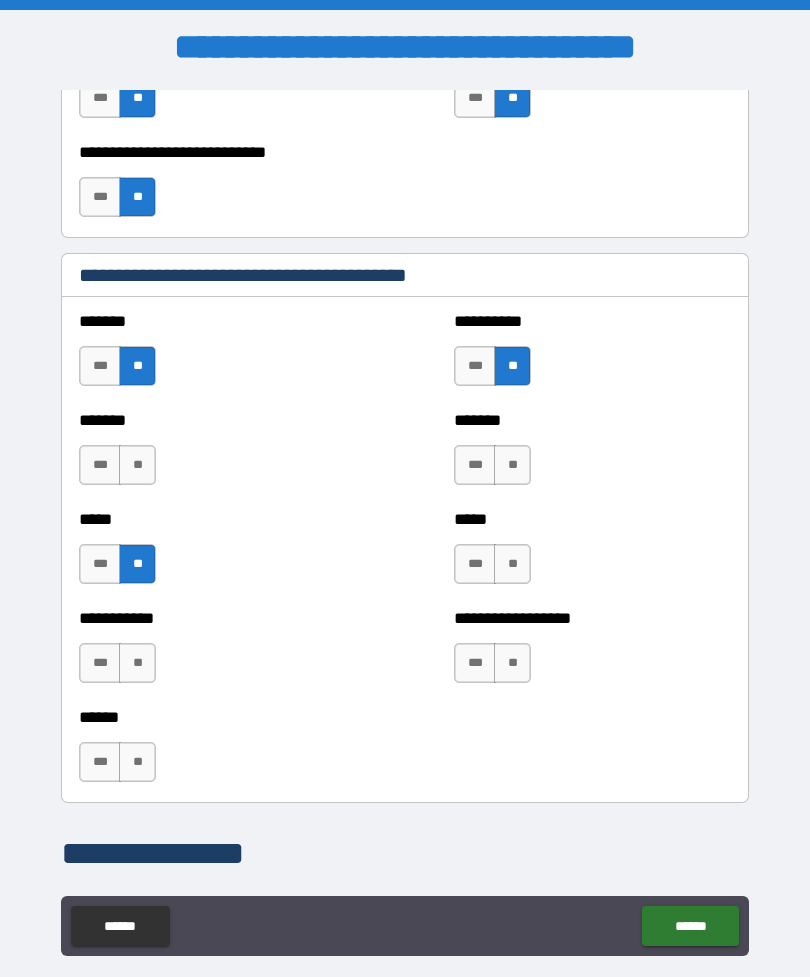 click on "**" at bounding box center (137, 465) 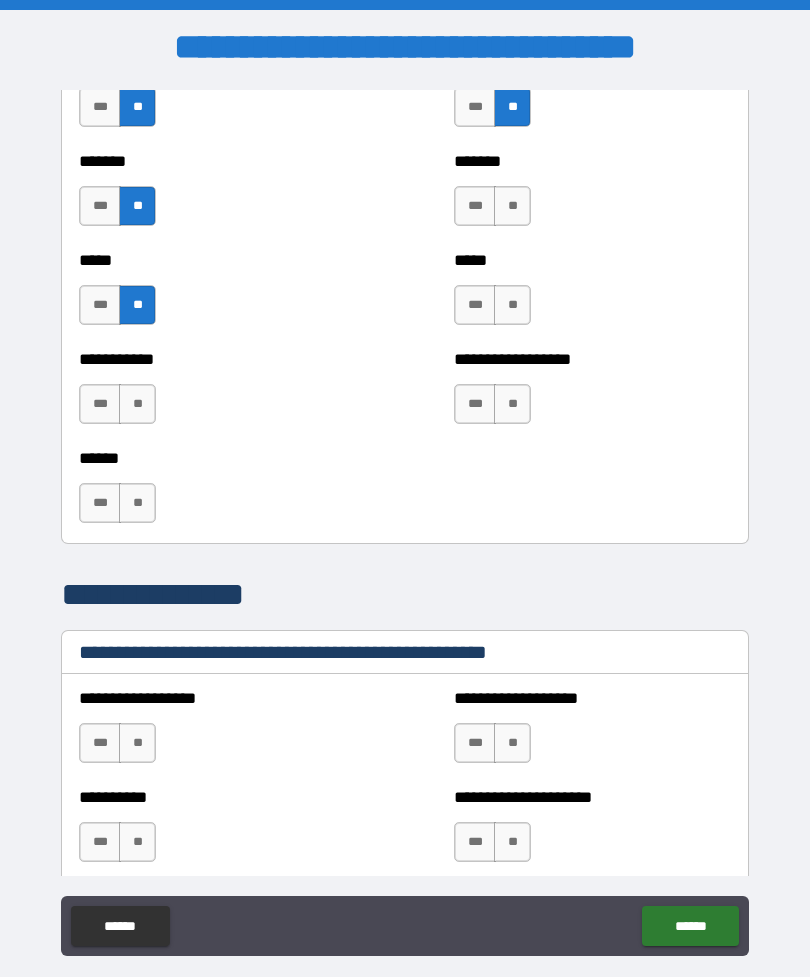 scroll, scrollTop: 1863, scrollLeft: 0, axis: vertical 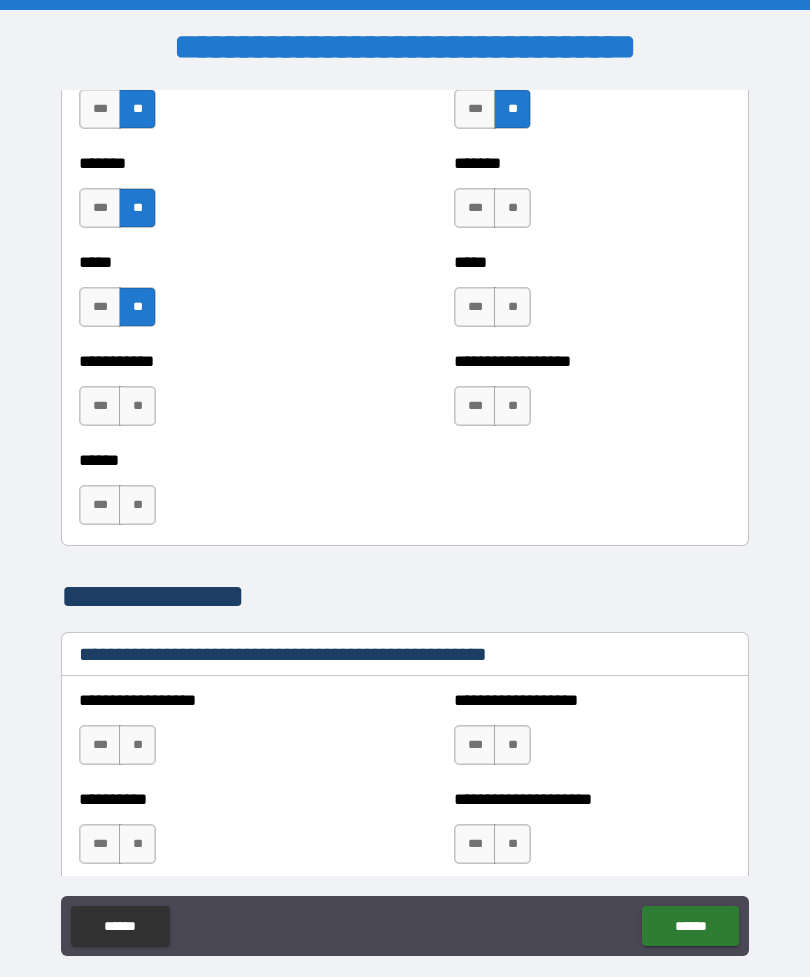 click on "**" at bounding box center [137, 406] 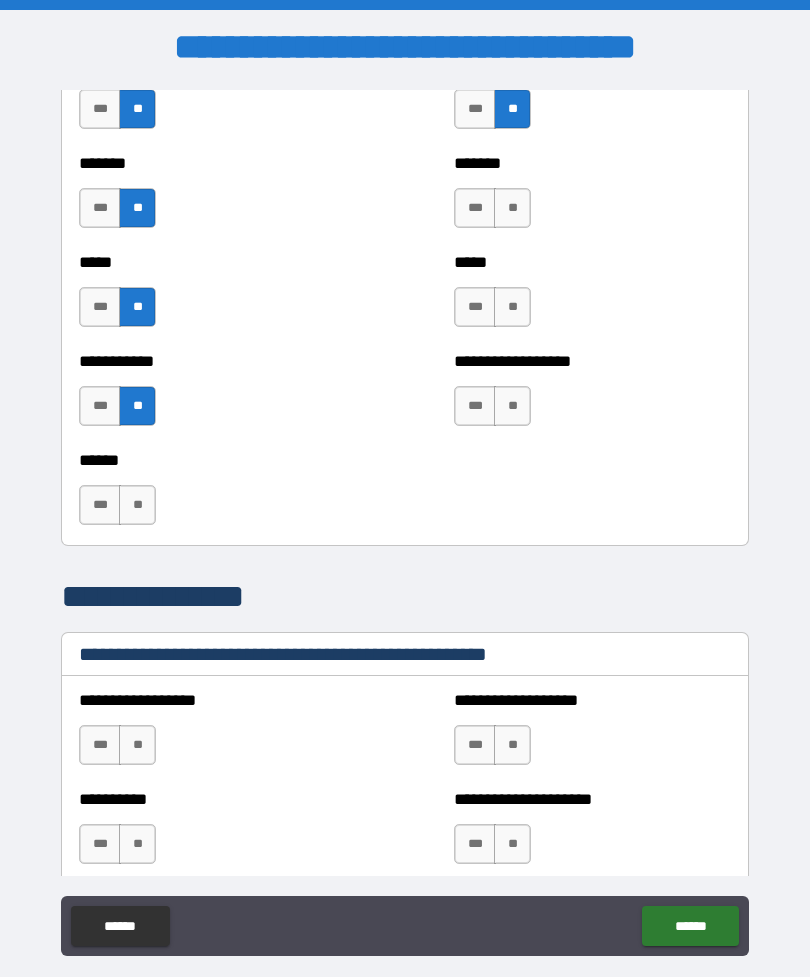 click on "**" at bounding box center (137, 505) 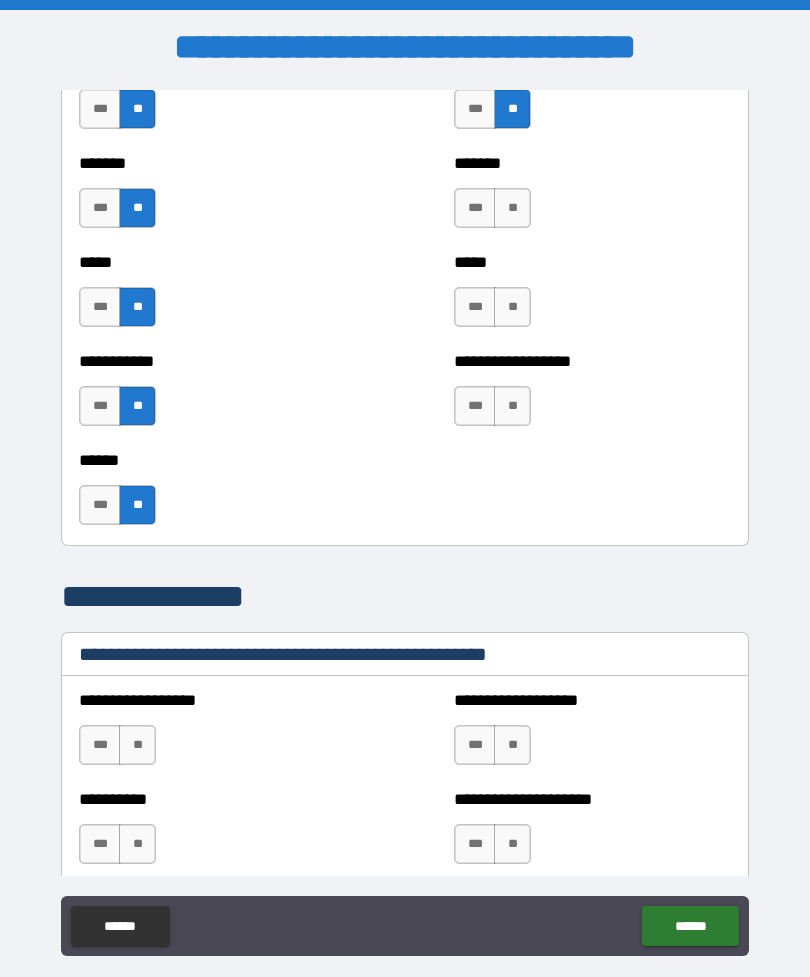 click on "**" at bounding box center [137, 505] 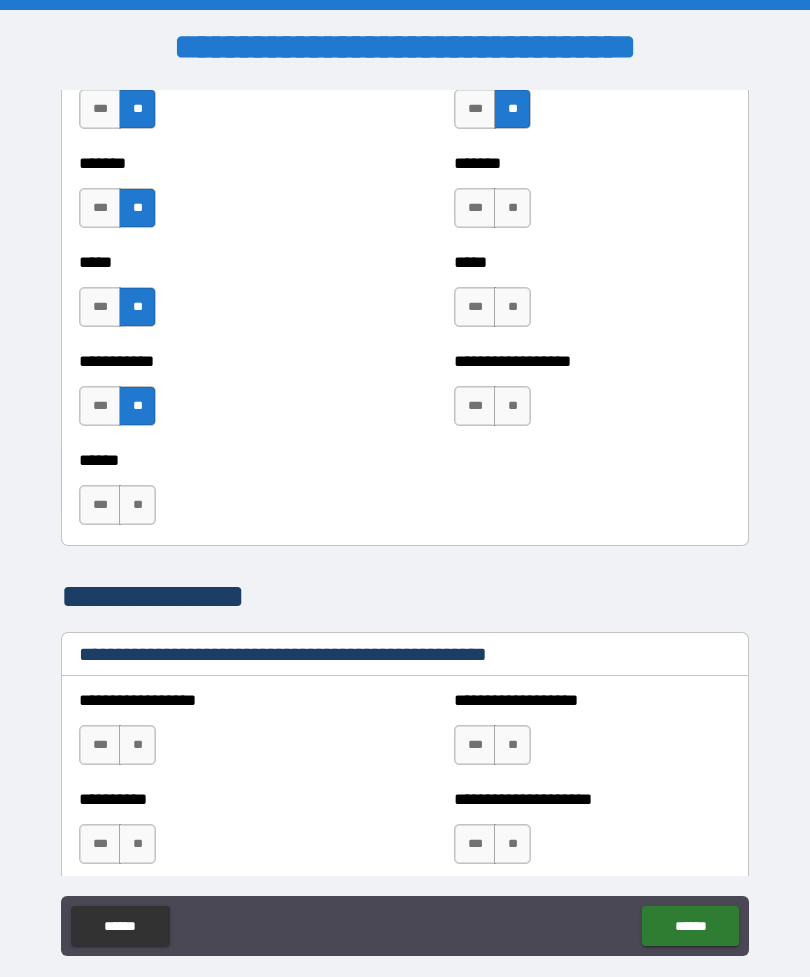 click on "**" at bounding box center [512, 208] 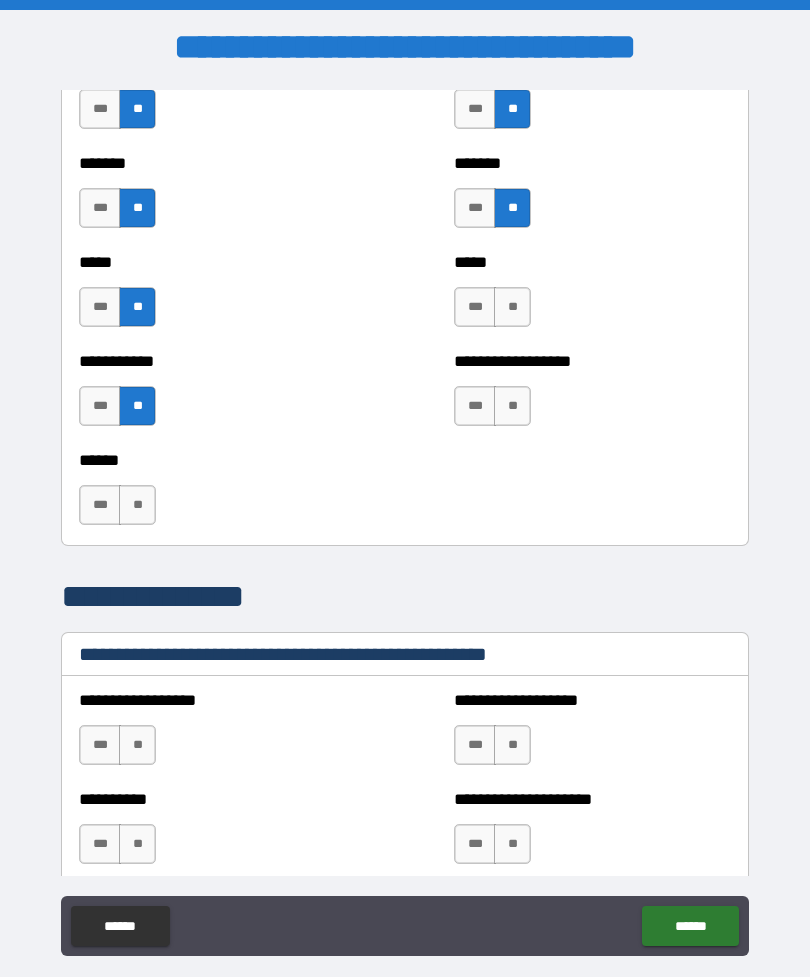 click on "**" at bounding box center (512, 307) 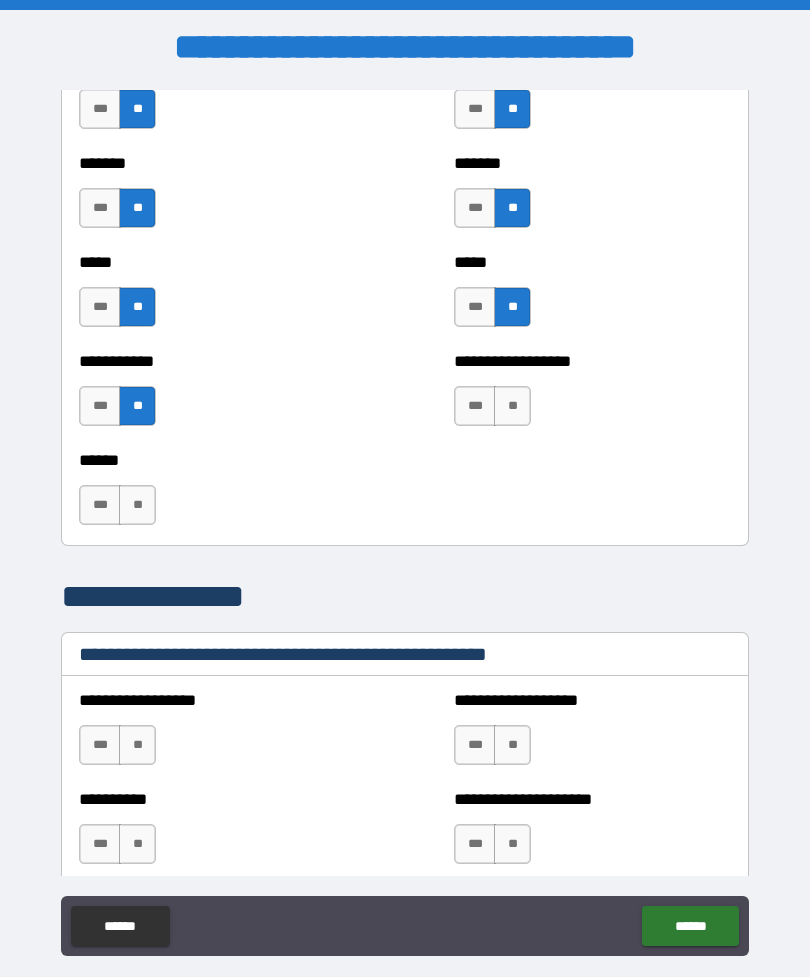 click on "**" at bounding box center [512, 406] 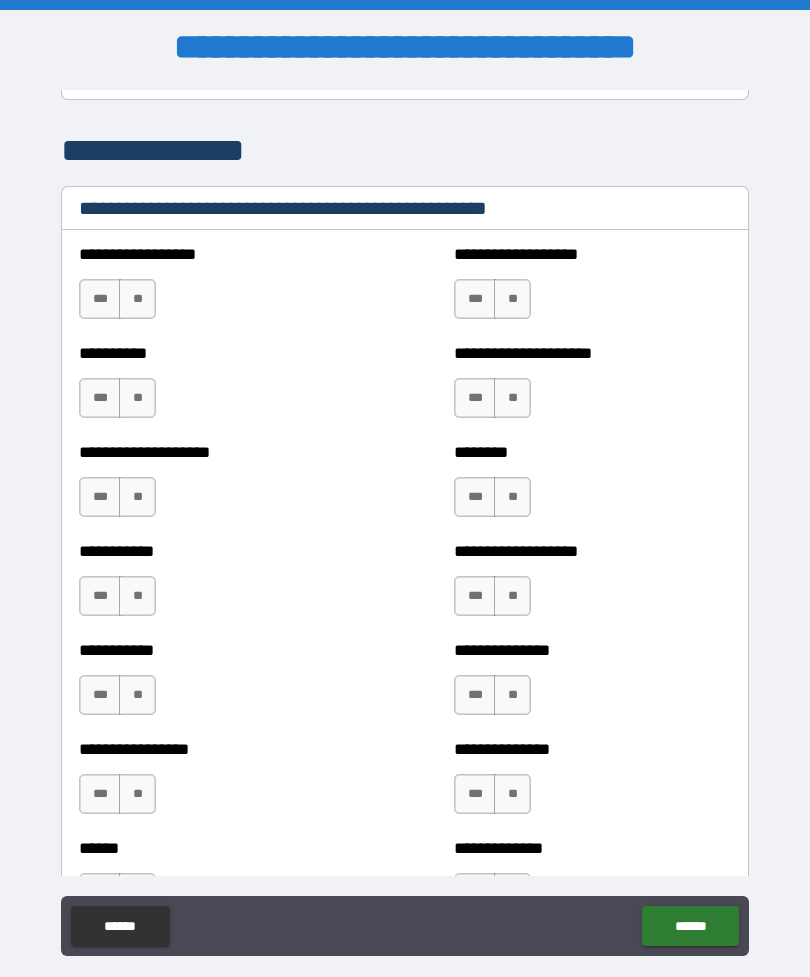 scroll, scrollTop: 2337, scrollLeft: 0, axis: vertical 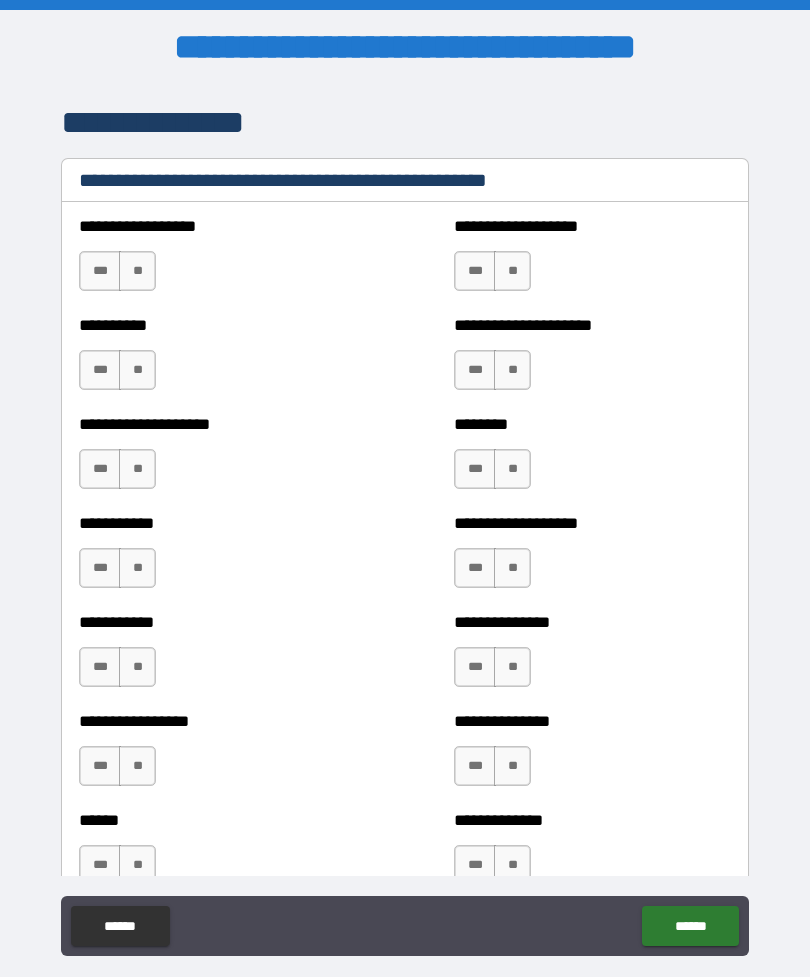 click on "**" at bounding box center [137, 271] 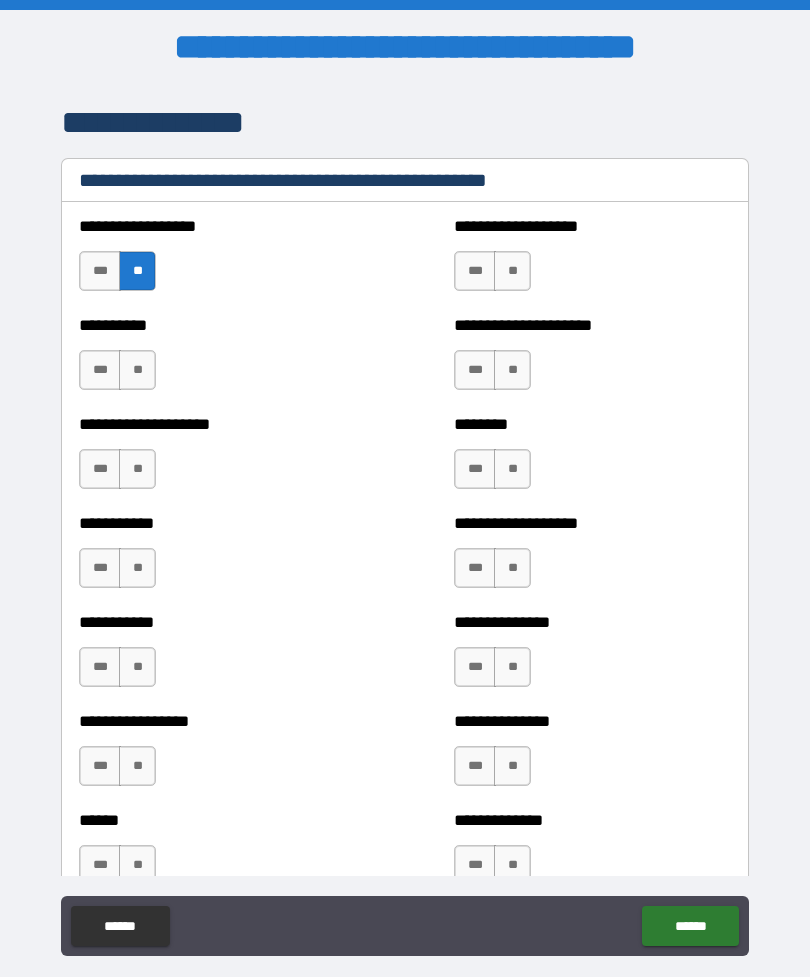 click on "**" at bounding box center [137, 370] 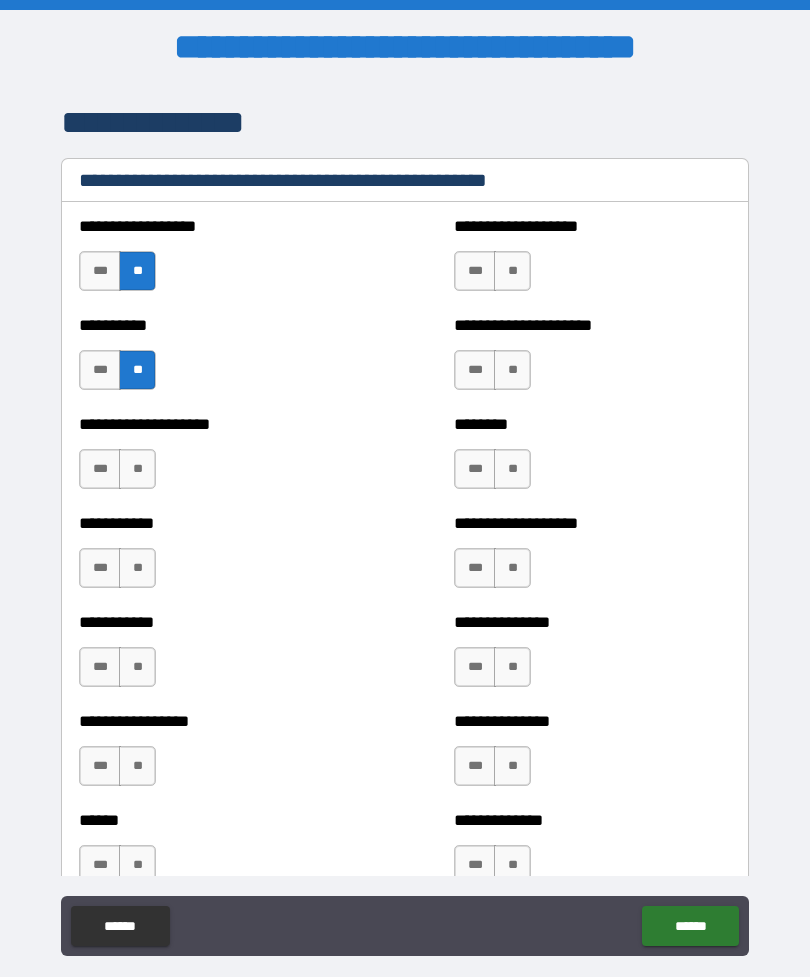 click on "**" at bounding box center [137, 469] 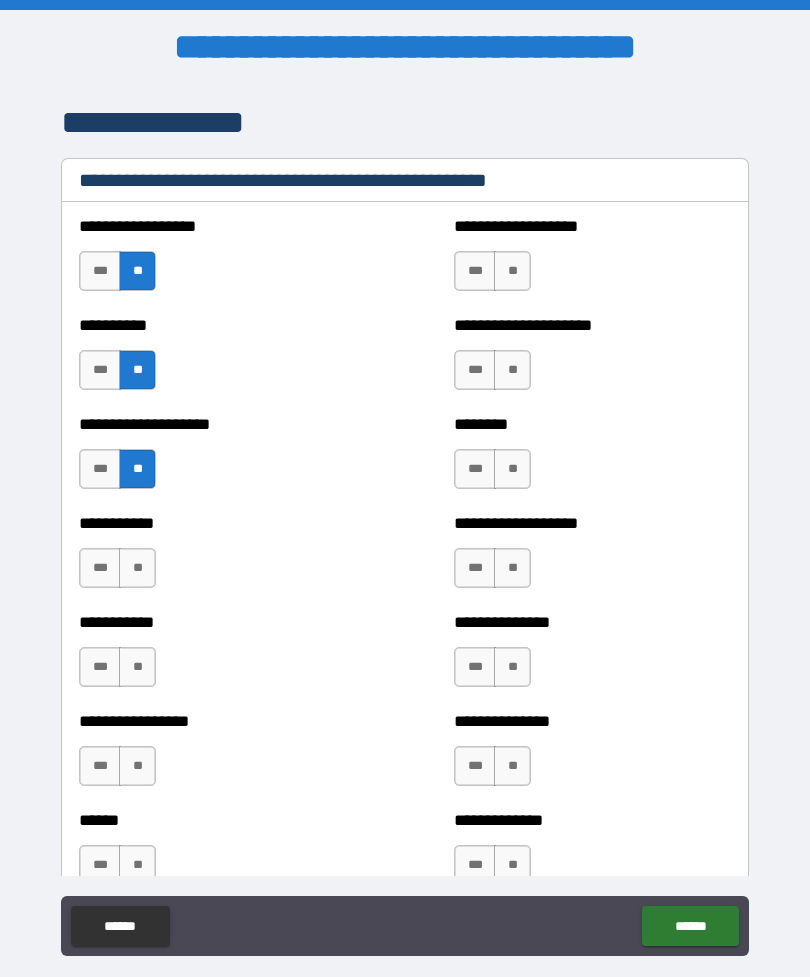click on "**" at bounding box center (137, 568) 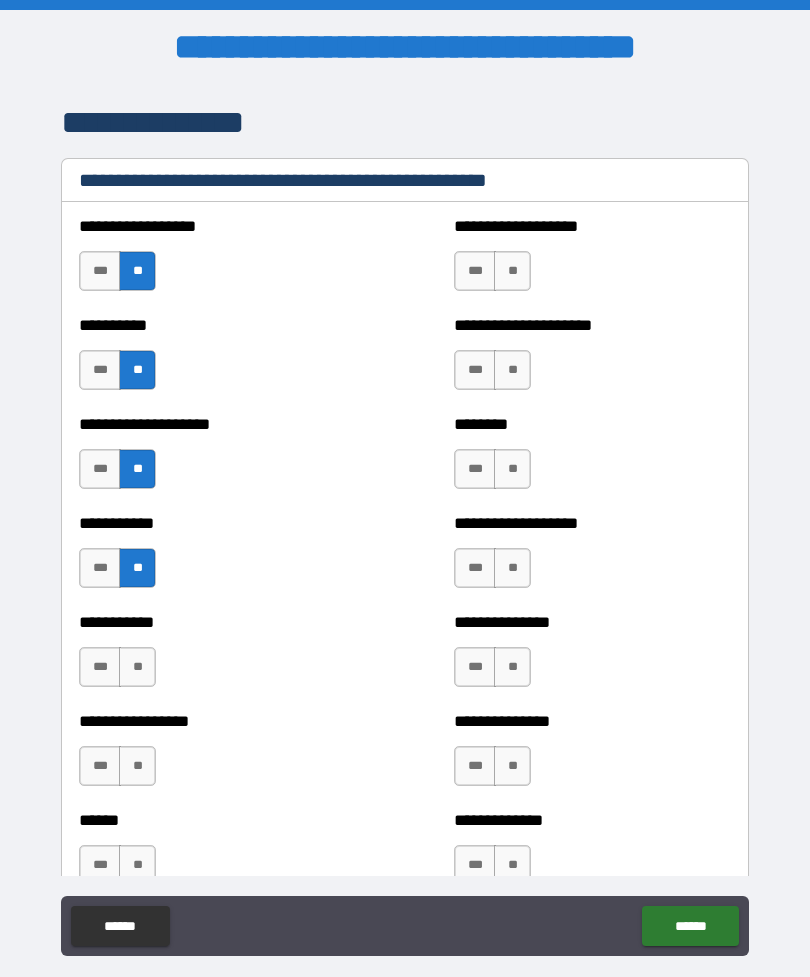 click on "**" at bounding box center (137, 667) 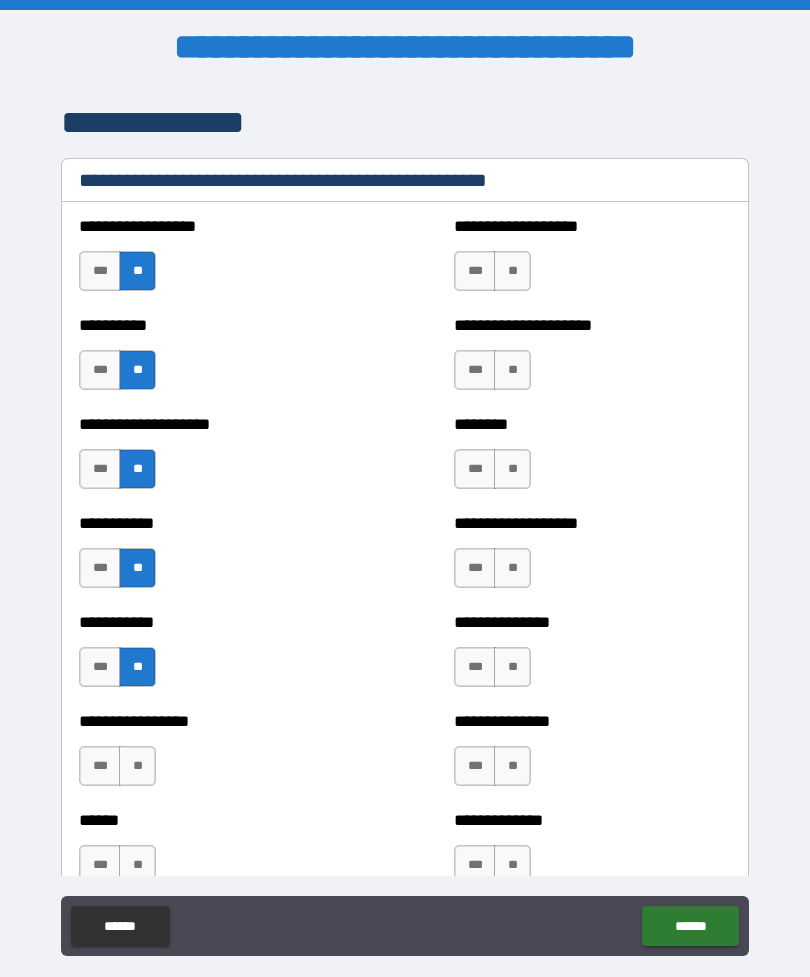click on "**" at bounding box center (137, 766) 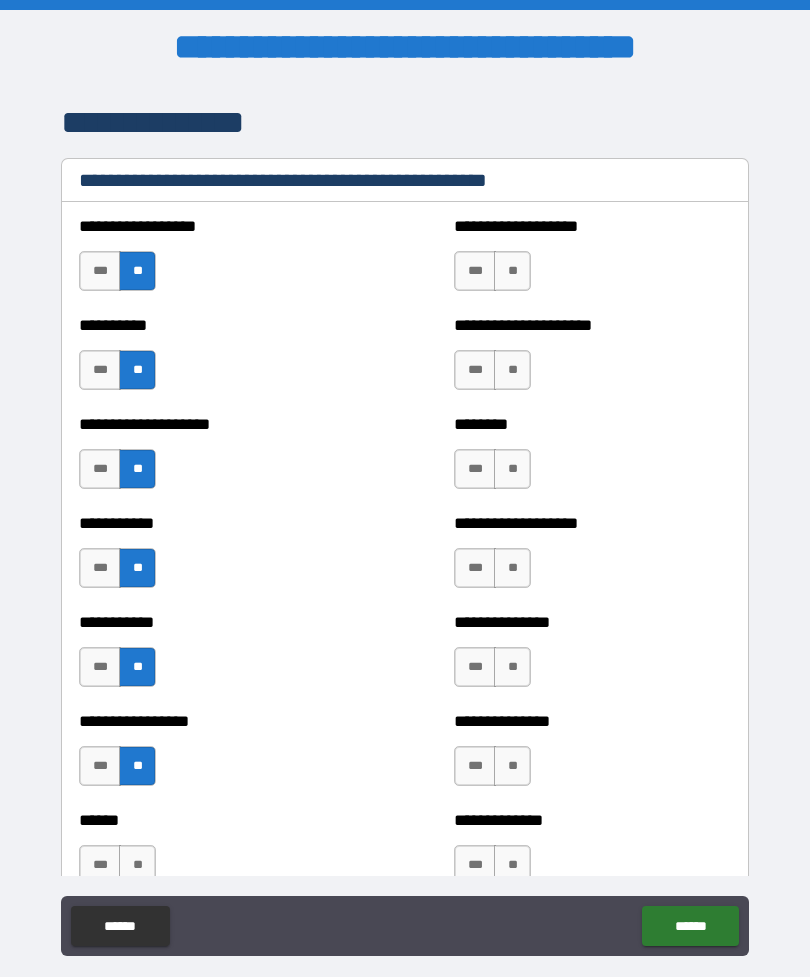 click on "**" at bounding box center [512, 271] 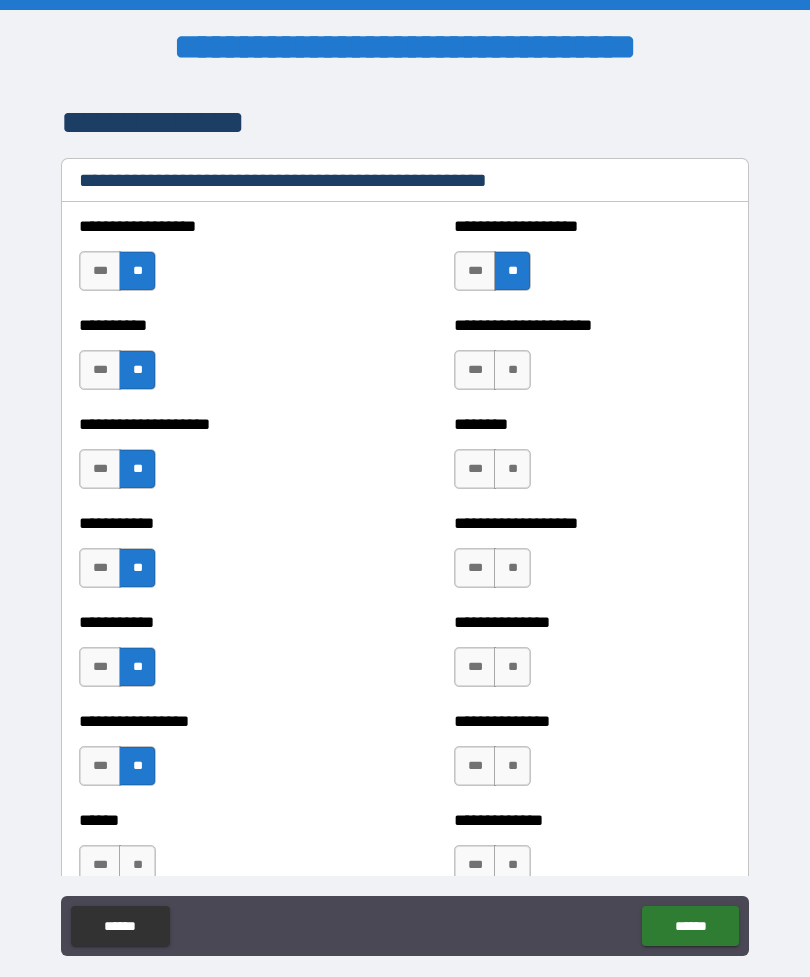 click on "**" at bounding box center [512, 370] 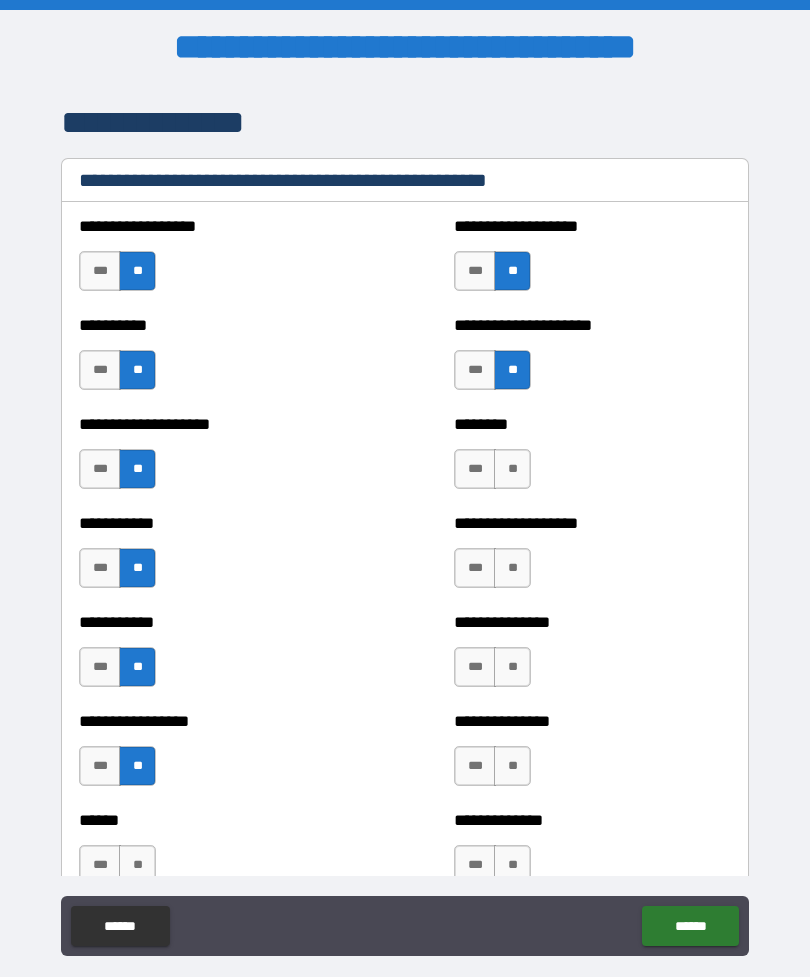 click on "**" at bounding box center [512, 469] 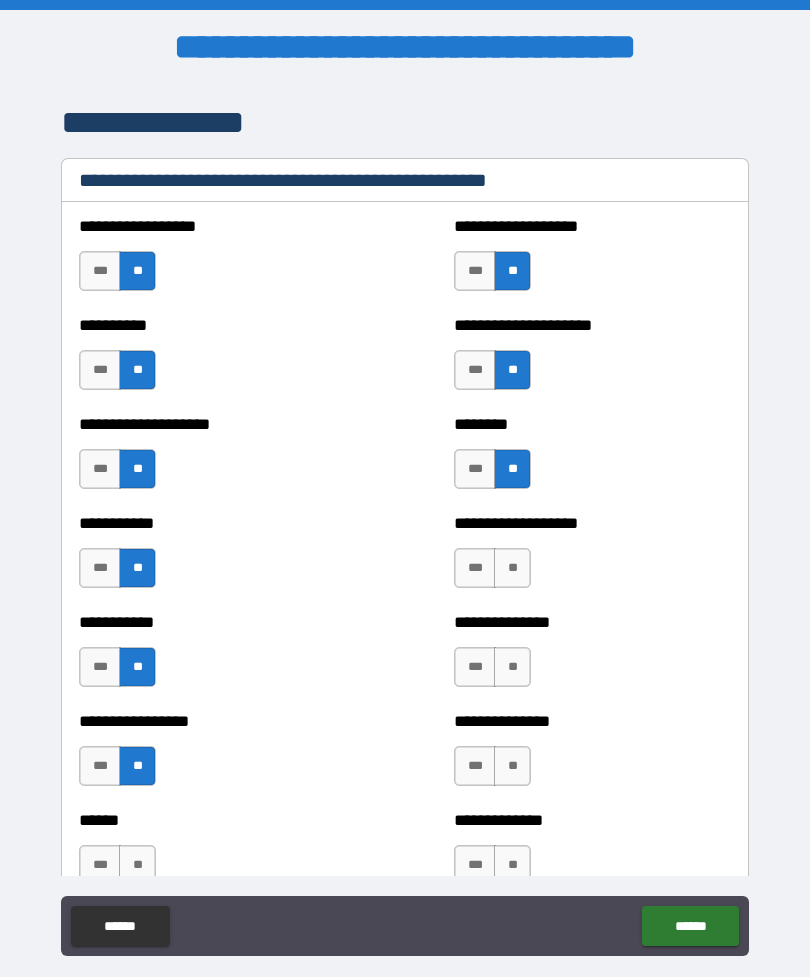 click on "**" at bounding box center [512, 568] 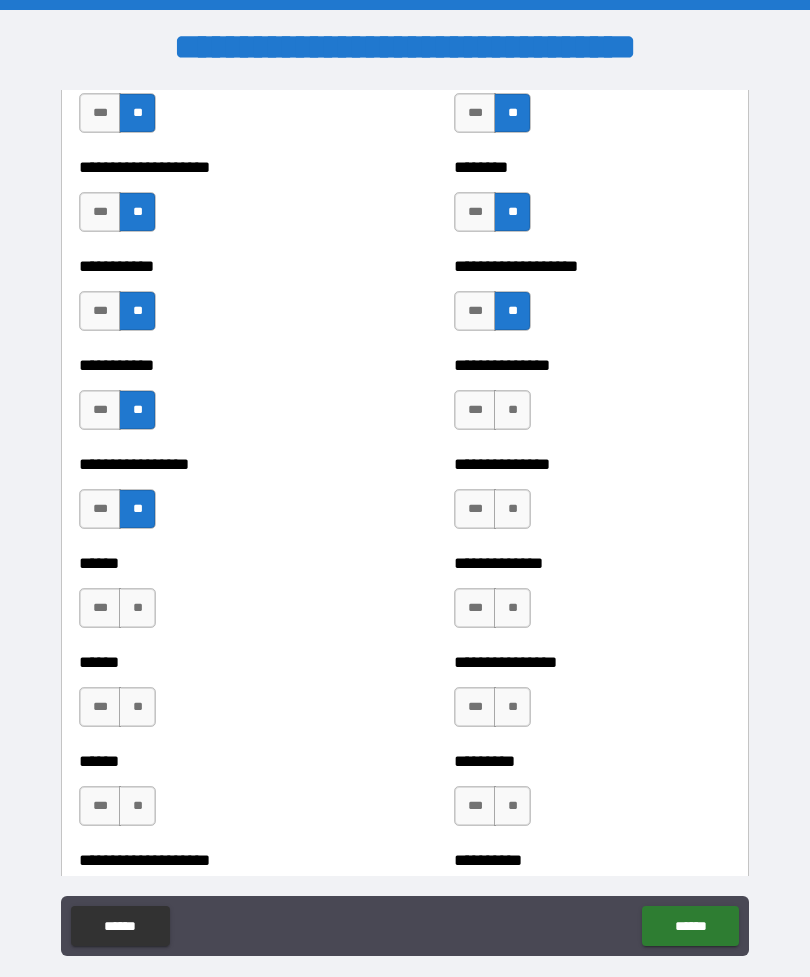scroll, scrollTop: 2597, scrollLeft: 0, axis: vertical 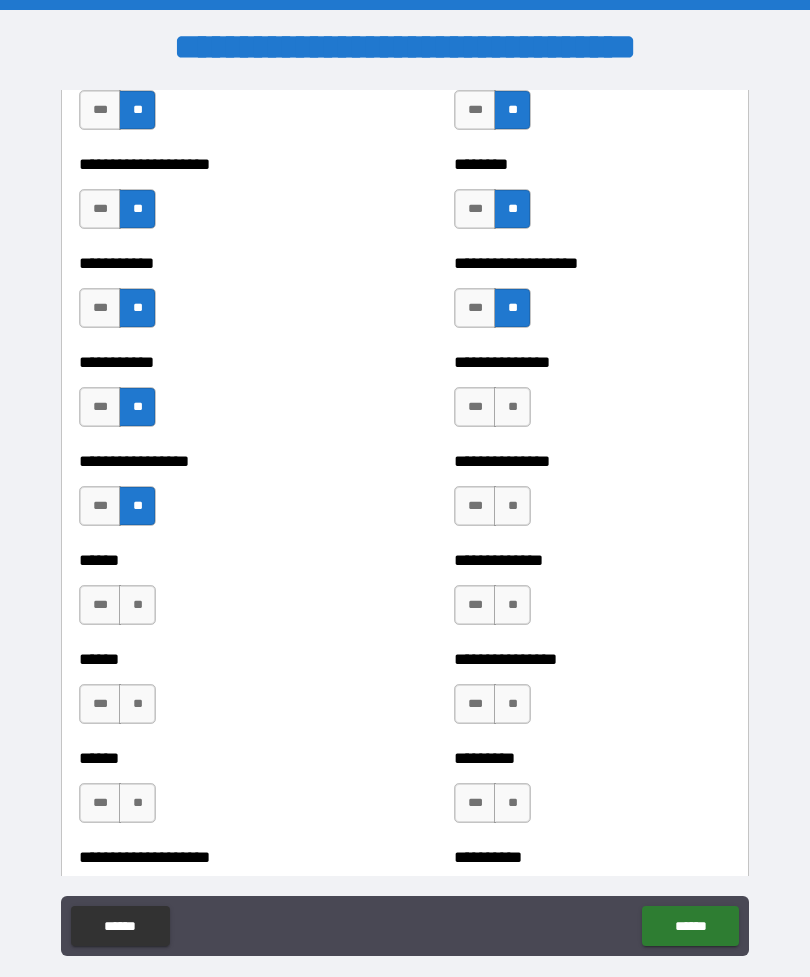 click on "**" at bounding box center (512, 407) 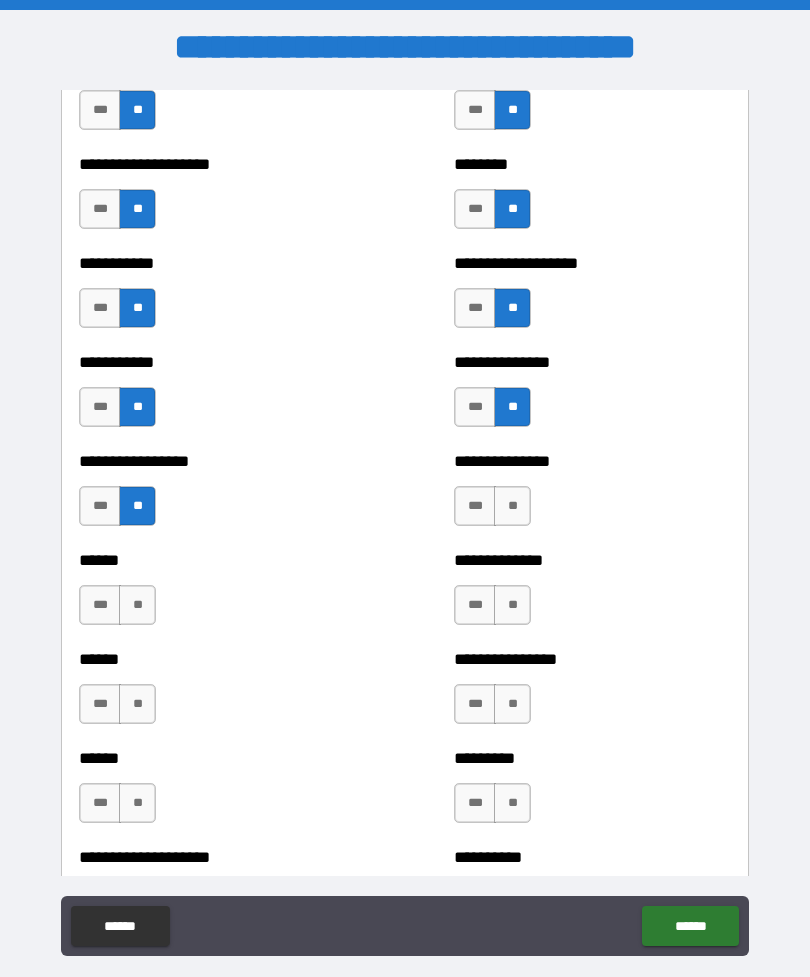 click on "**" at bounding box center (512, 506) 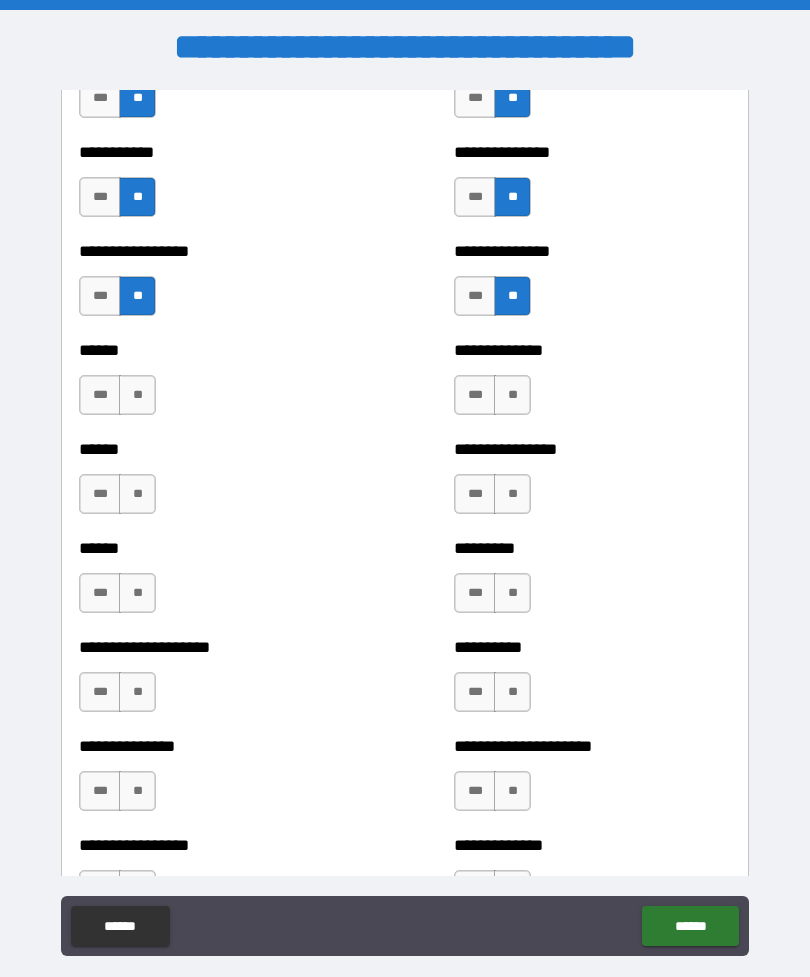 scroll, scrollTop: 2809, scrollLeft: 0, axis: vertical 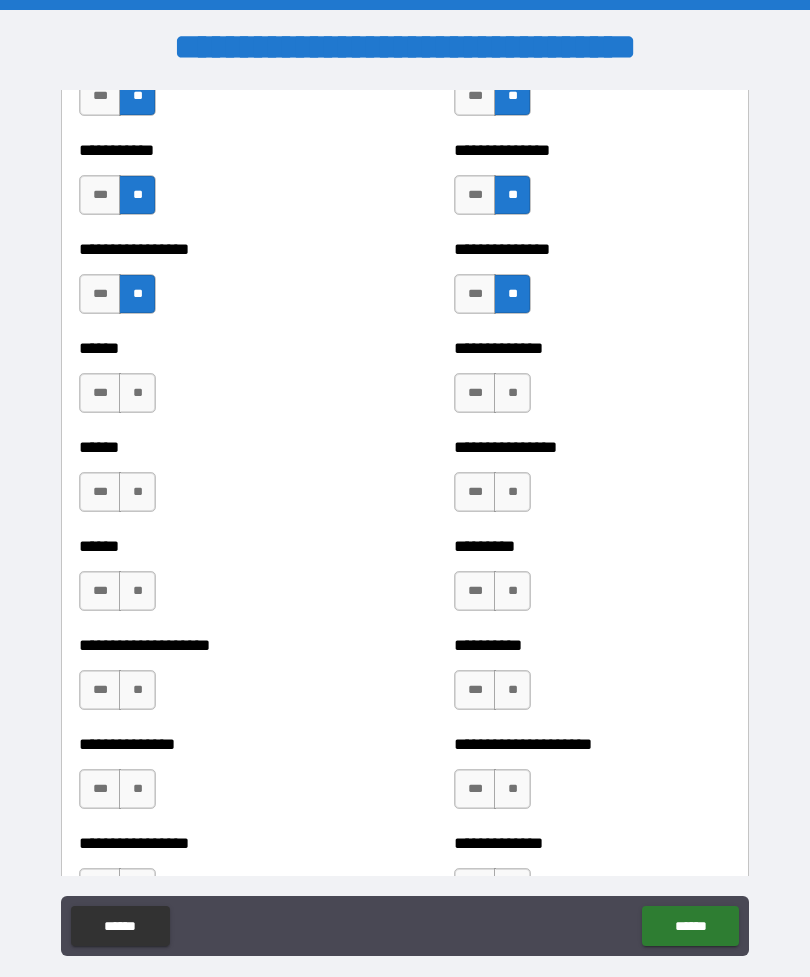 click on "**" at bounding box center (512, 393) 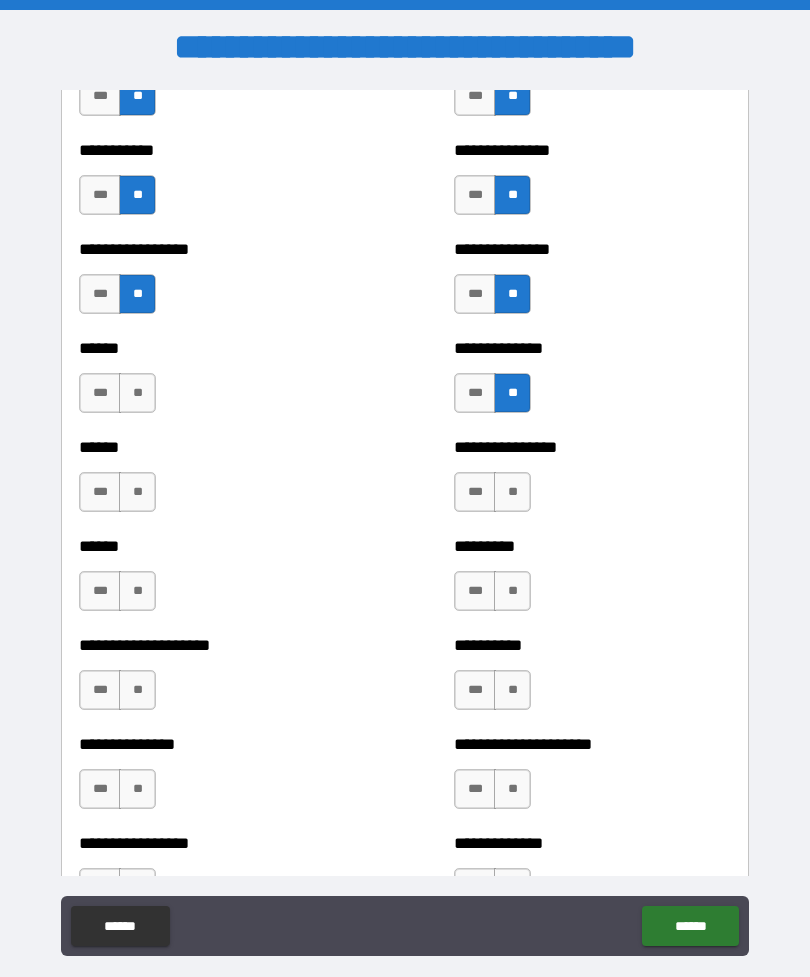 click on "**" at bounding box center [512, 492] 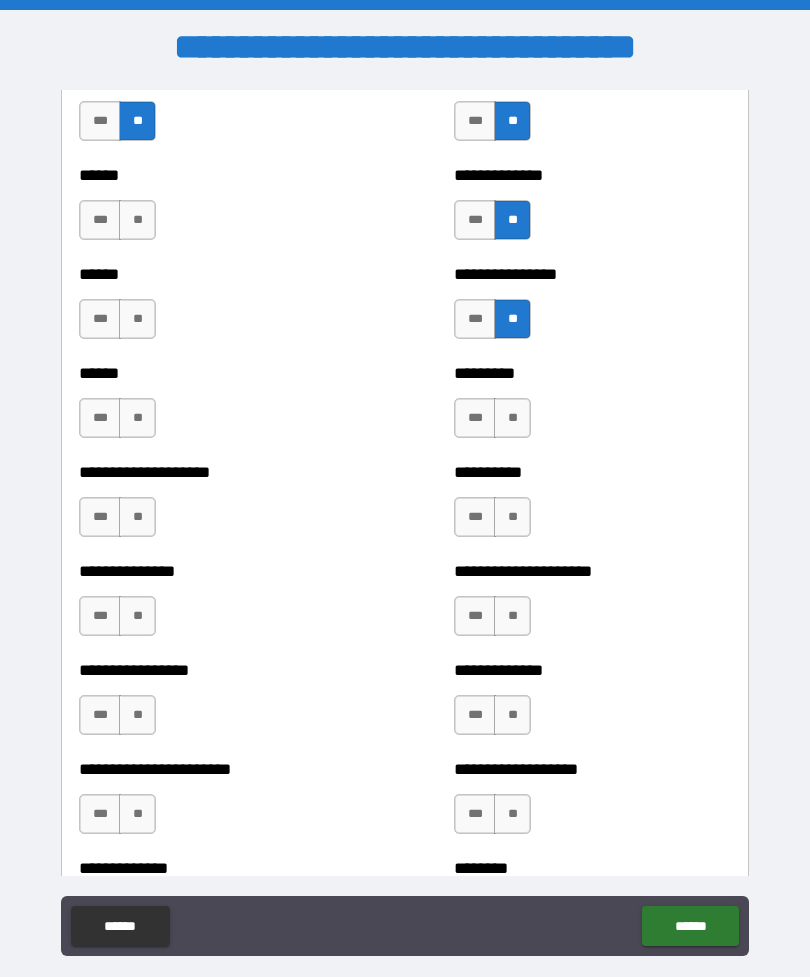 scroll, scrollTop: 2983, scrollLeft: 0, axis: vertical 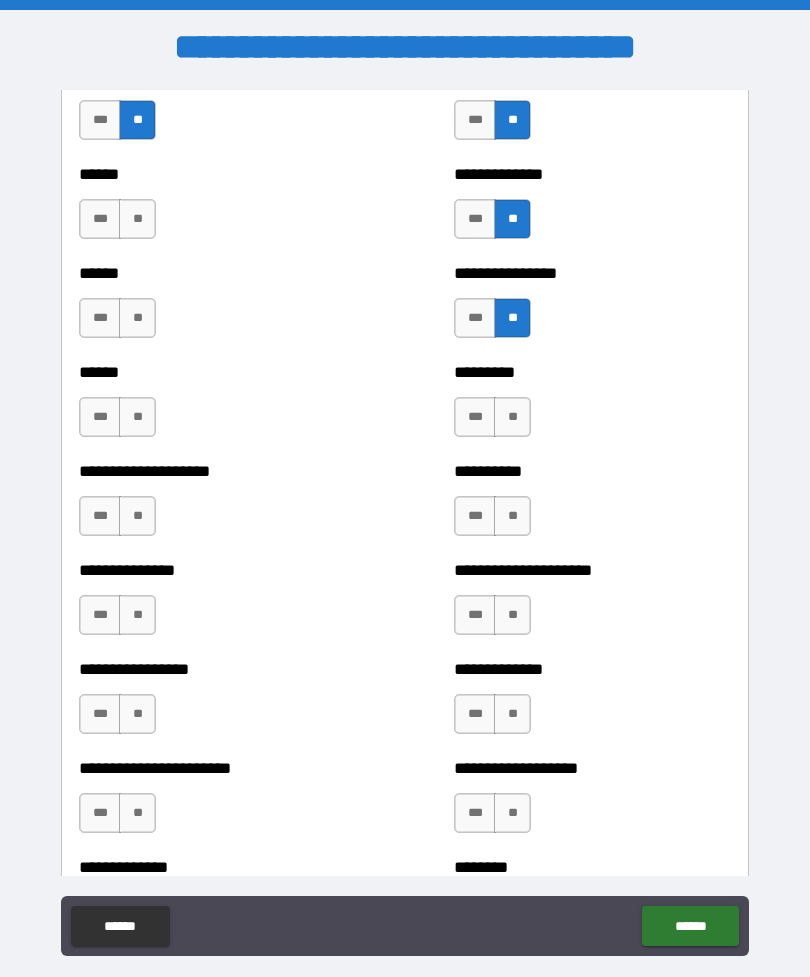 click on "**" at bounding box center [512, 417] 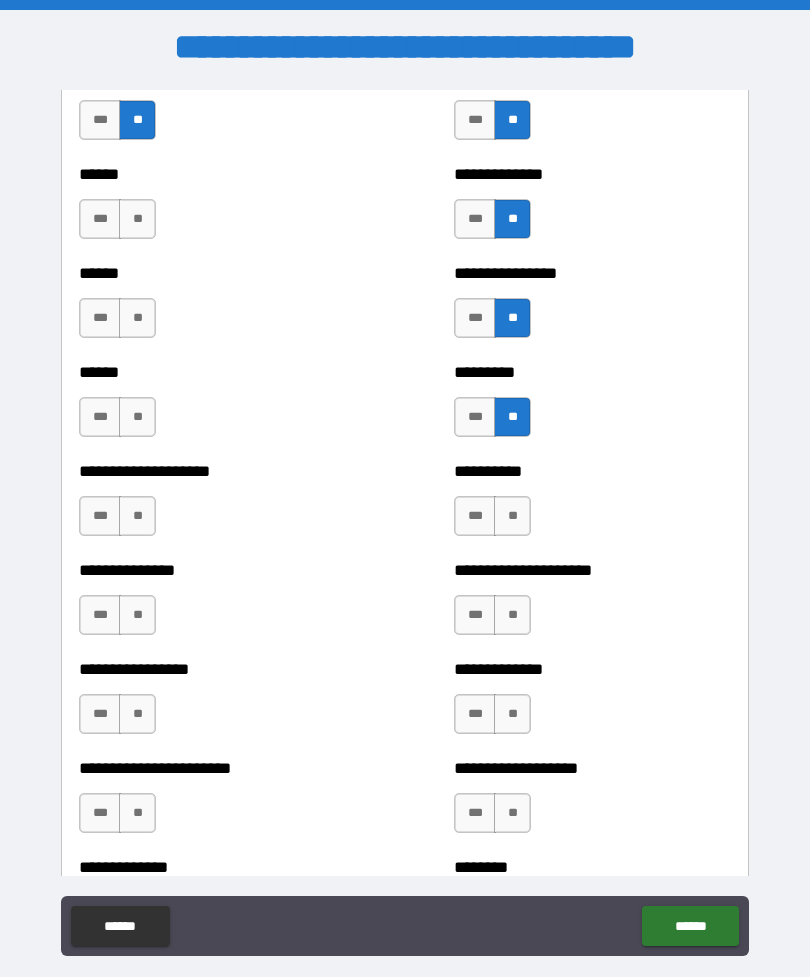 click on "**" at bounding box center [512, 516] 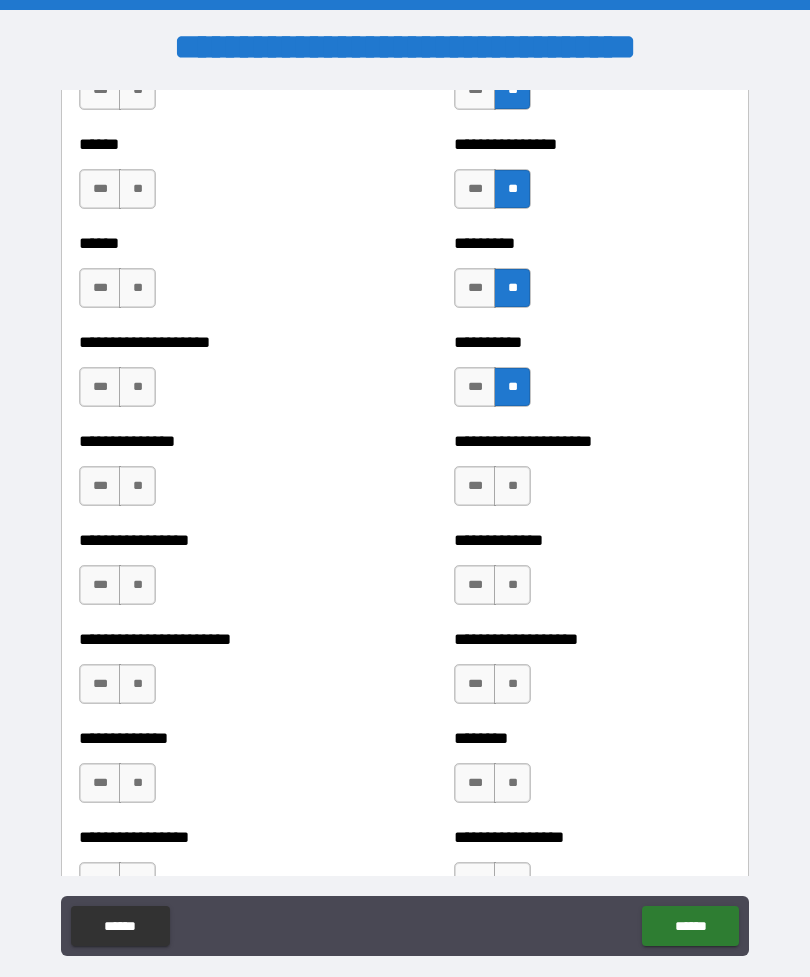 scroll, scrollTop: 3113, scrollLeft: 0, axis: vertical 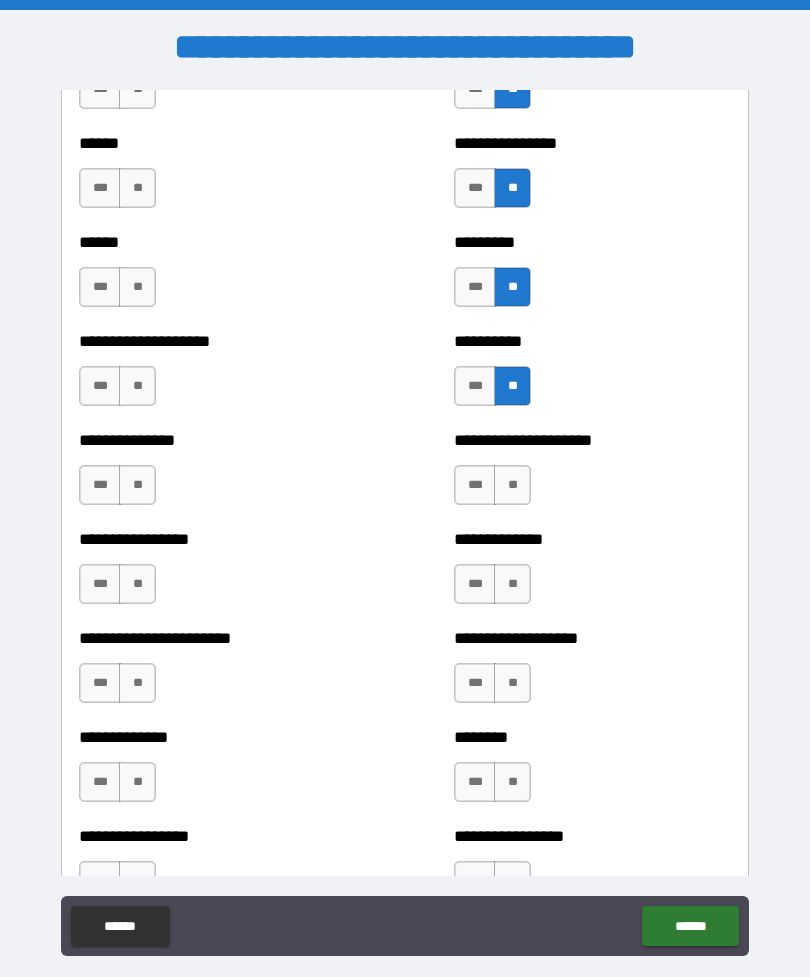 click on "**" at bounding box center [512, 485] 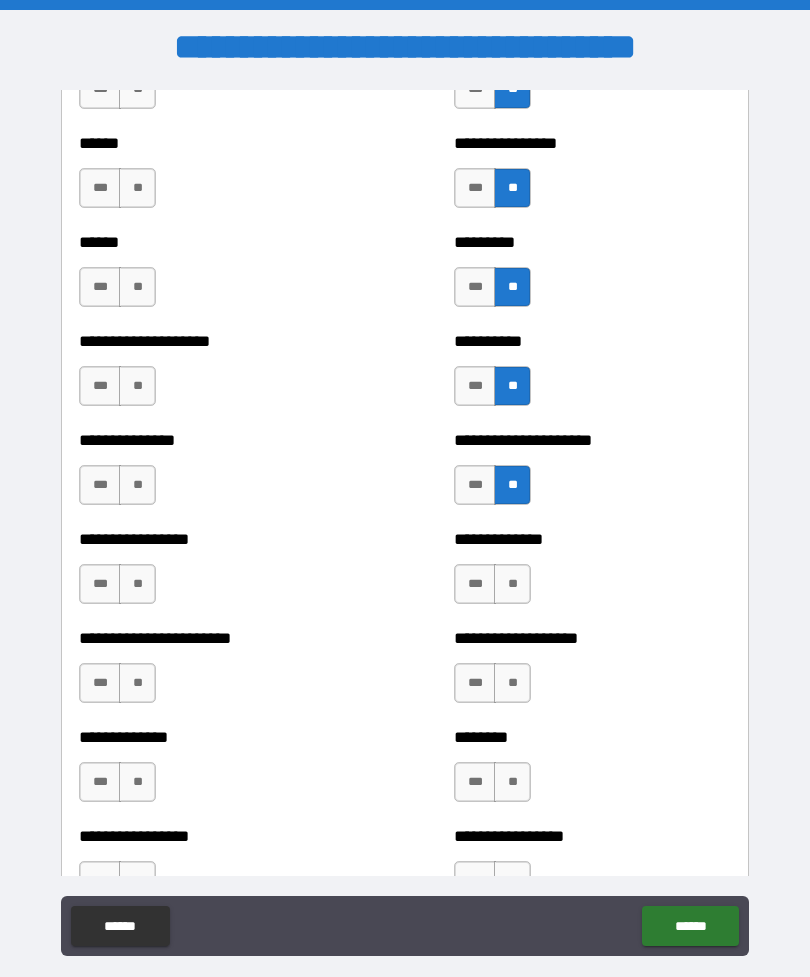click on "**" at bounding box center [512, 584] 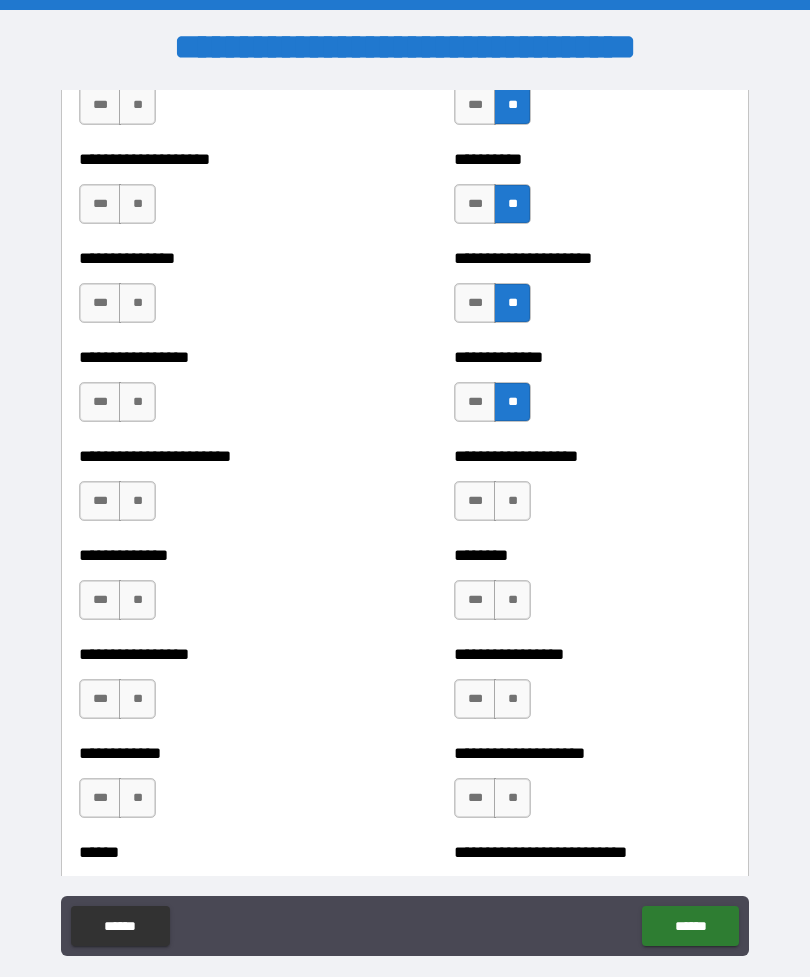 scroll, scrollTop: 3300, scrollLeft: 0, axis: vertical 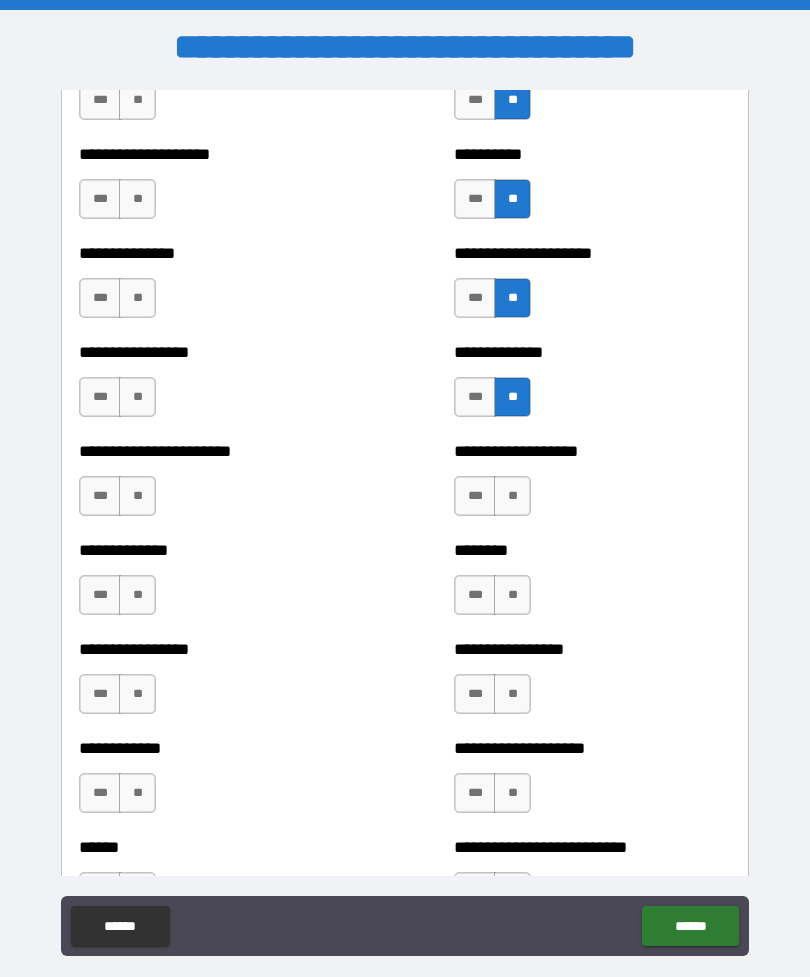 click on "**" at bounding box center (512, 496) 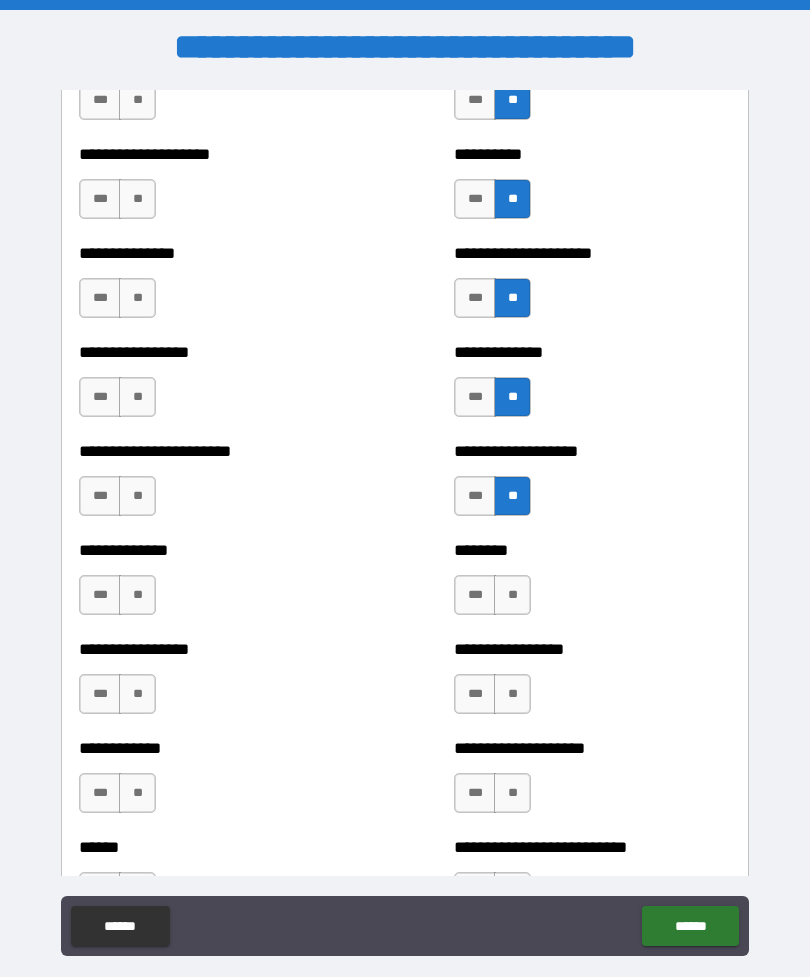 click on "**" at bounding box center (512, 595) 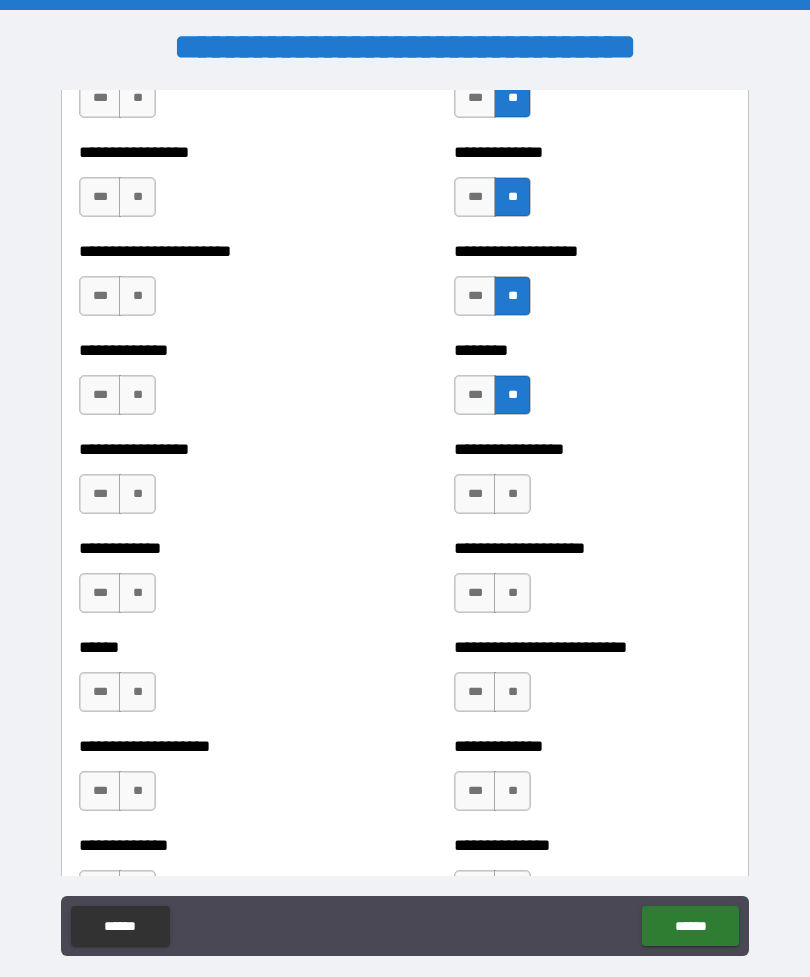 scroll, scrollTop: 3502, scrollLeft: 0, axis: vertical 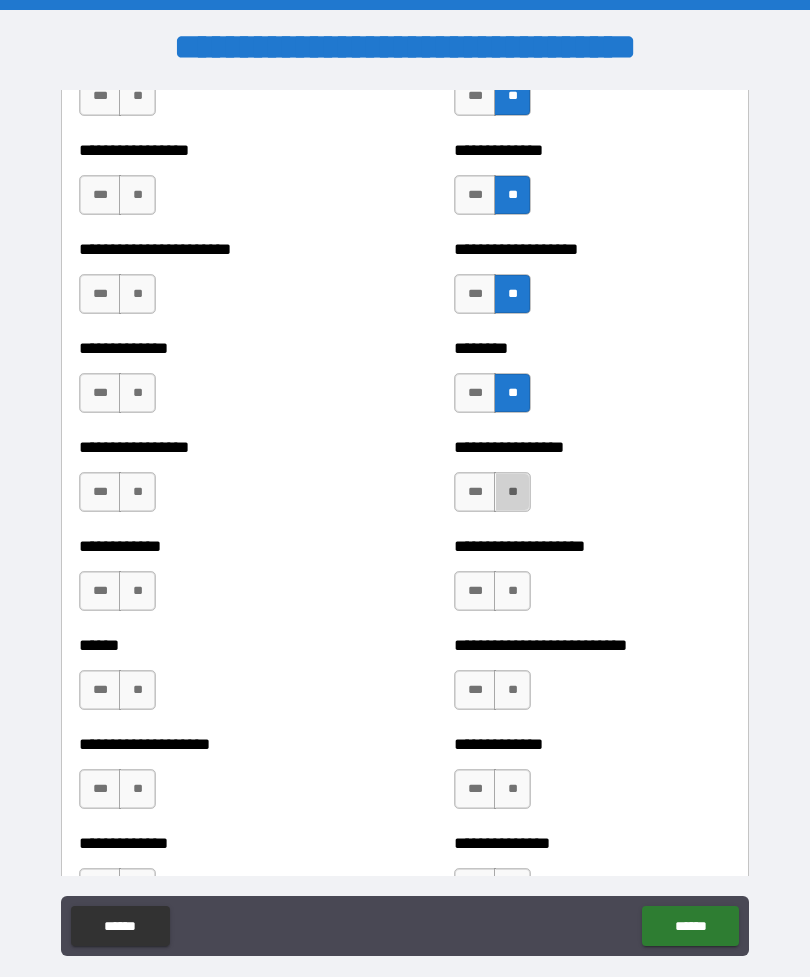 click on "**" at bounding box center (512, 492) 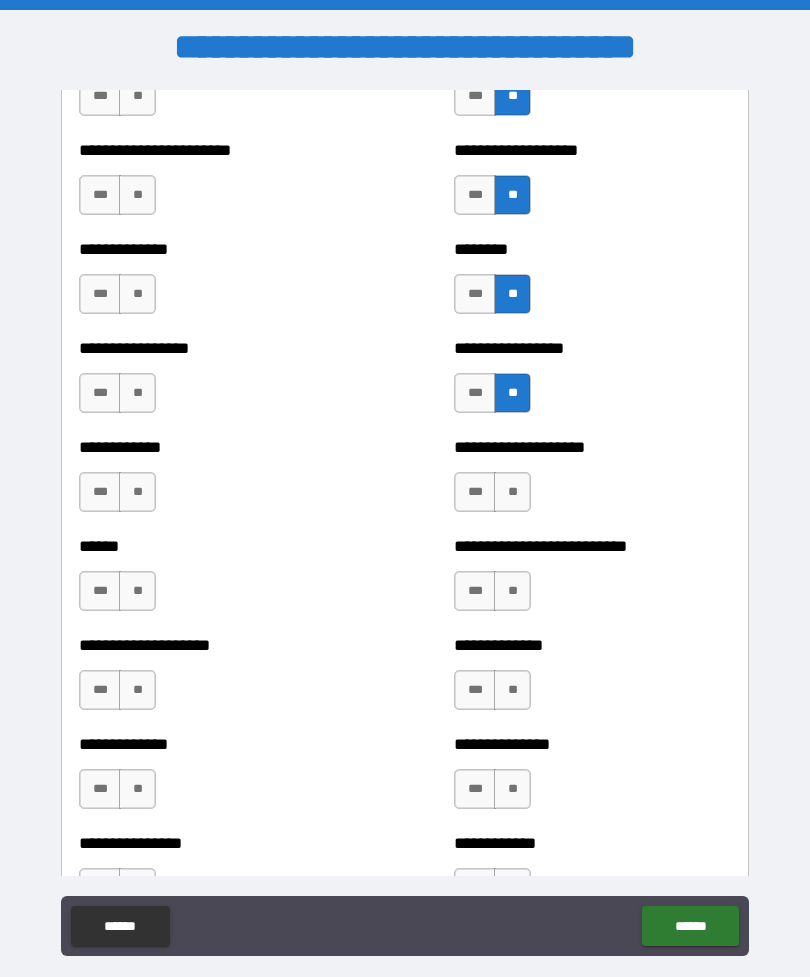 scroll, scrollTop: 3623, scrollLeft: 0, axis: vertical 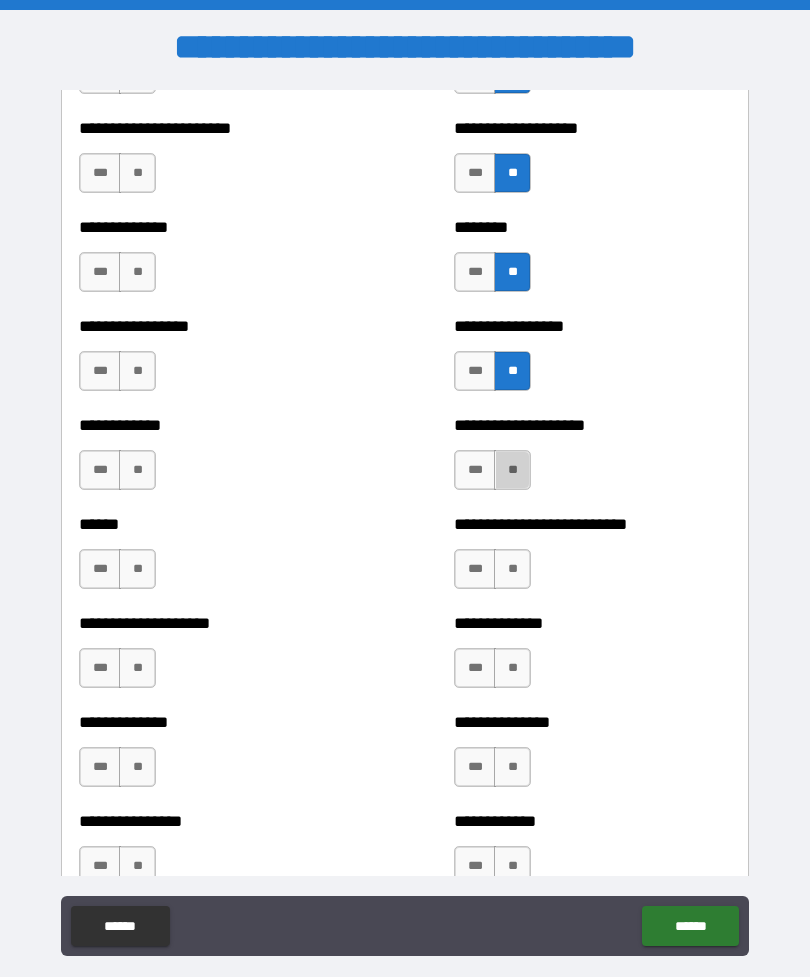 click on "**" at bounding box center [512, 470] 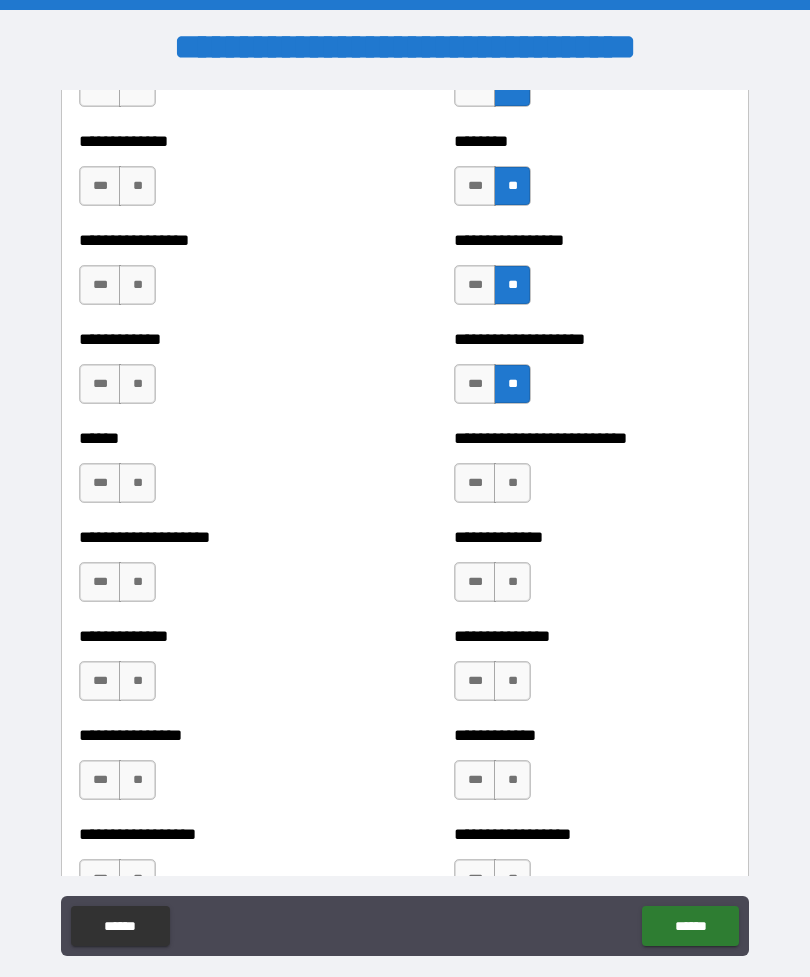 scroll, scrollTop: 3711, scrollLeft: 0, axis: vertical 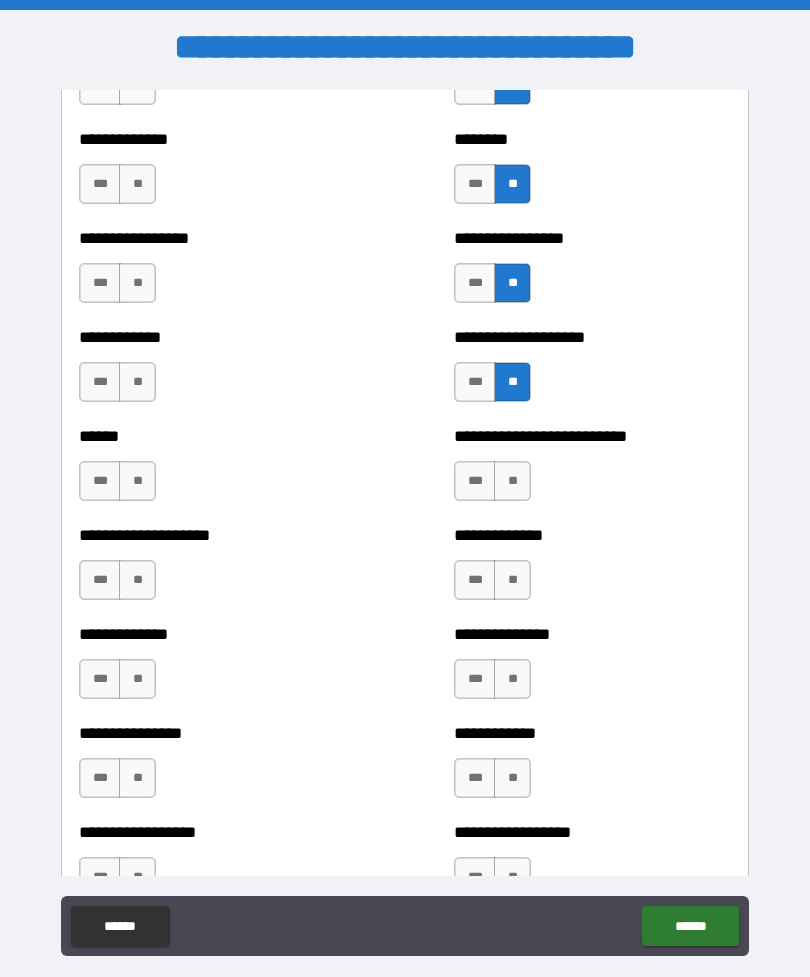click on "**" at bounding box center (512, 481) 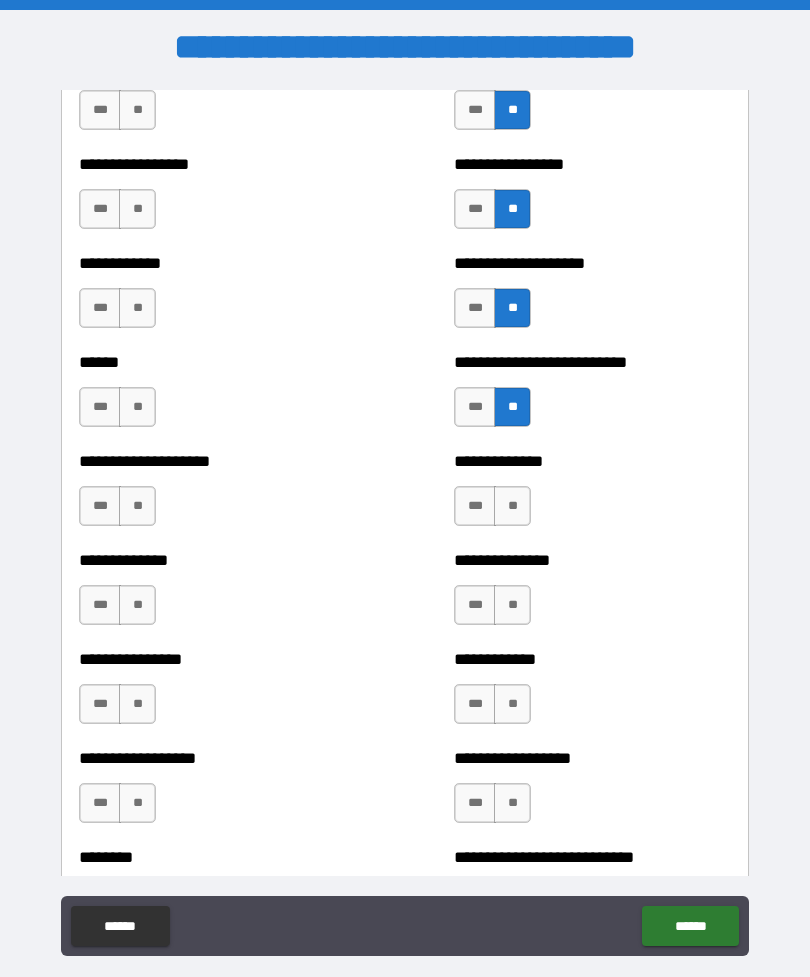 scroll, scrollTop: 3824, scrollLeft: 0, axis: vertical 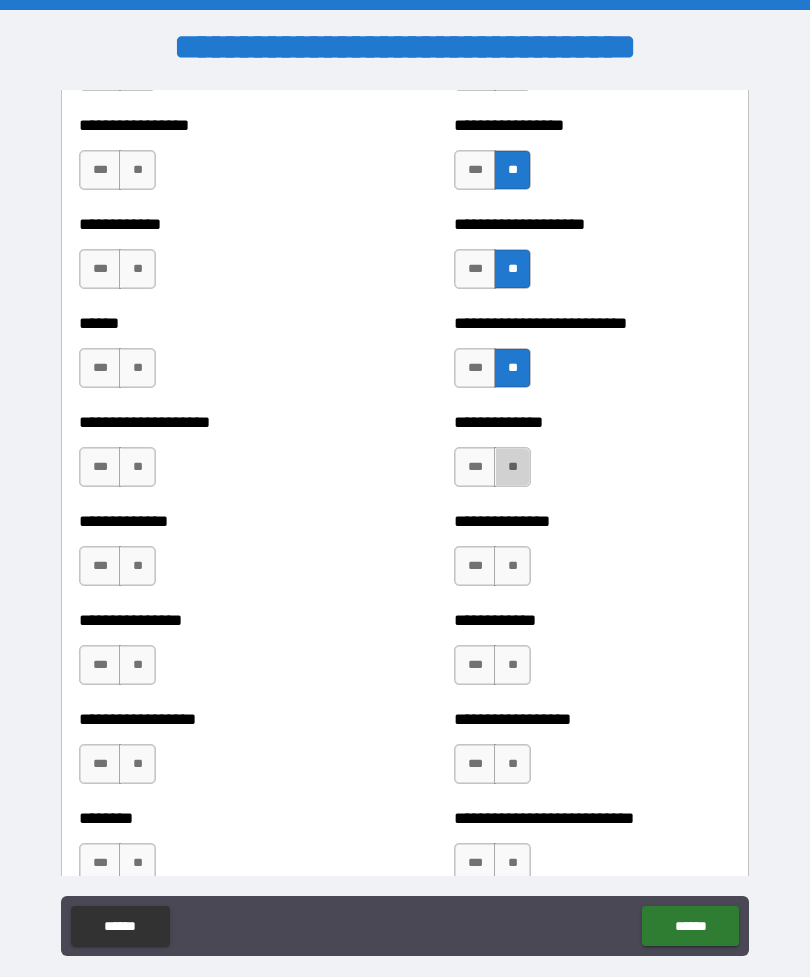 click on "**" at bounding box center (512, 467) 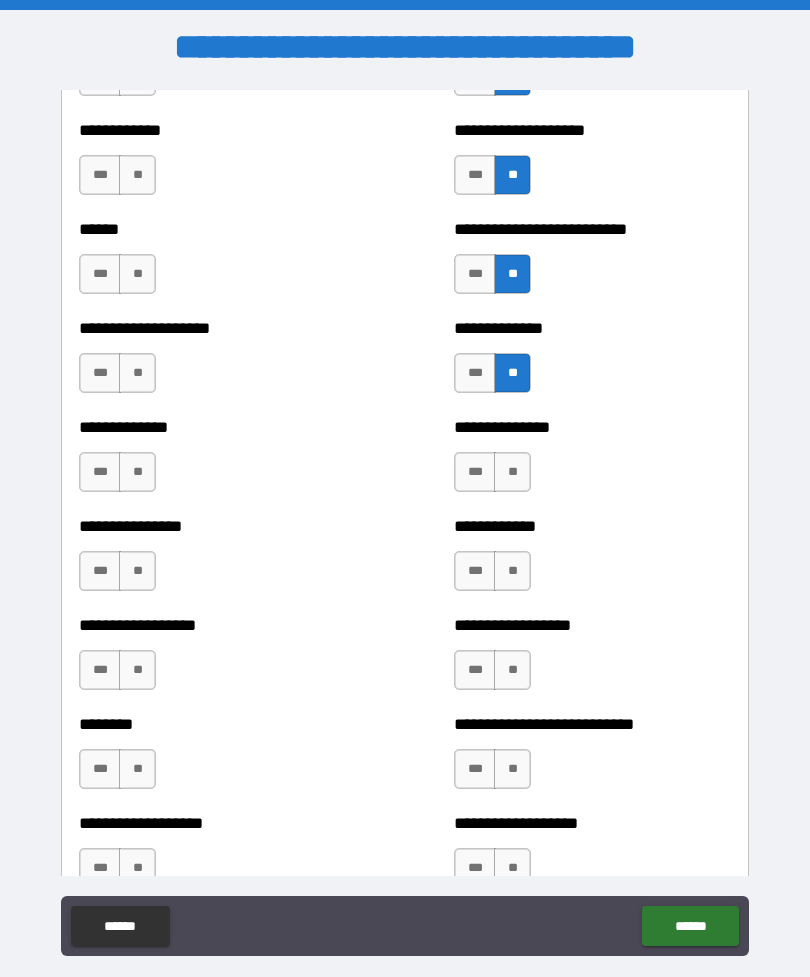 scroll, scrollTop: 3930, scrollLeft: 0, axis: vertical 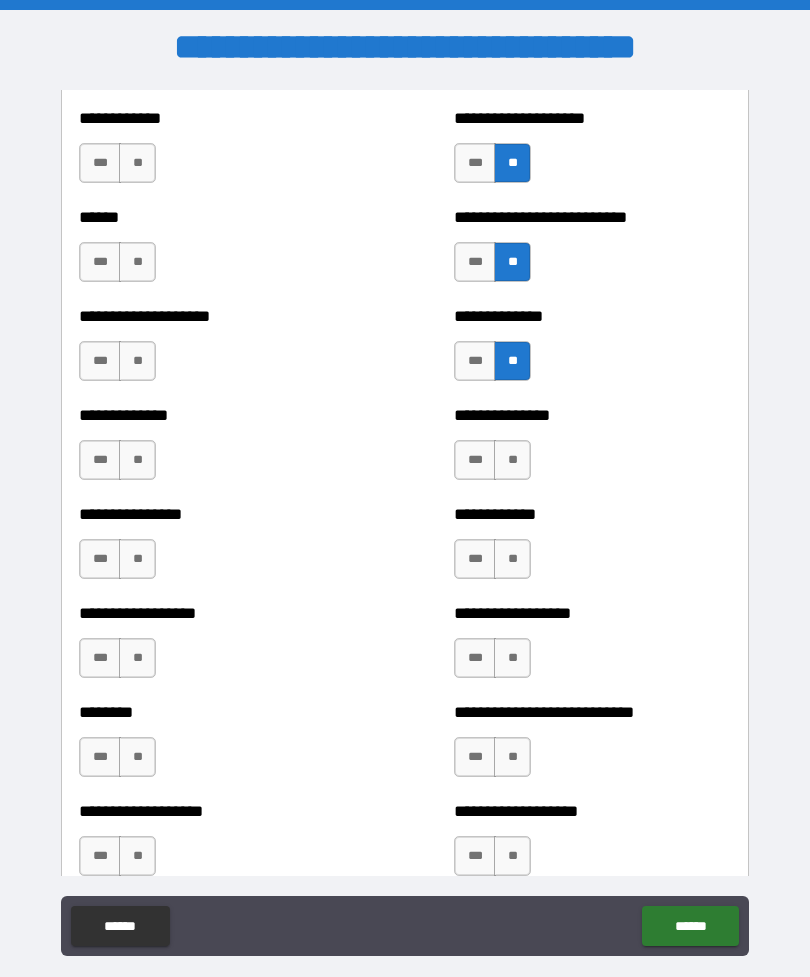 click on "**" at bounding box center (512, 460) 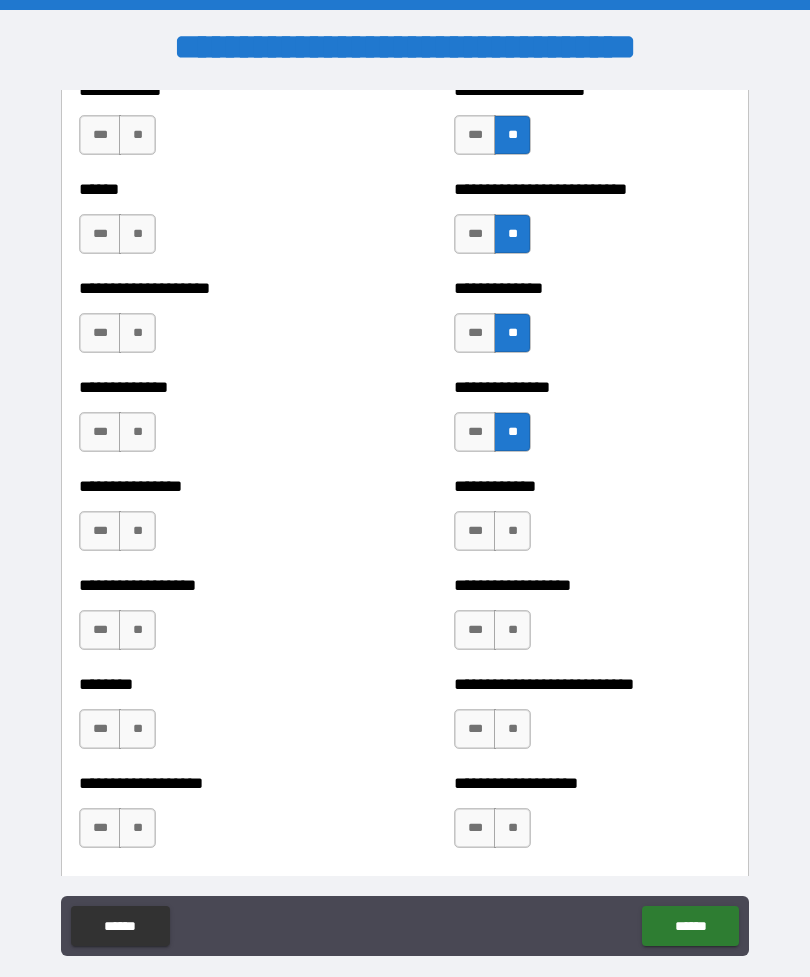 scroll, scrollTop: 3971, scrollLeft: 0, axis: vertical 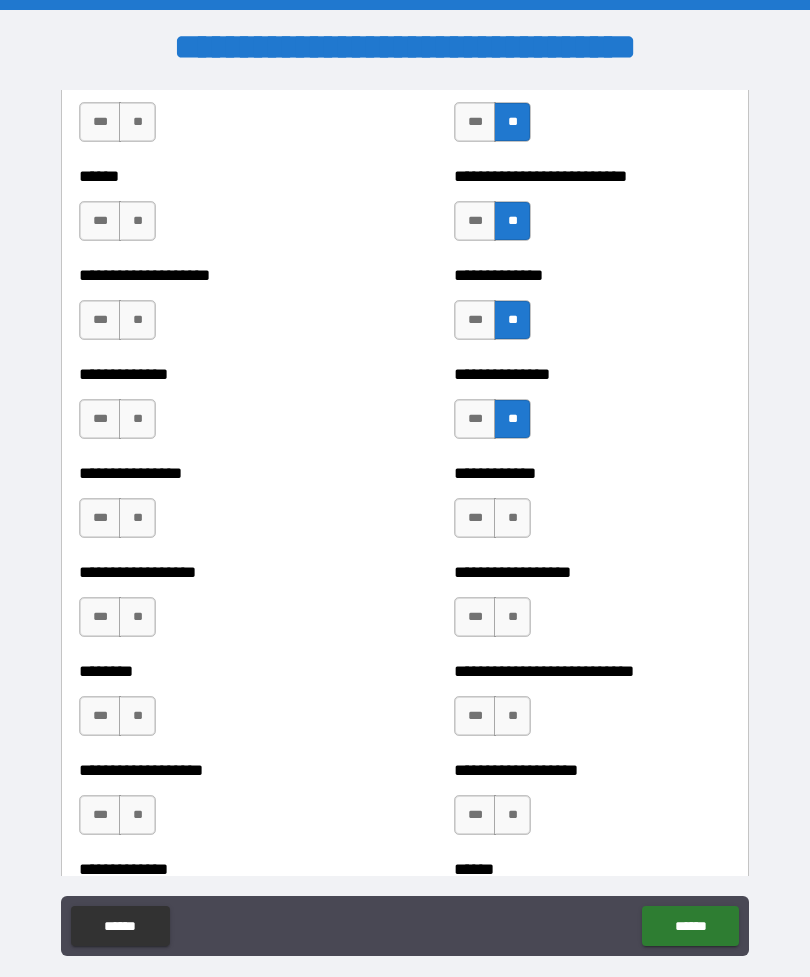 click on "**" at bounding box center [512, 518] 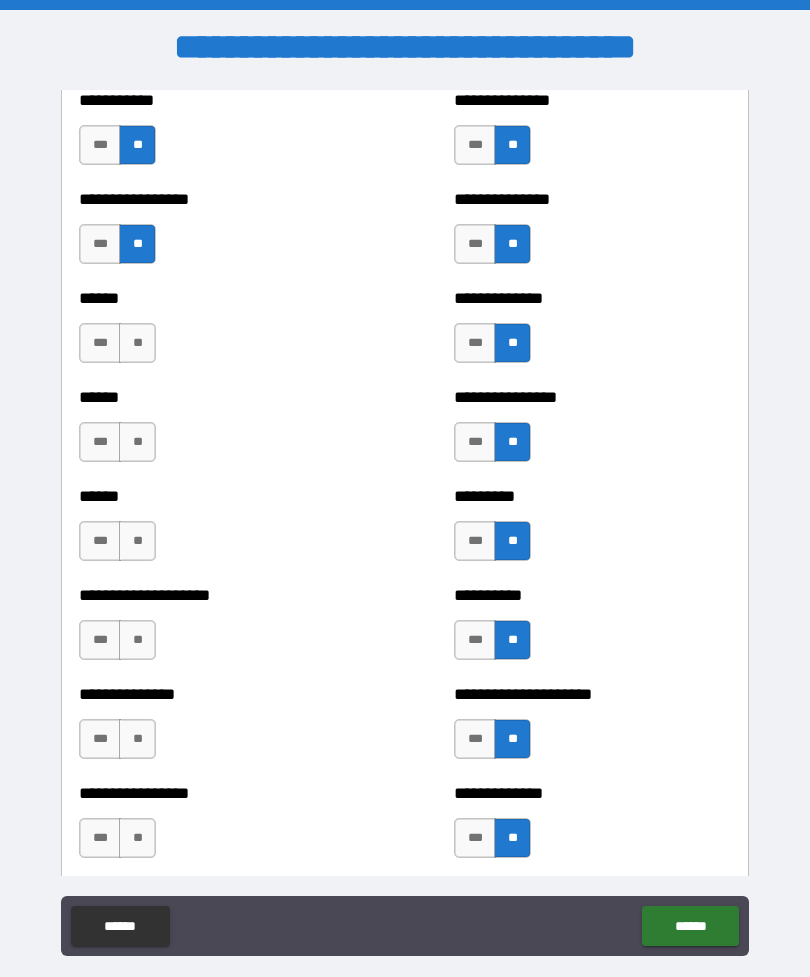 scroll, scrollTop: 2858, scrollLeft: 0, axis: vertical 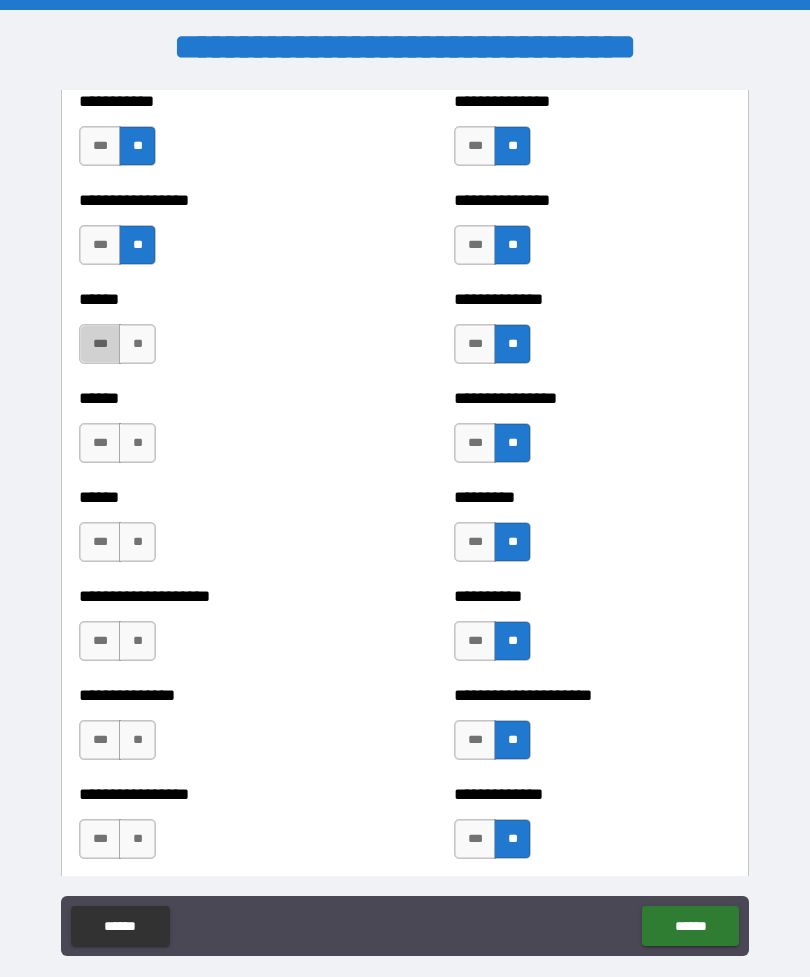 click on "***" at bounding box center (100, 344) 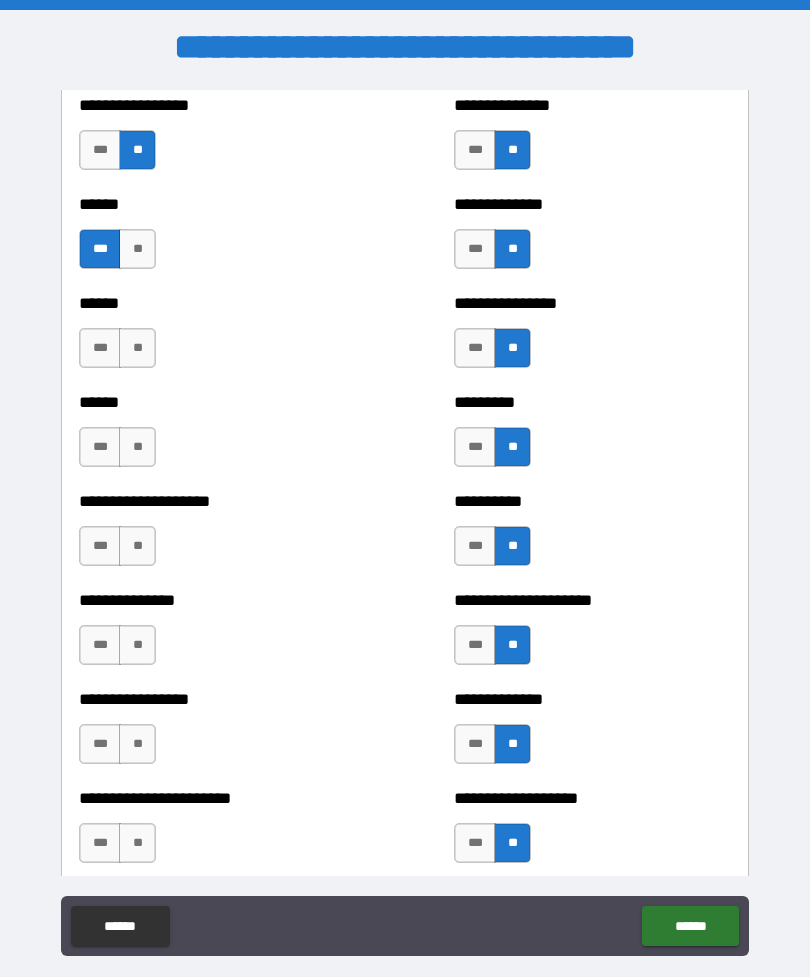 scroll, scrollTop: 2954, scrollLeft: 0, axis: vertical 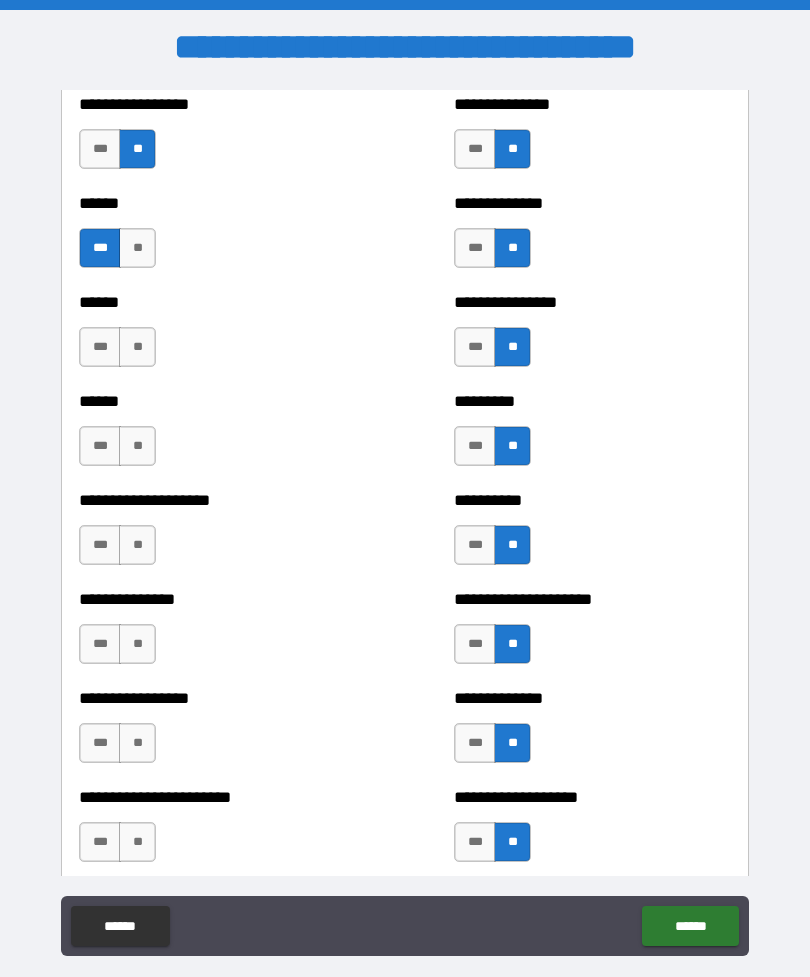 click on "**" at bounding box center [137, 347] 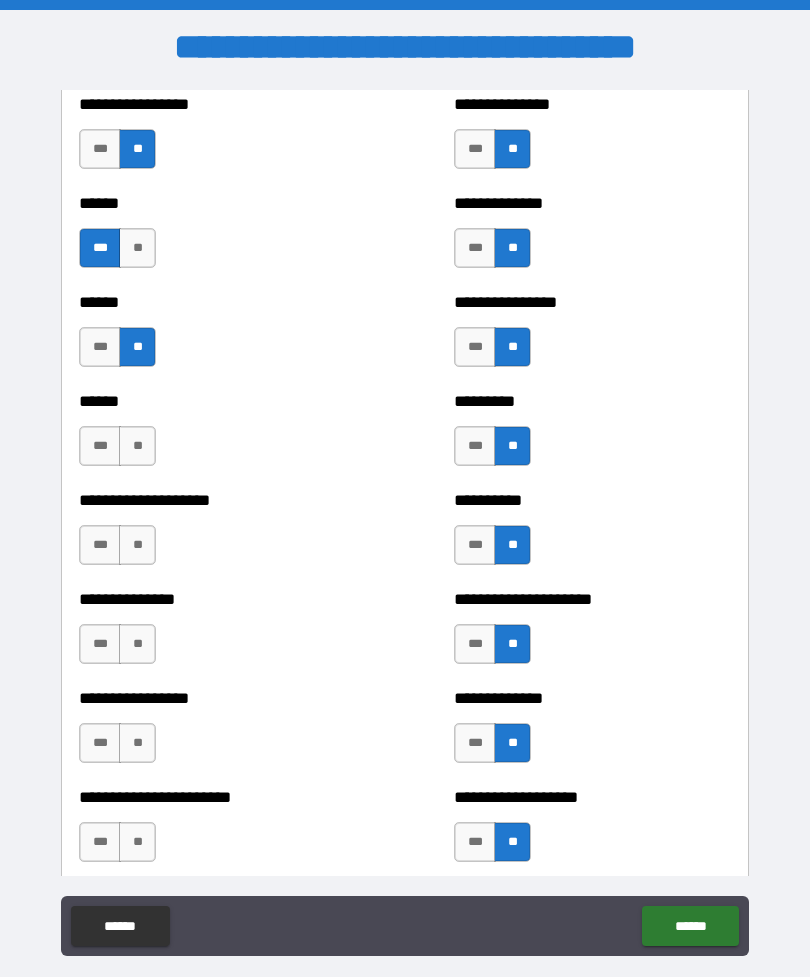 click on "**" at bounding box center [137, 446] 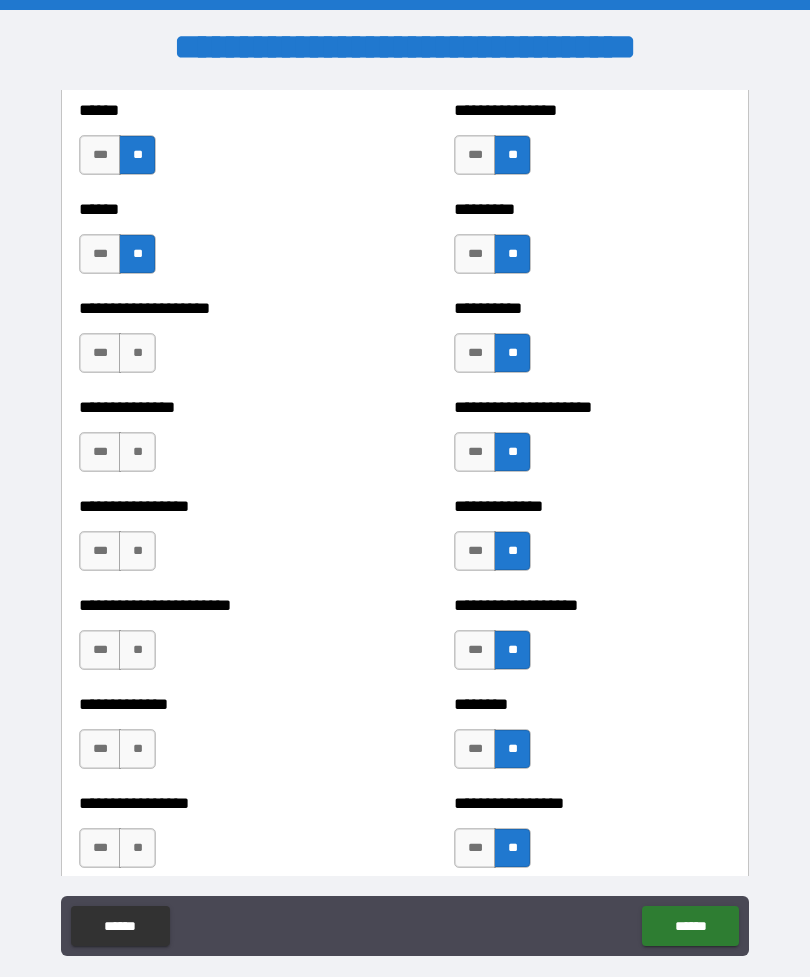 scroll, scrollTop: 3144, scrollLeft: 0, axis: vertical 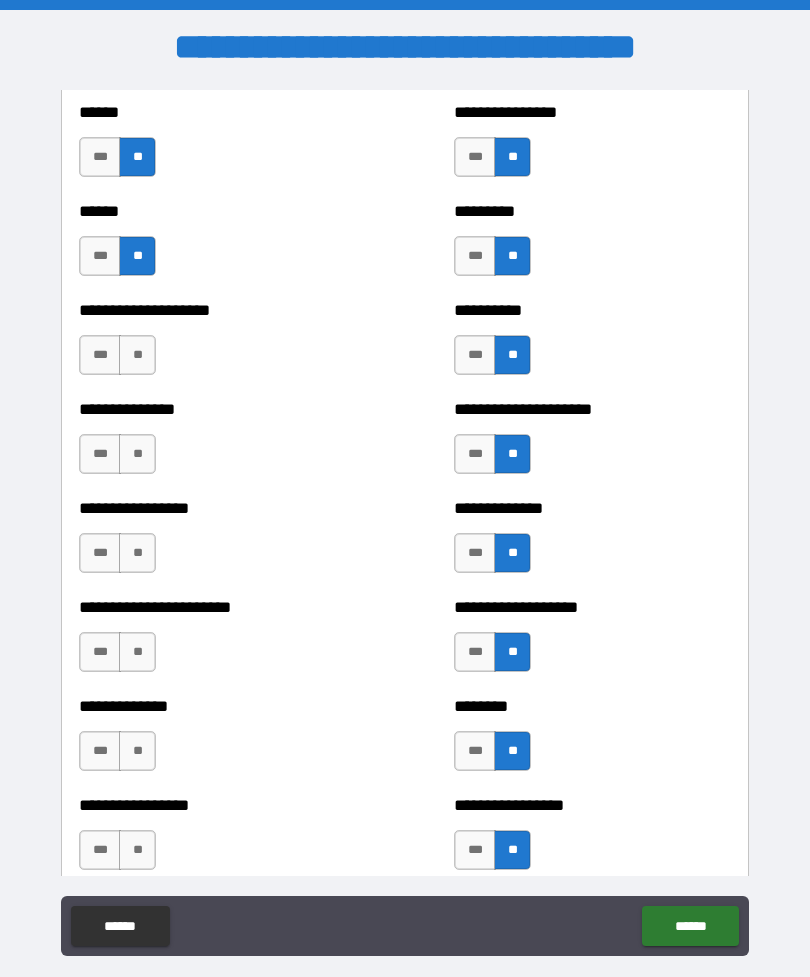click on "**" at bounding box center (137, 355) 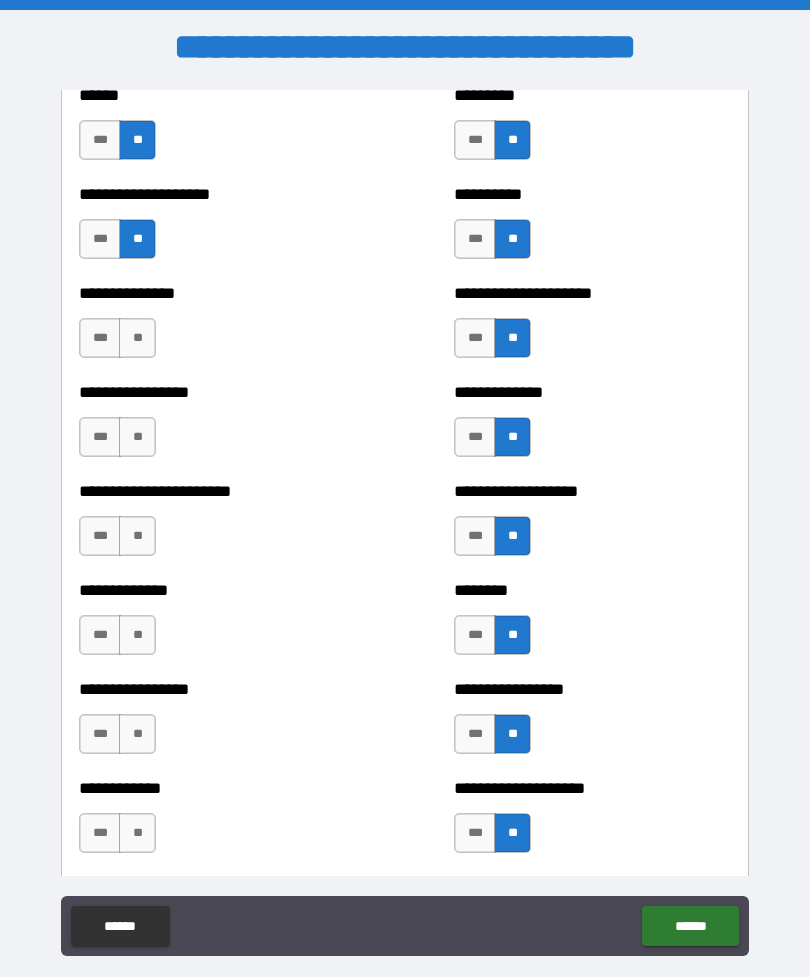 scroll, scrollTop: 3262, scrollLeft: 0, axis: vertical 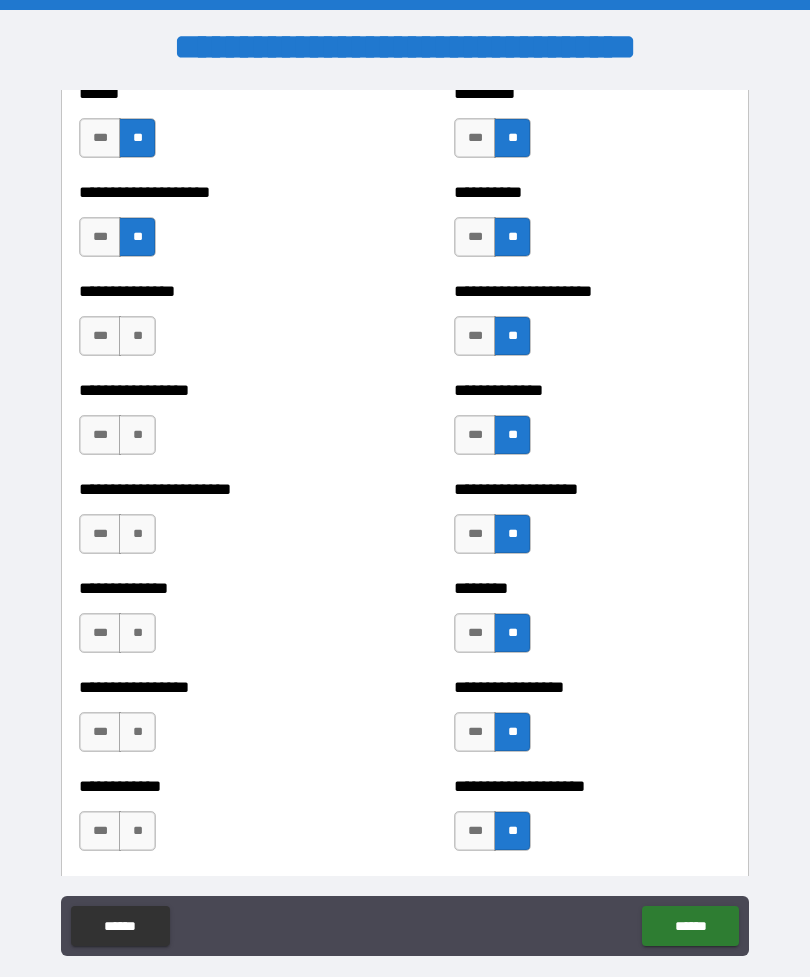 click on "**" at bounding box center [137, 336] 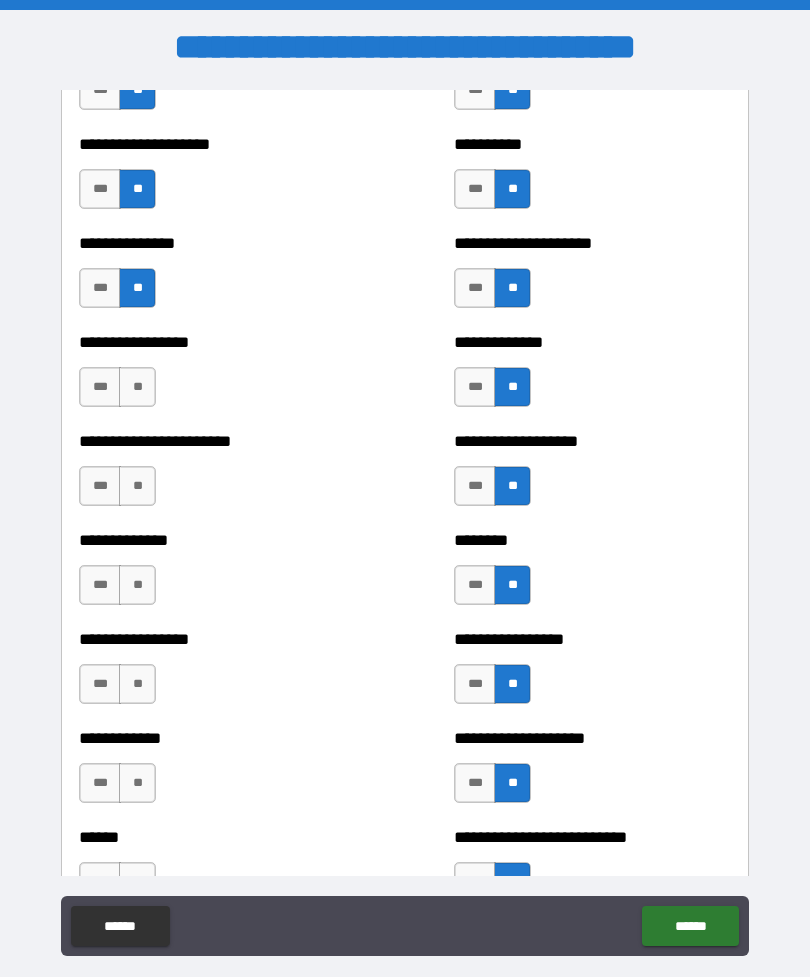 scroll, scrollTop: 3342, scrollLeft: 0, axis: vertical 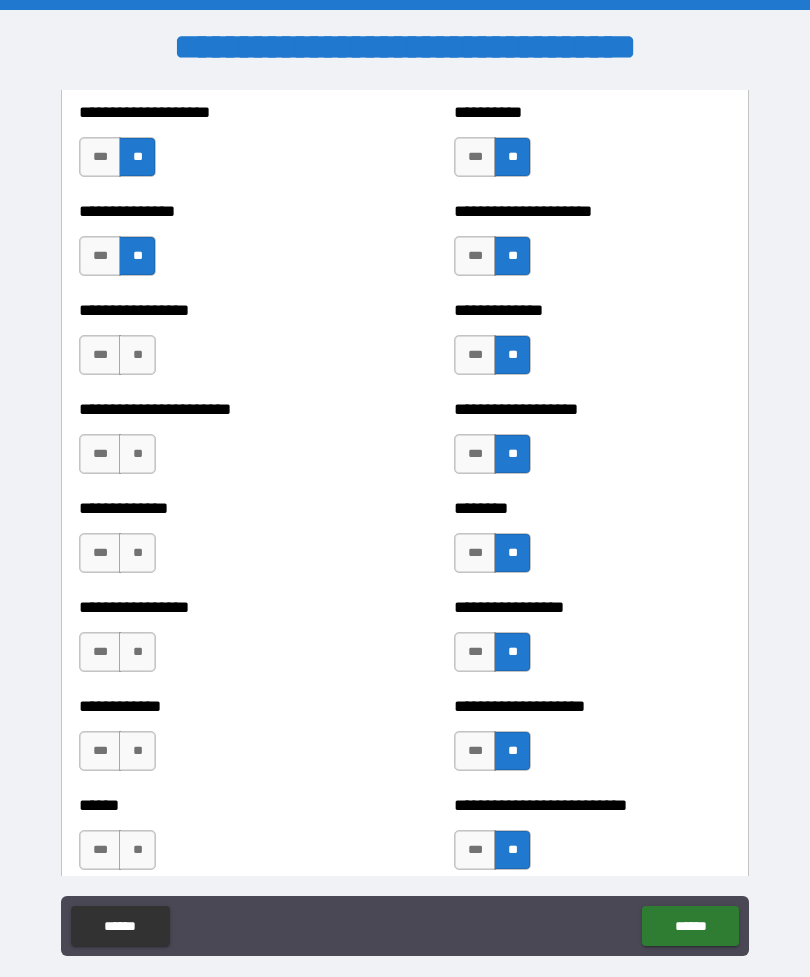 click on "**" at bounding box center [137, 355] 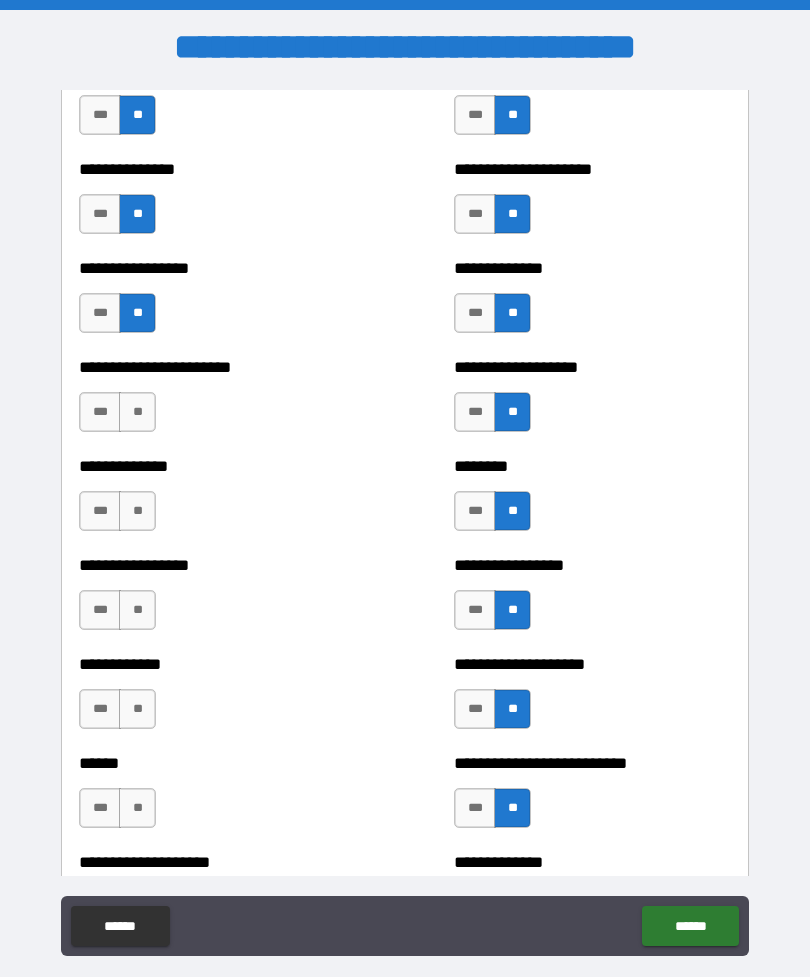 scroll, scrollTop: 3430, scrollLeft: 0, axis: vertical 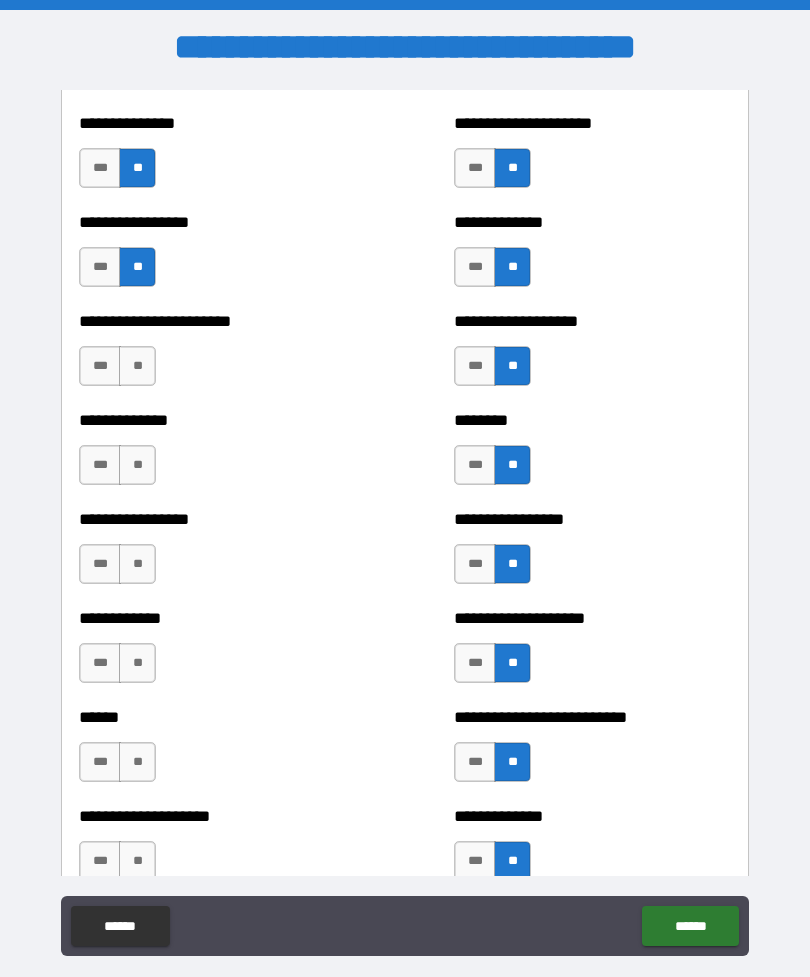 click on "**" at bounding box center [137, 366] 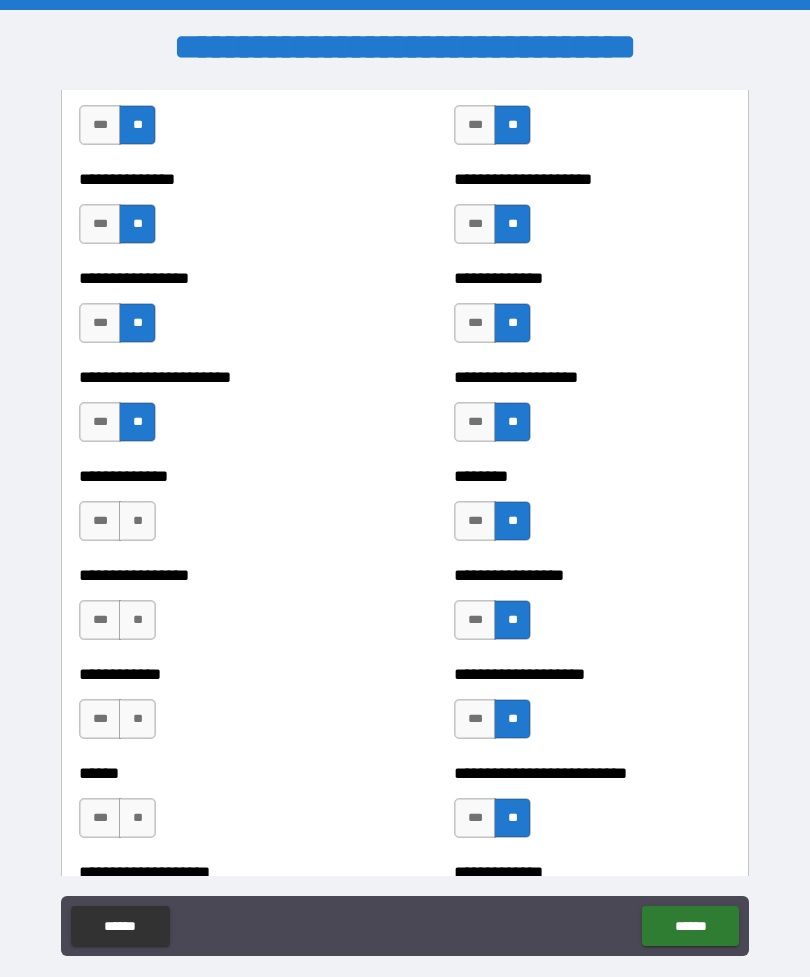 scroll, scrollTop: 3389, scrollLeft: 0, axis: vertical 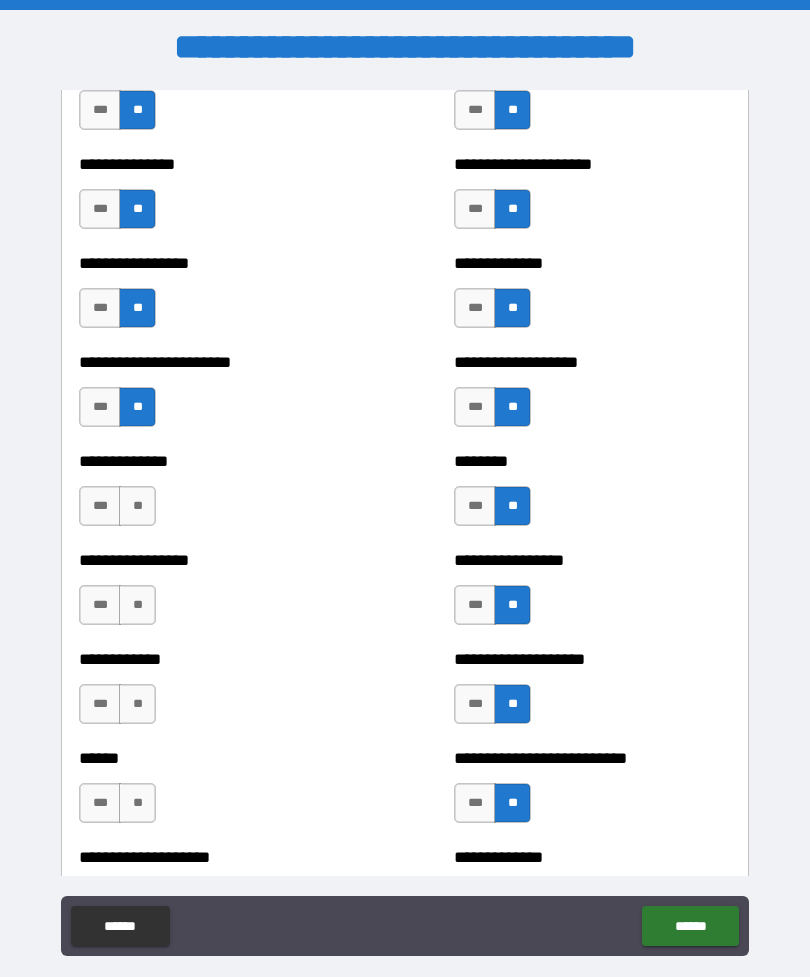 click on "**" at bounding box center [137, 506] 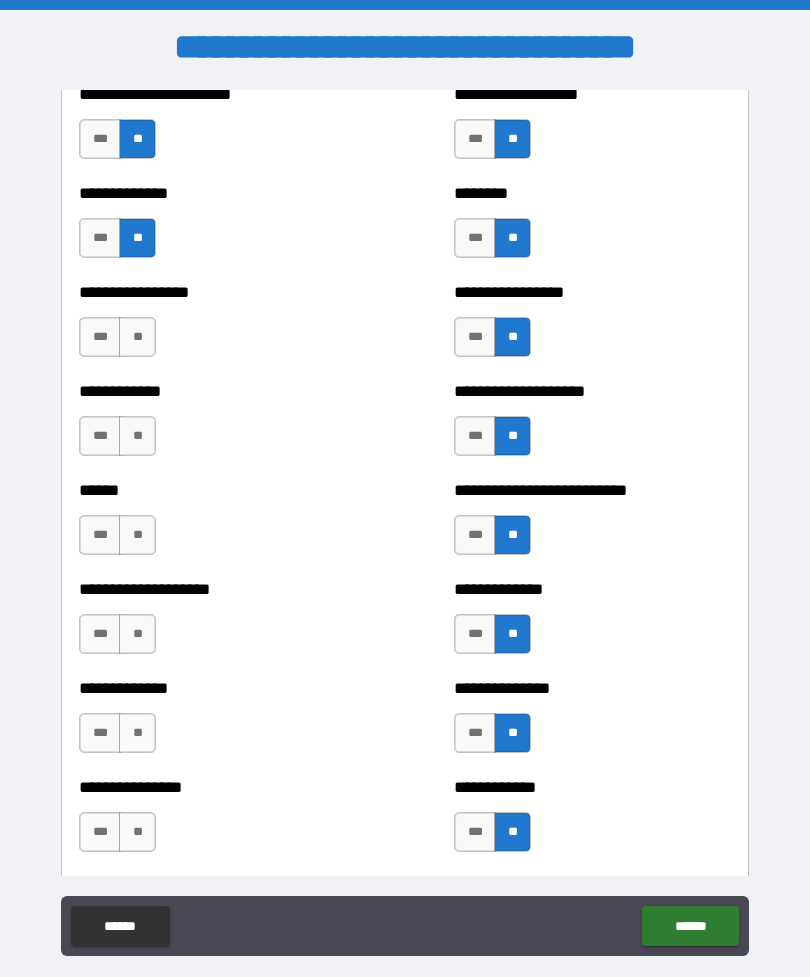 scroll, scrollTop: 3685, scrollLeft: 0, axis: vertical 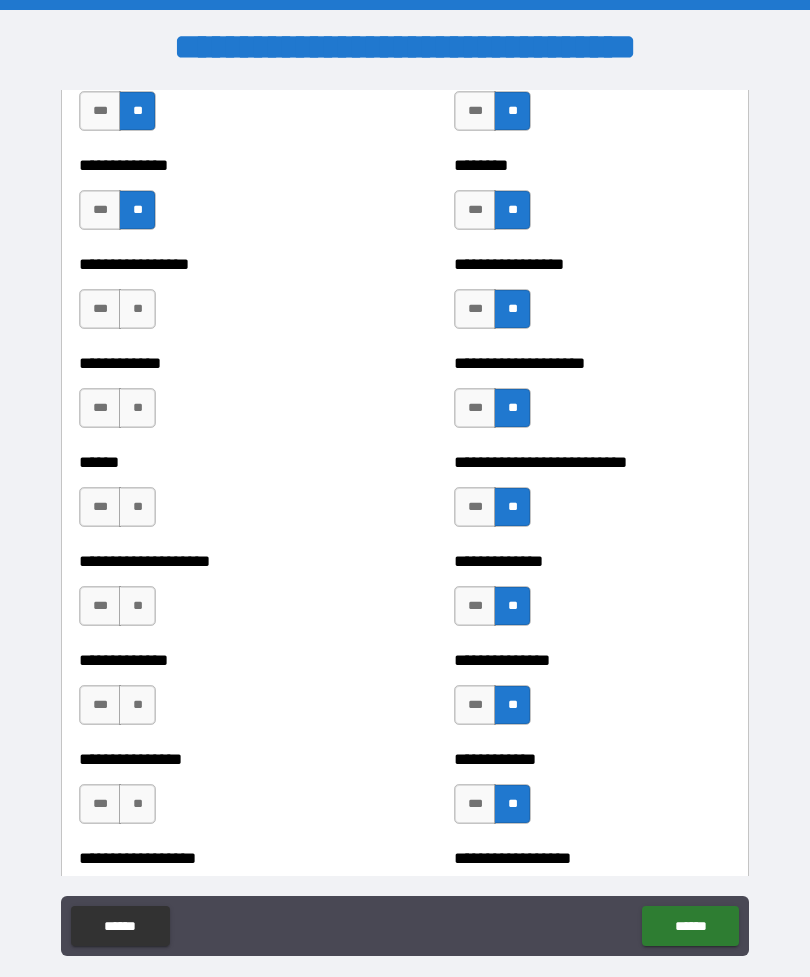 click on "**" at bounding box center (137, 309) 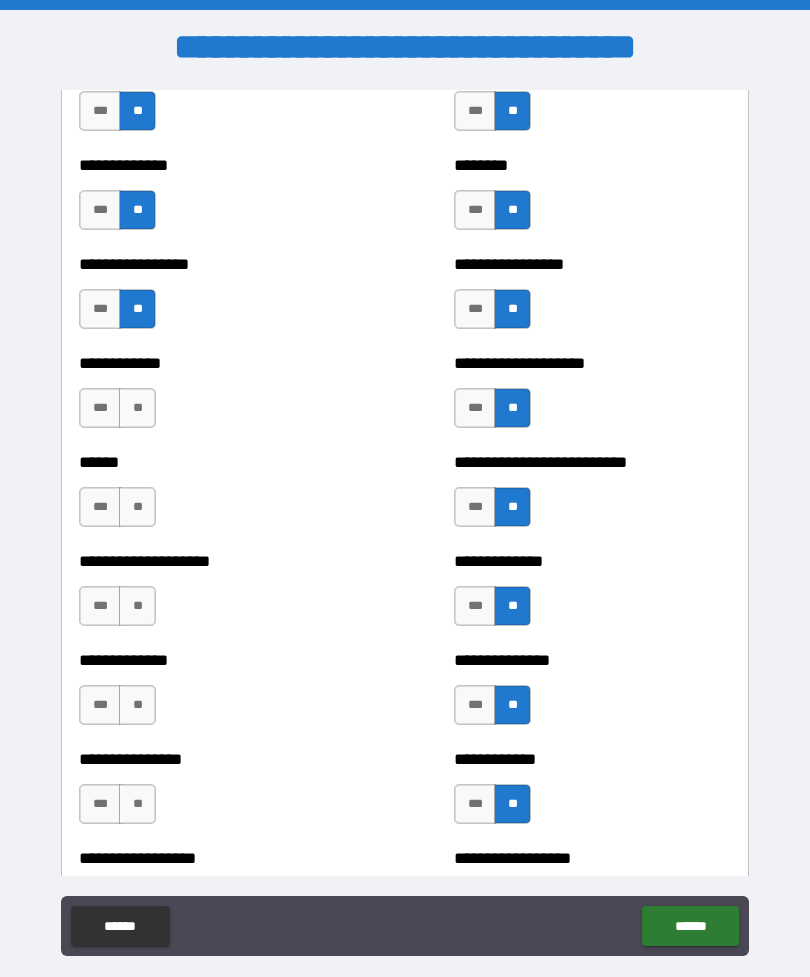 click on "**" at bounding box center (137, 408) 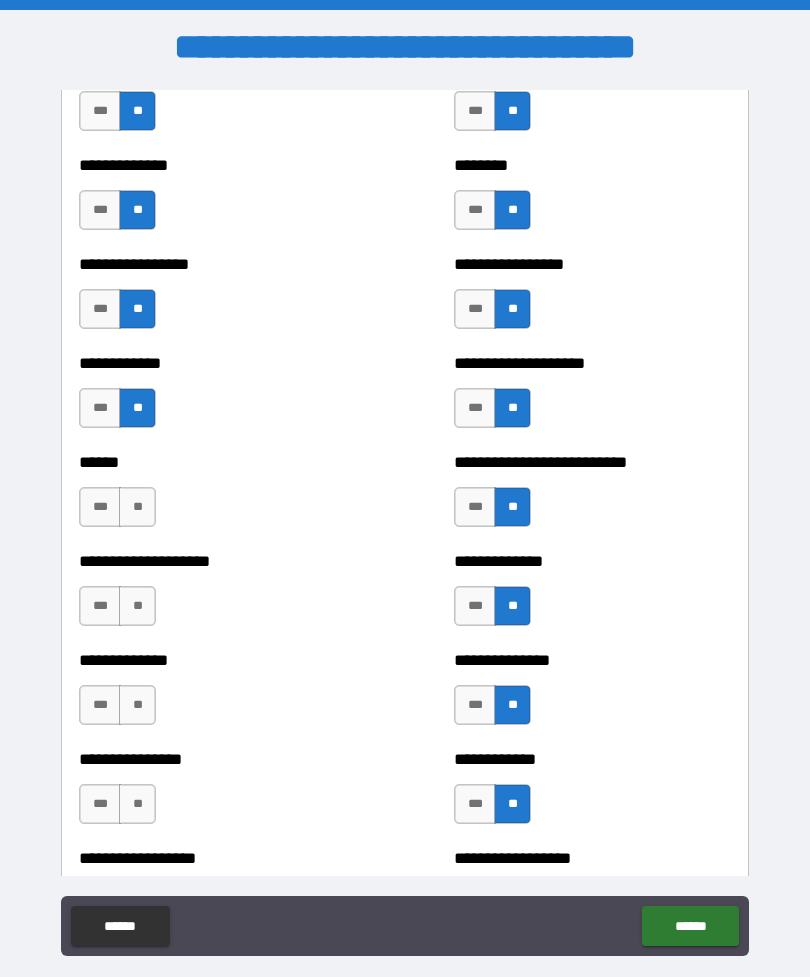 scroll, scrollTop: 3789, scrollLeft: 0, axis: vertical 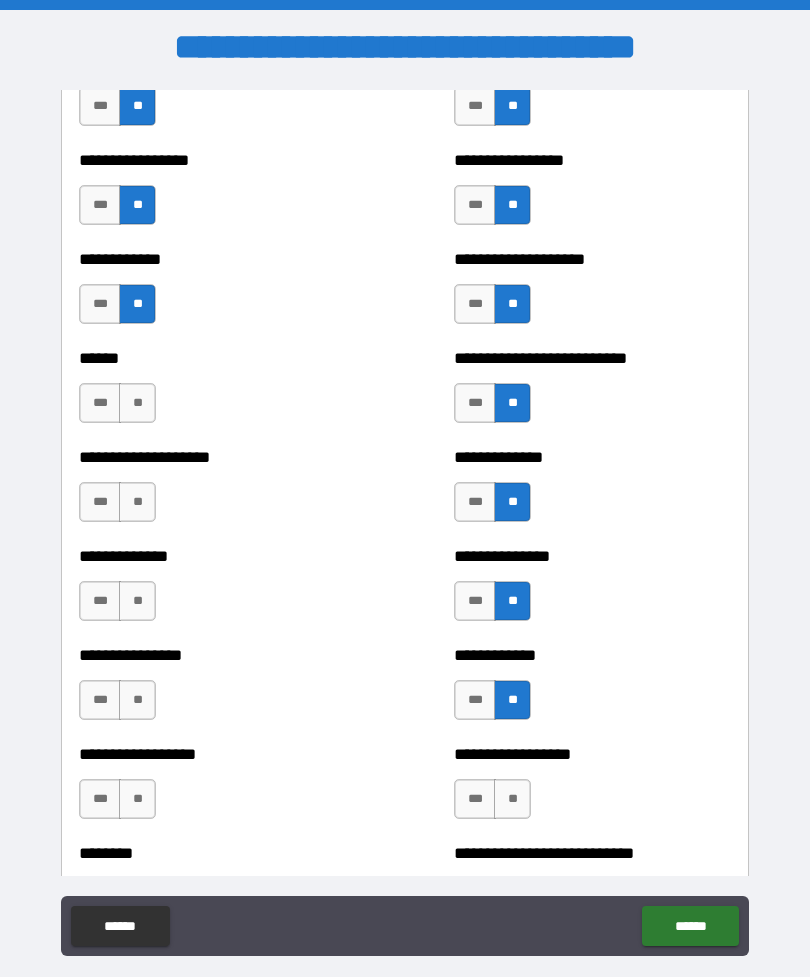 click on "**" at bounding box center [137, 403] 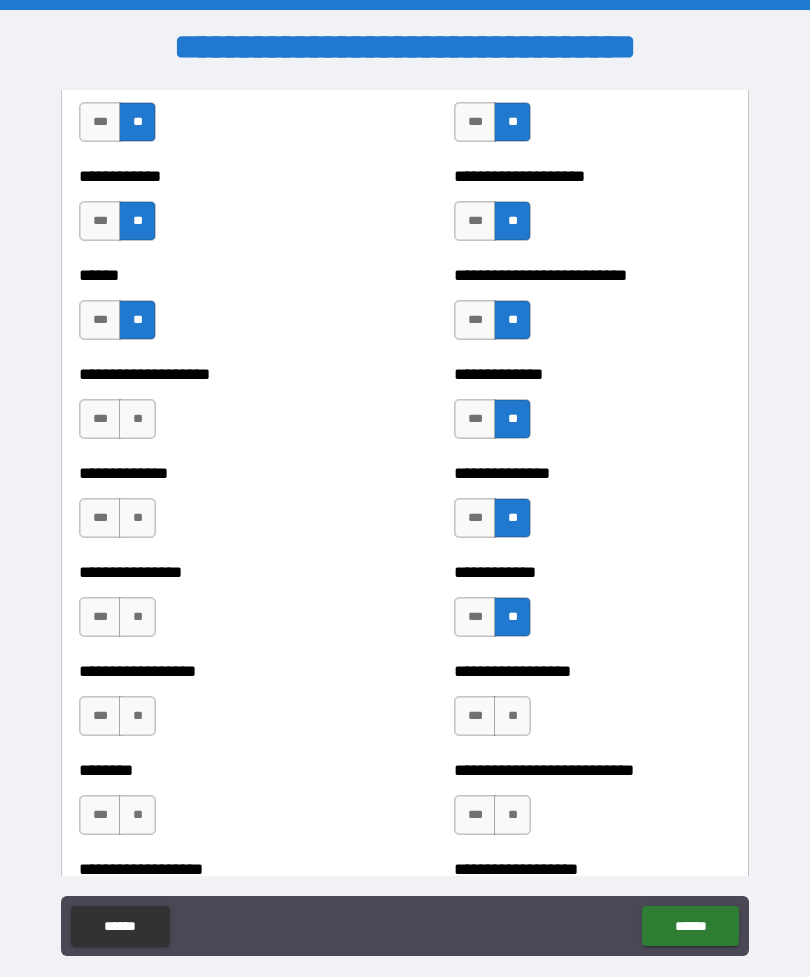 scroll, scrollTop: 3898, scrollLeft: 0, axis: vertical 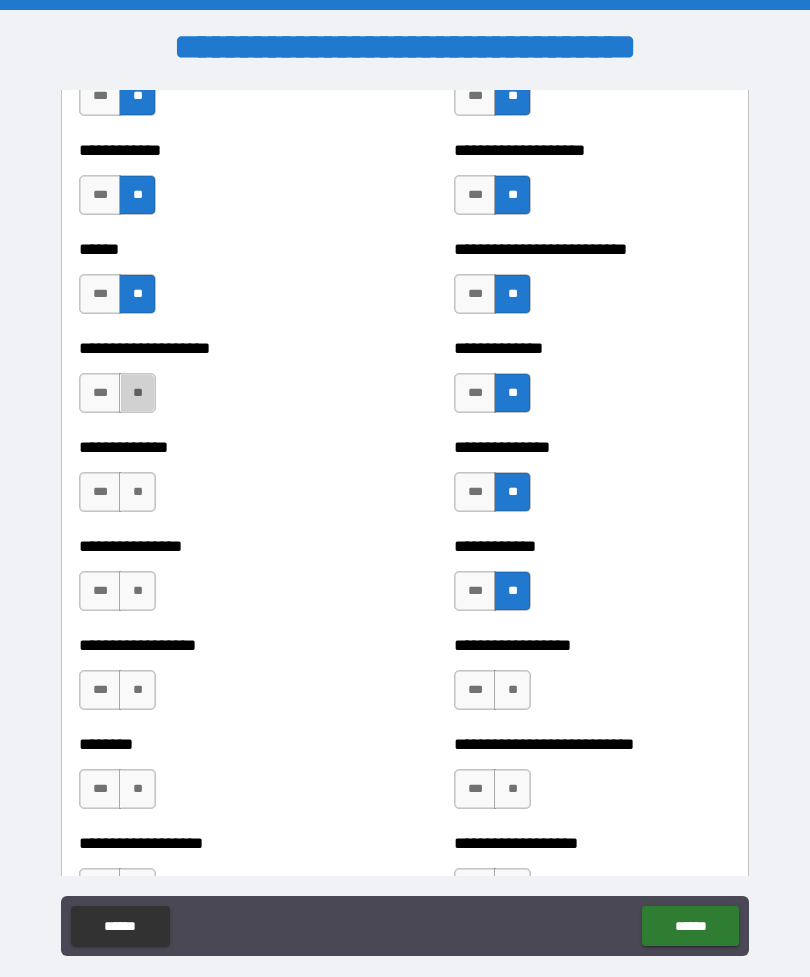 click on "**" at bounding box center (137, 393) 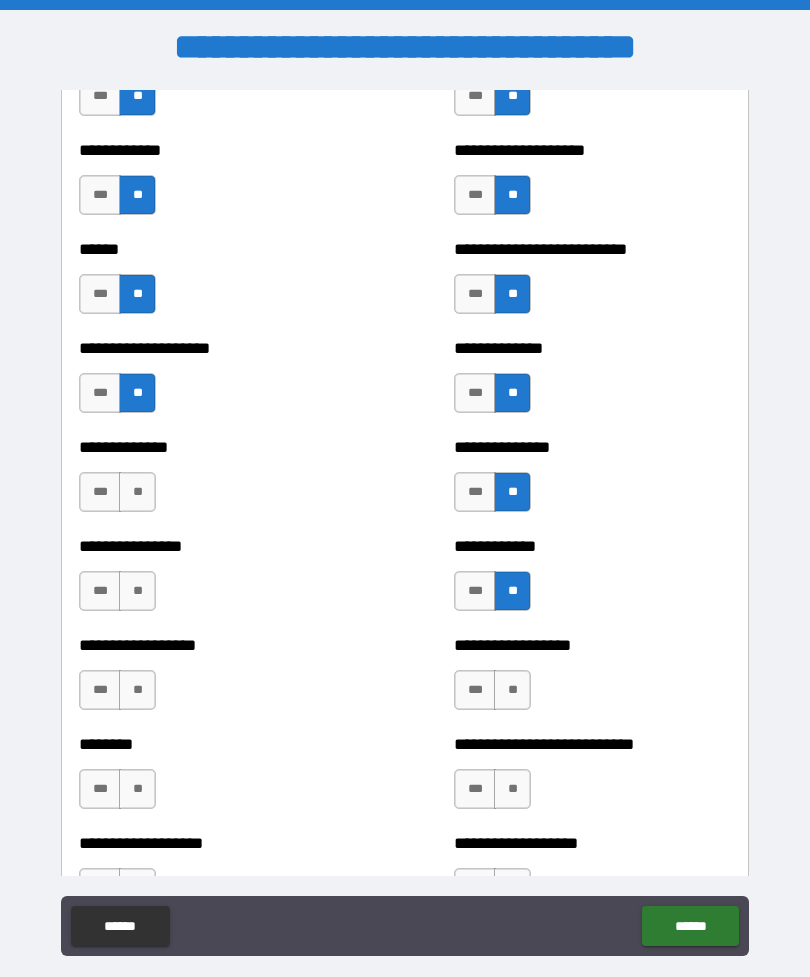 click on "**" at bounding box center (137, 492) 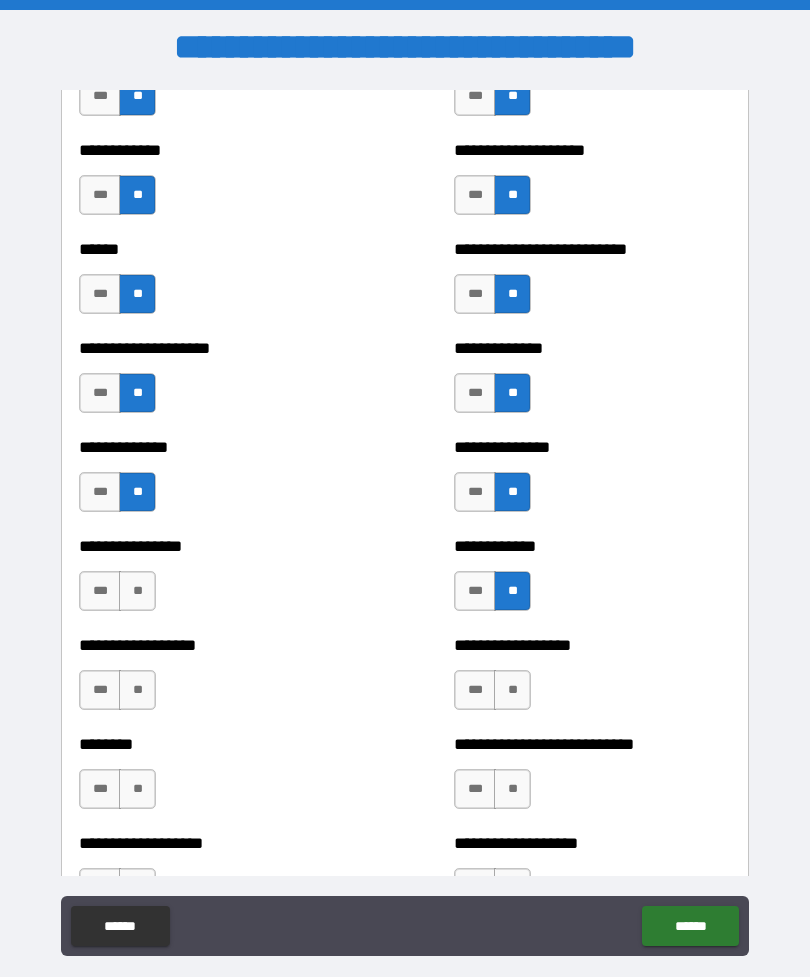 click on "**" at bounding box center (137, 591) 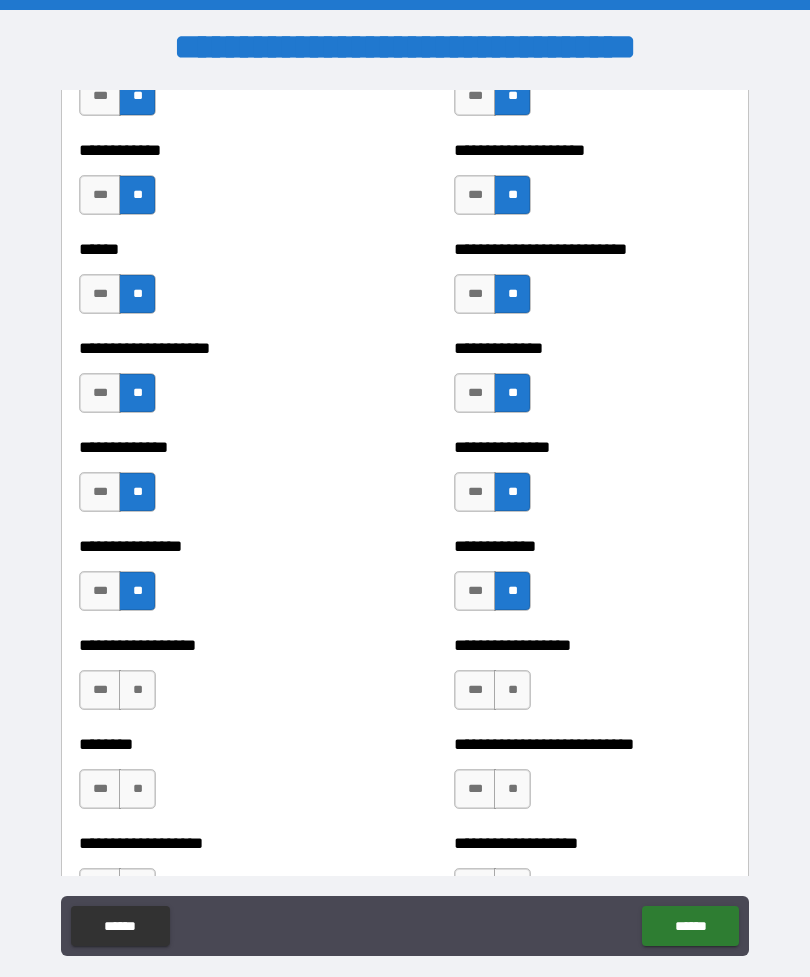 click on "**" at bounding box center (137, 690) 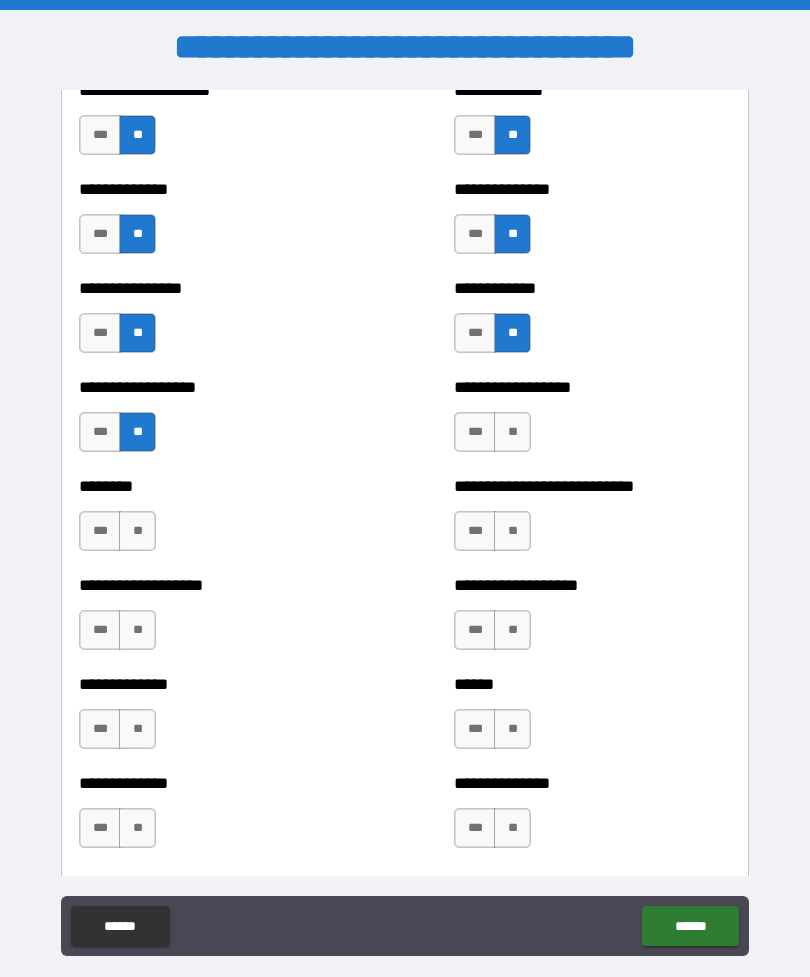 scroll, scrollTop: 4155, scrollLeft: 0, axis: vertical 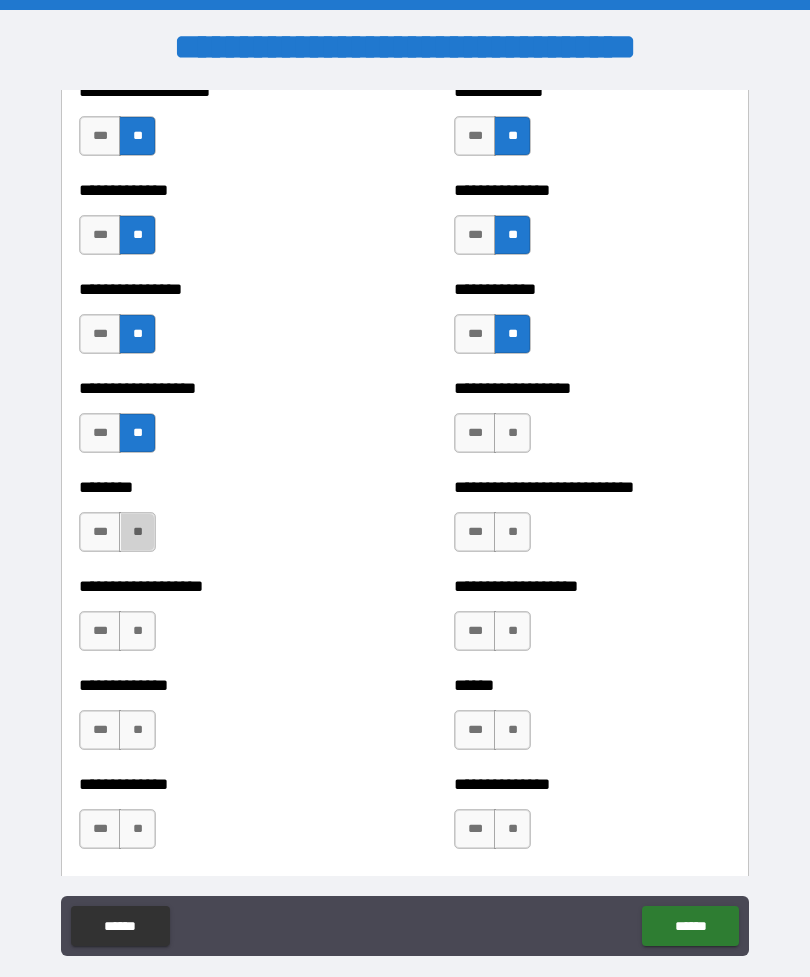 click on "**" at bounding box center [137, 532] 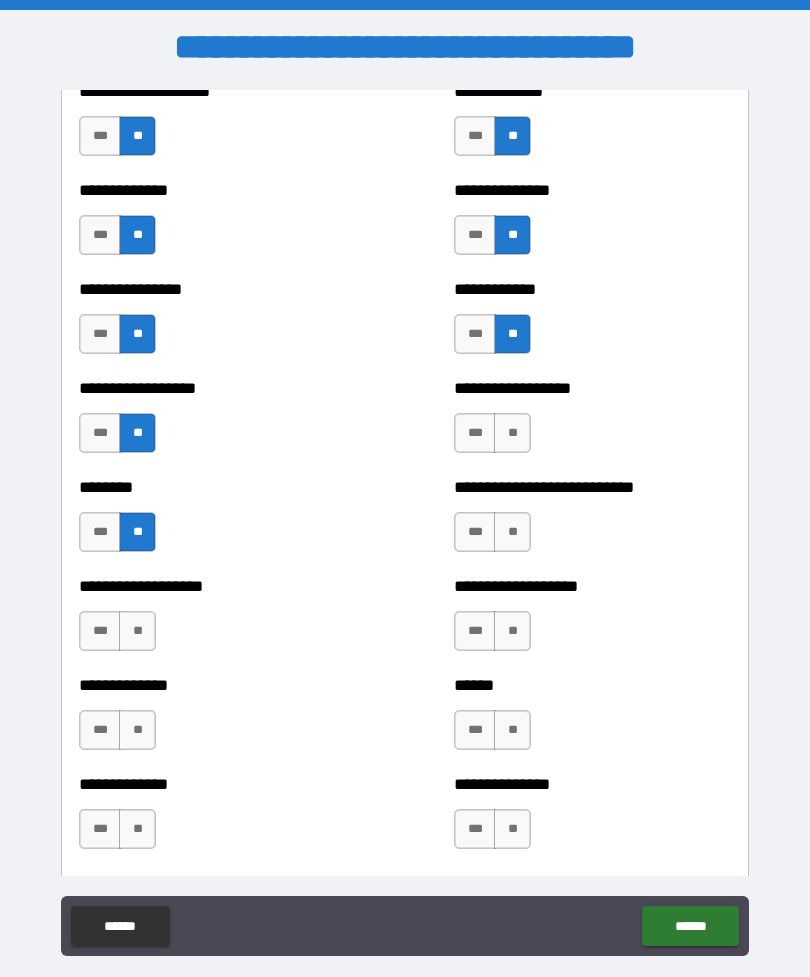 click on "**" at bounding box center [137, 631] 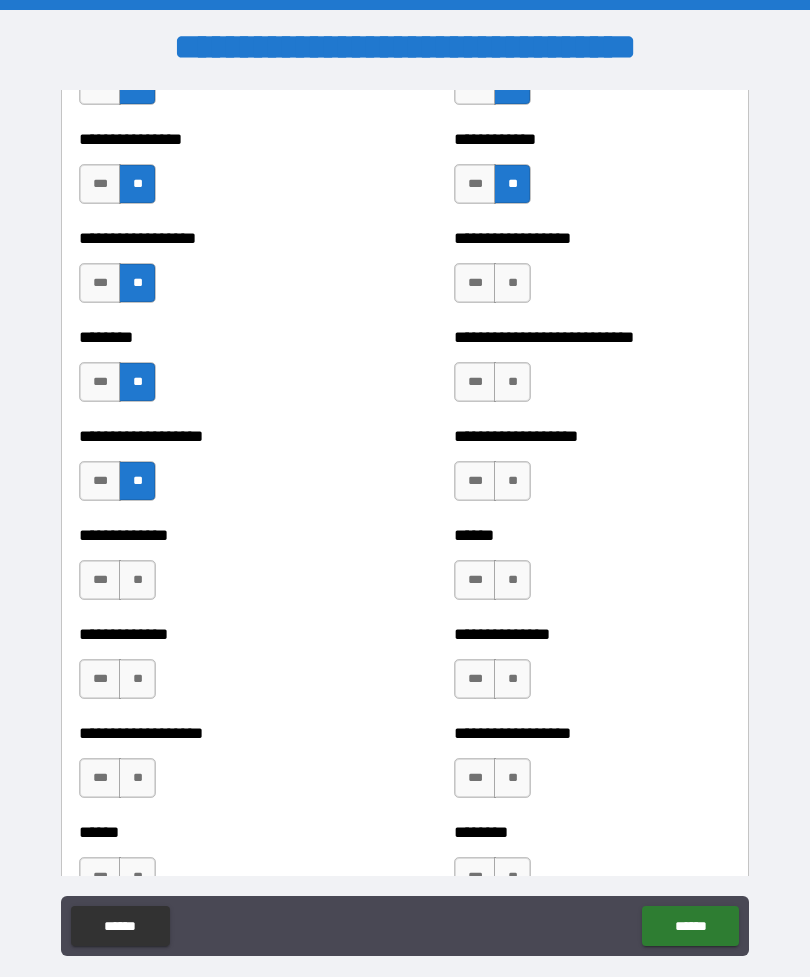 scroll, scrollTop: 4319, scrollLeft: 0, axis: vertical 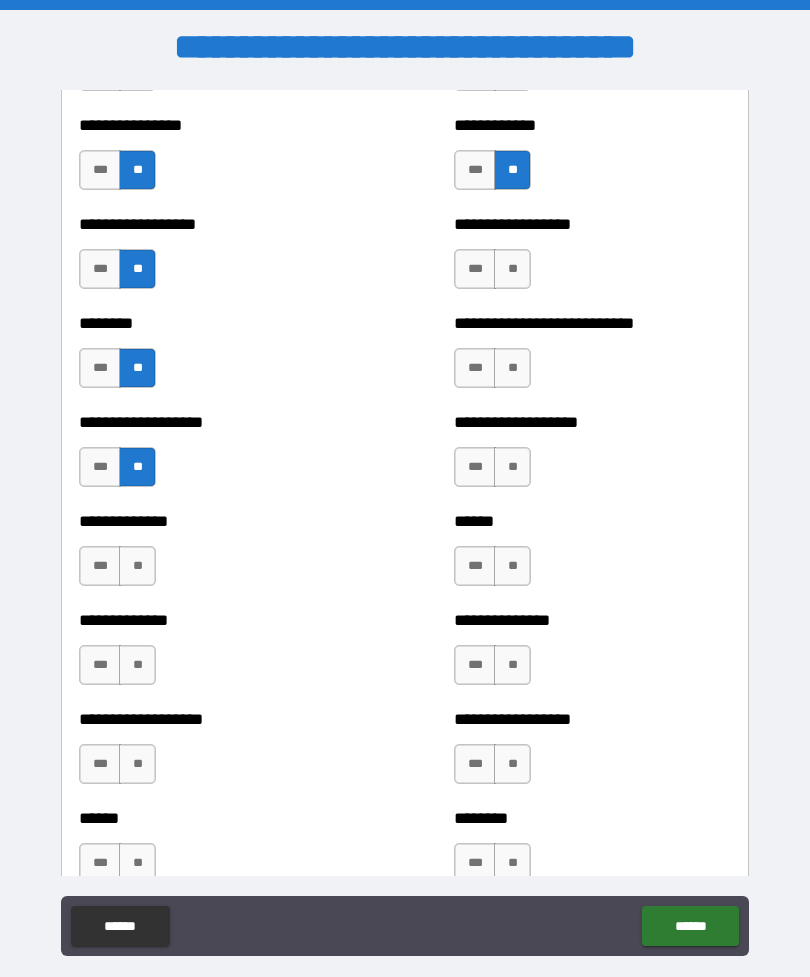 click on "**" at bounding box center [137, 566] 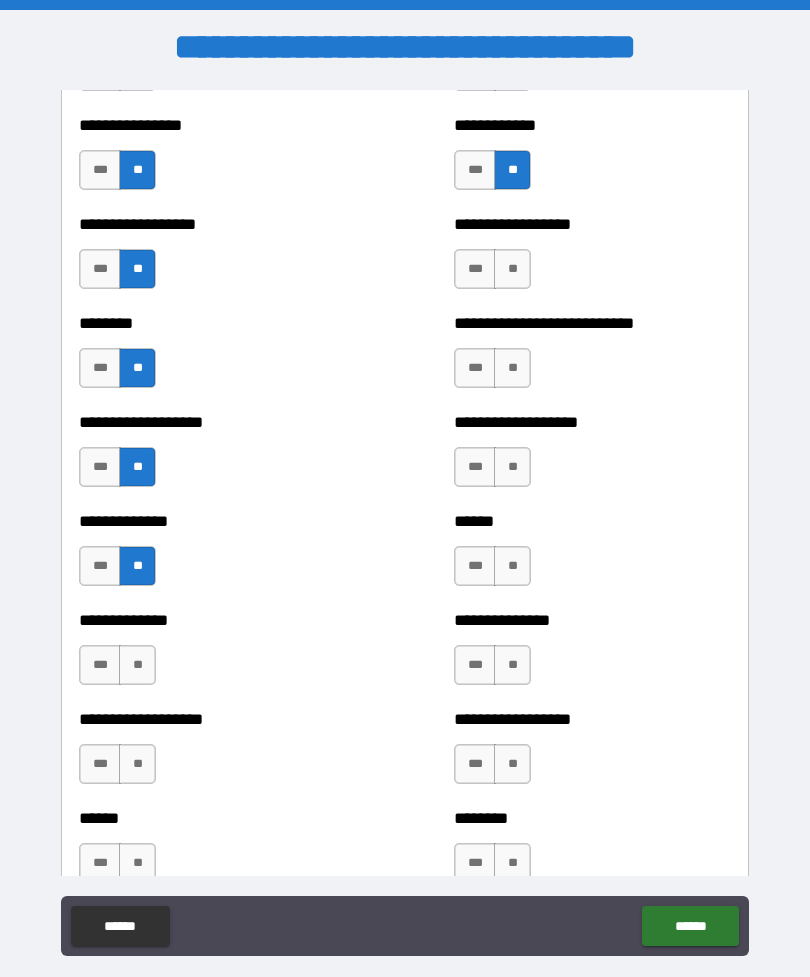click on "**" at bounding box center [137, 665] 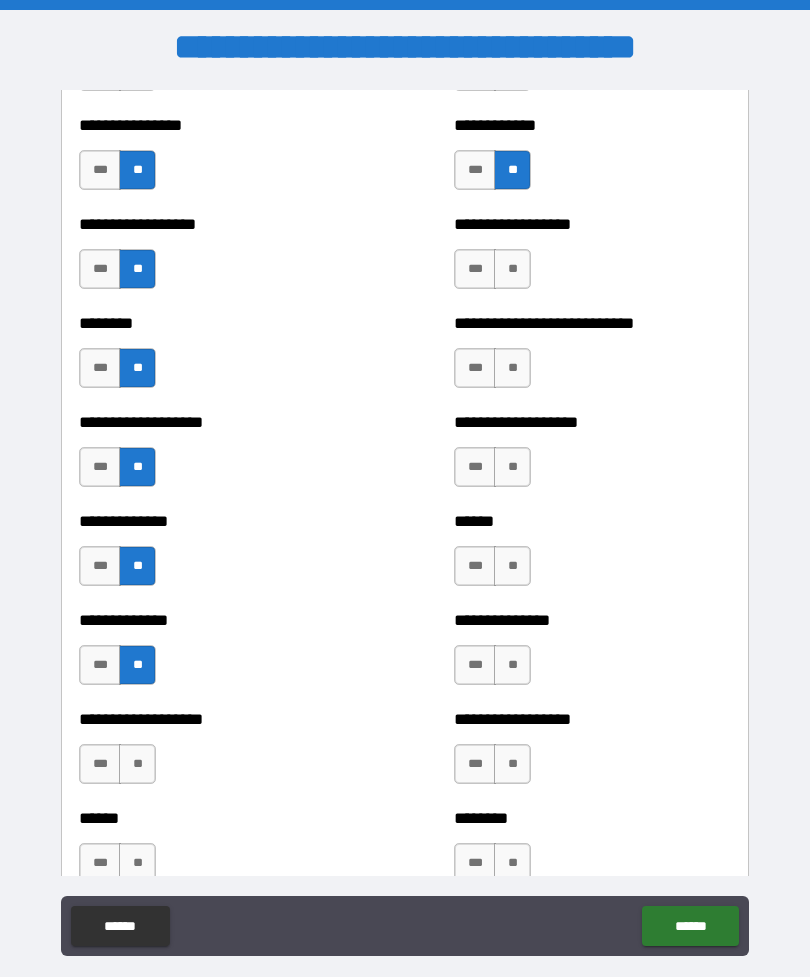 click on "**" at bounding box center [512, 269] 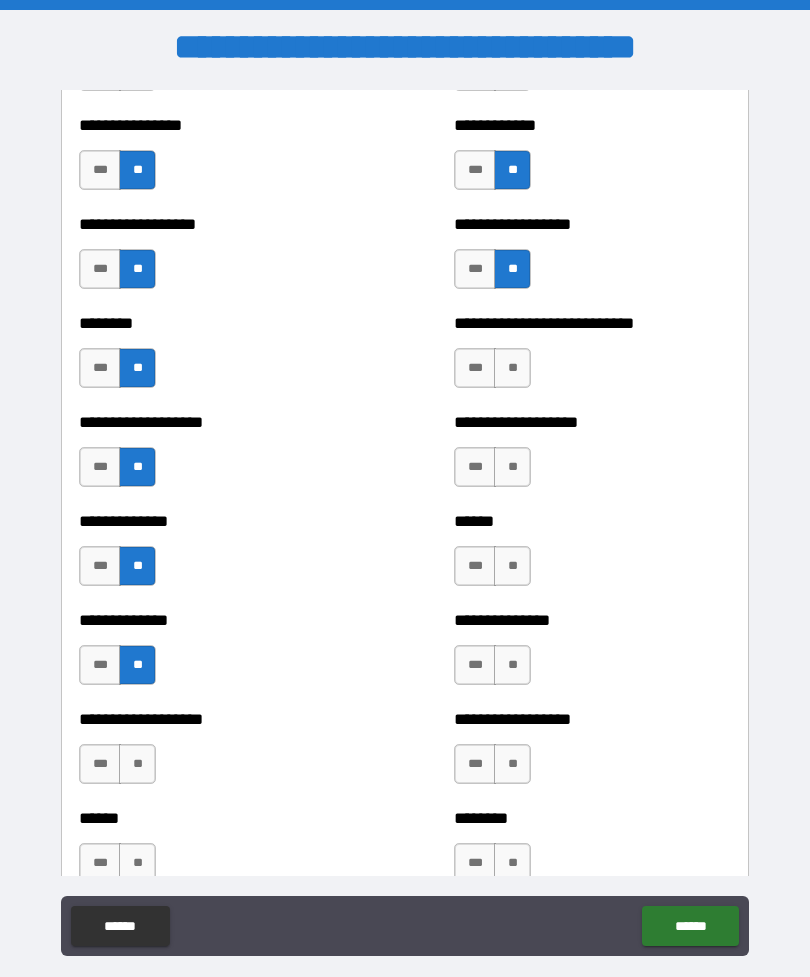 click on "**" at bounding box center (512, 368) 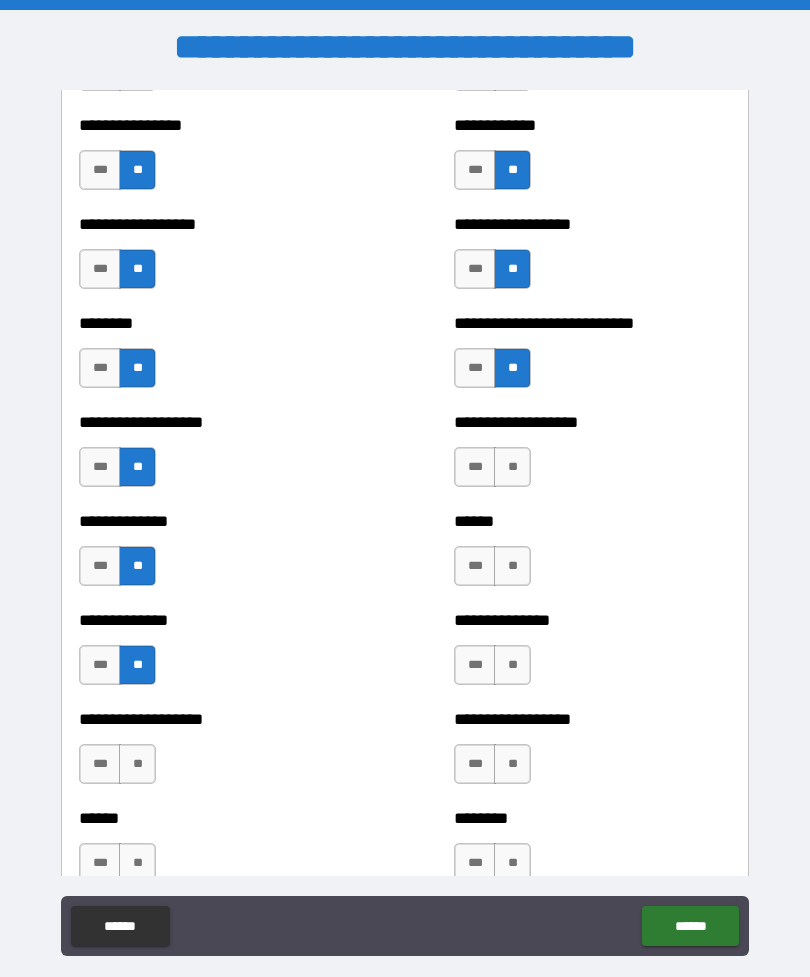 click on "**" at bounding box center (512, 467) 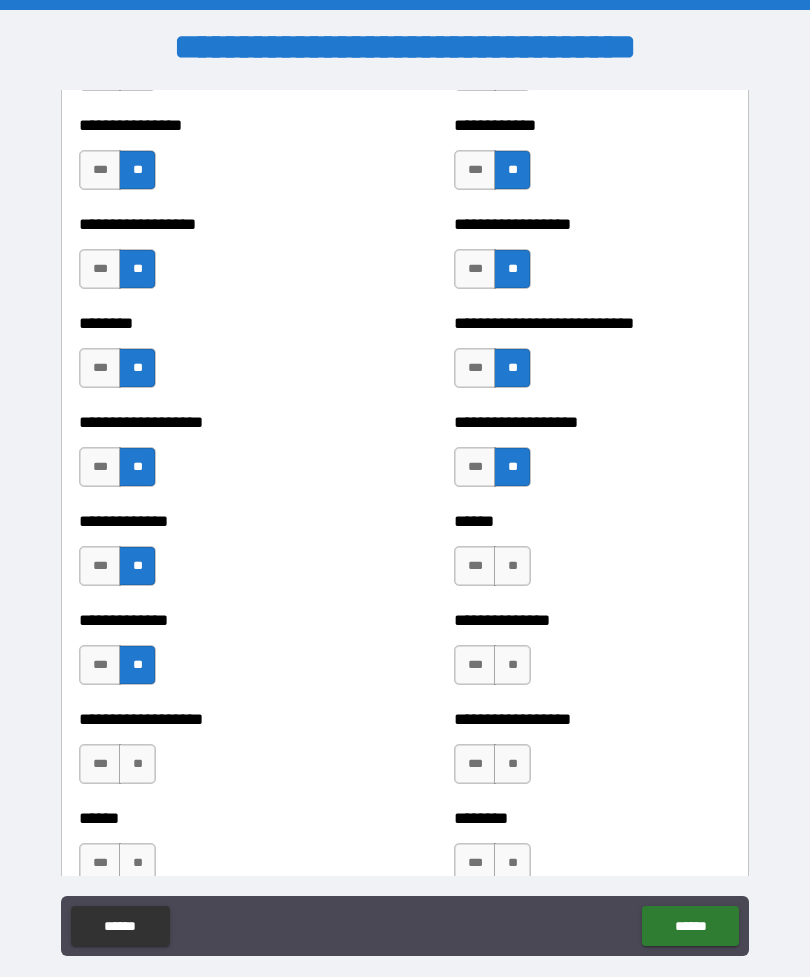 click on "**" at bounding box center (512, 566) 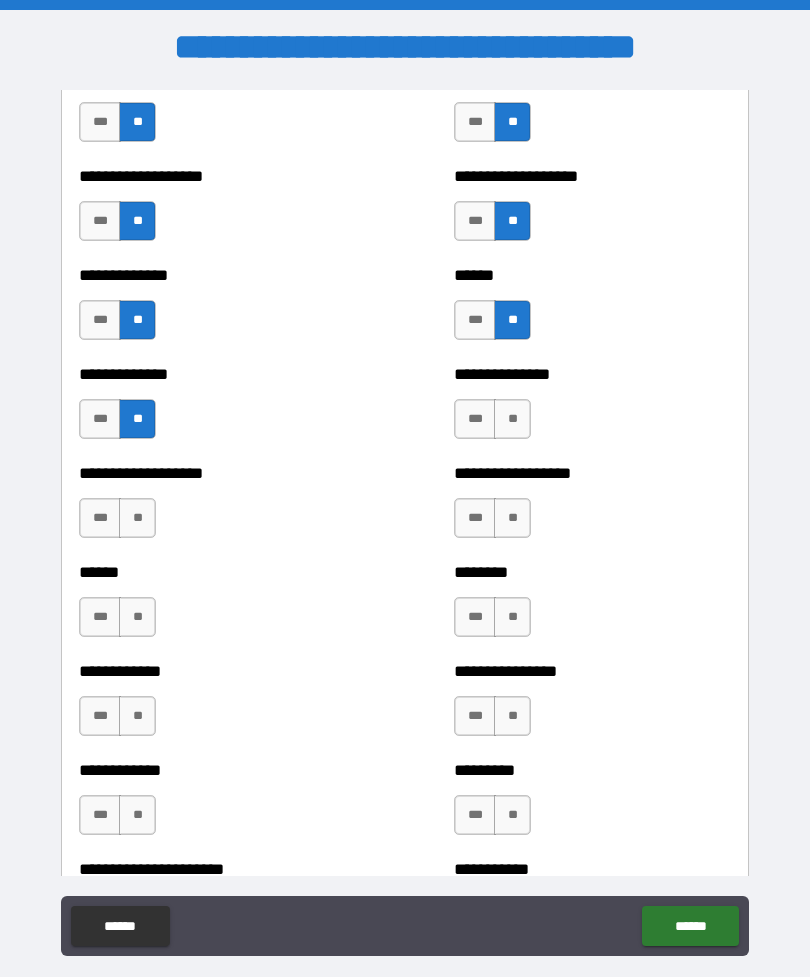 click on "**" at bounding box center (512, 419) 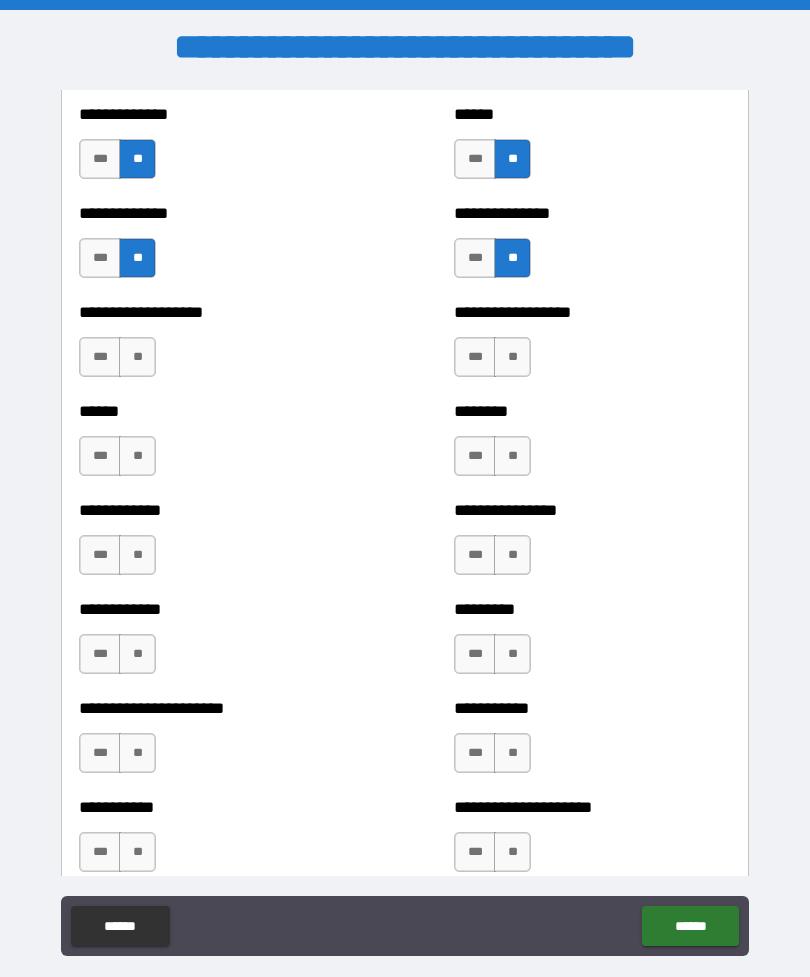 scroll, scrollTop: 4725, scrollLeft: 0, axis: vertical 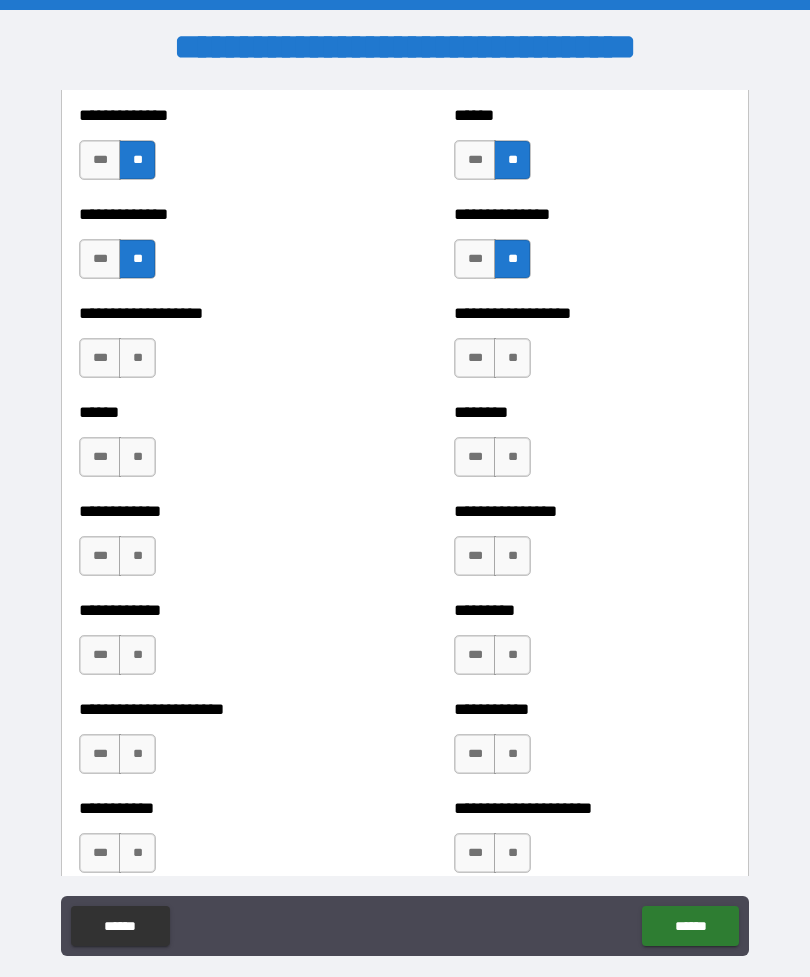 click on "**" at bounding box center (512, 358) 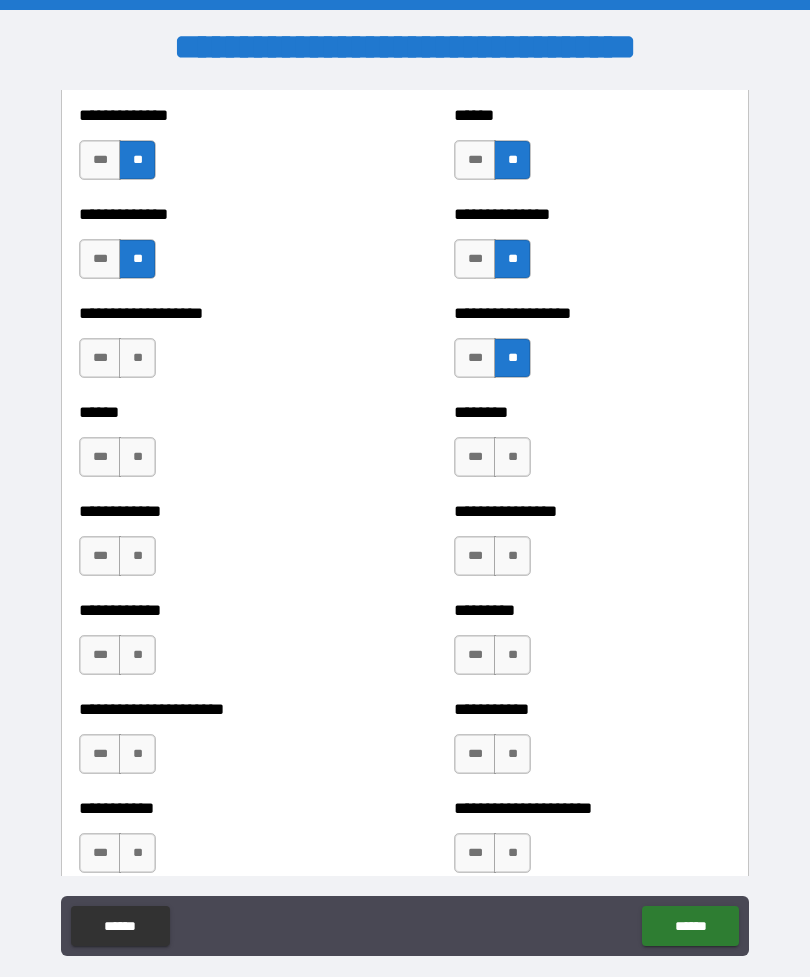 click on "**" at bounding box center (512, 457) 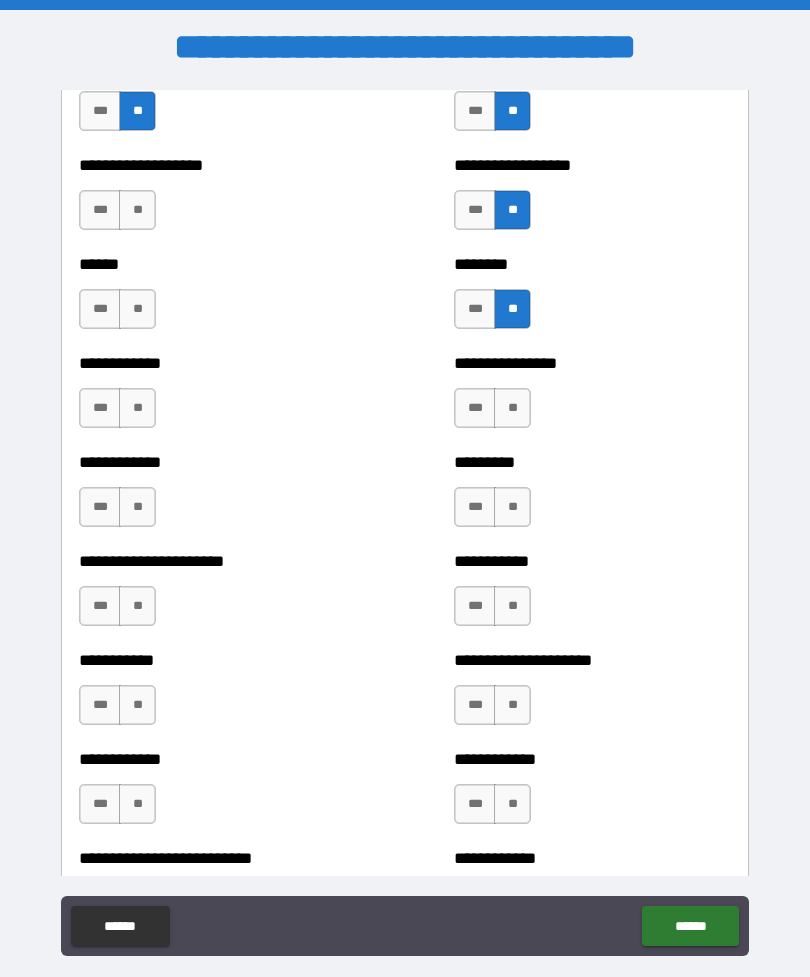 scroll, scrollTop: 4875, scrollLeft: 0, axis: vertical 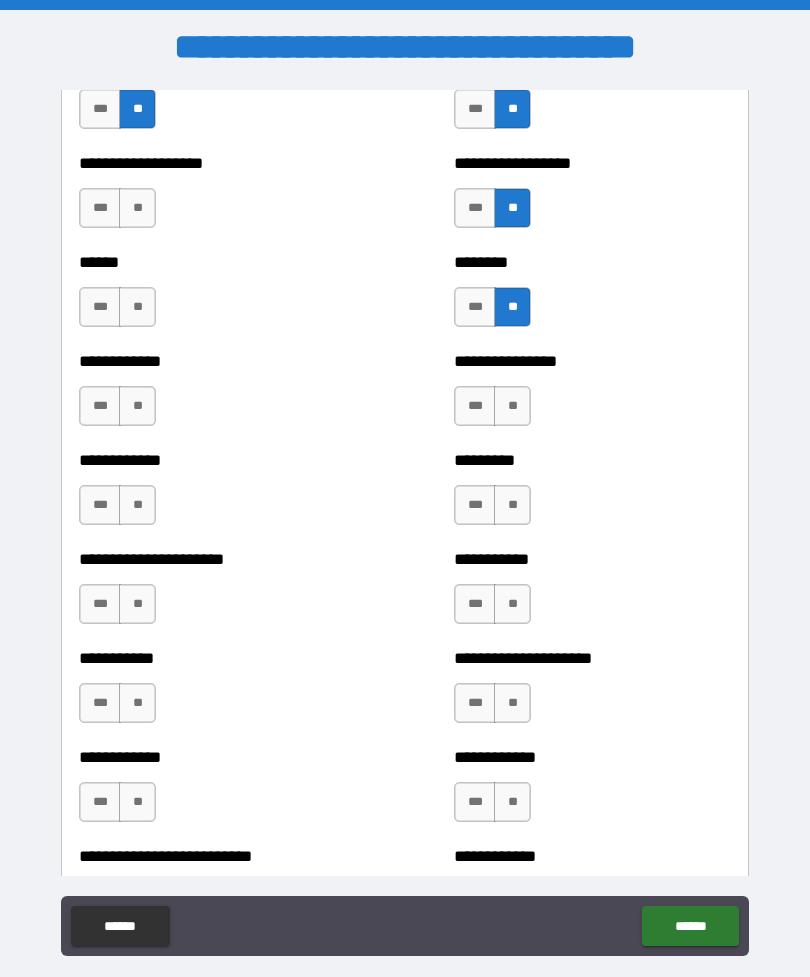 click on "**" at bounding box center (512, 406) 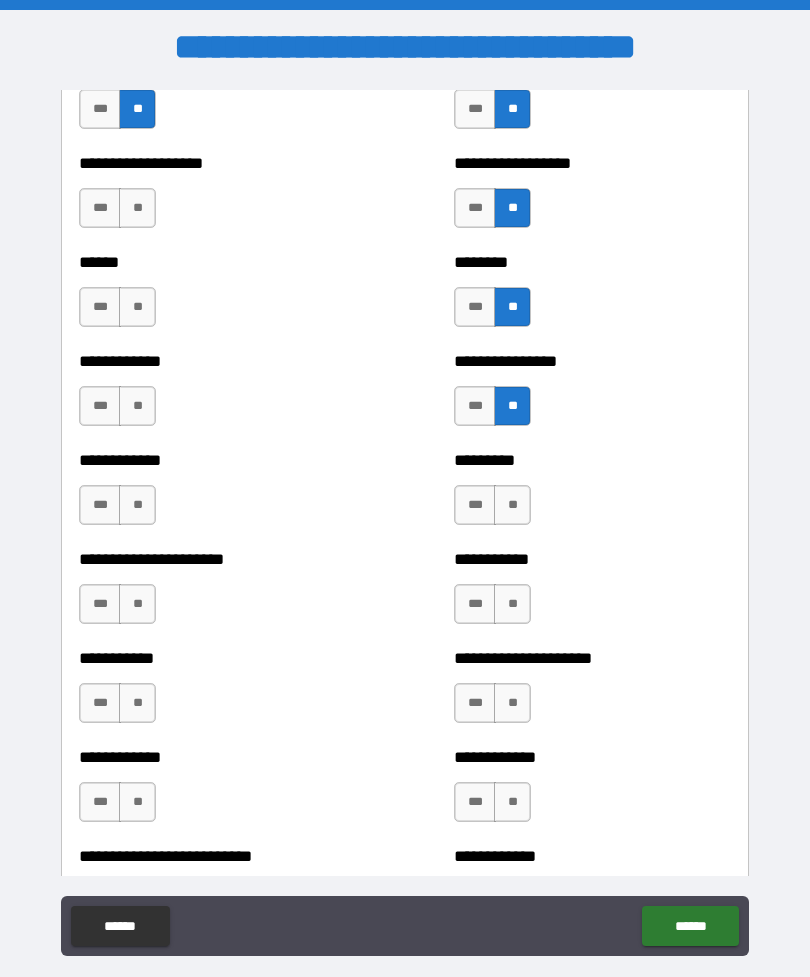 click on "**" at bounding box center (512, 505) 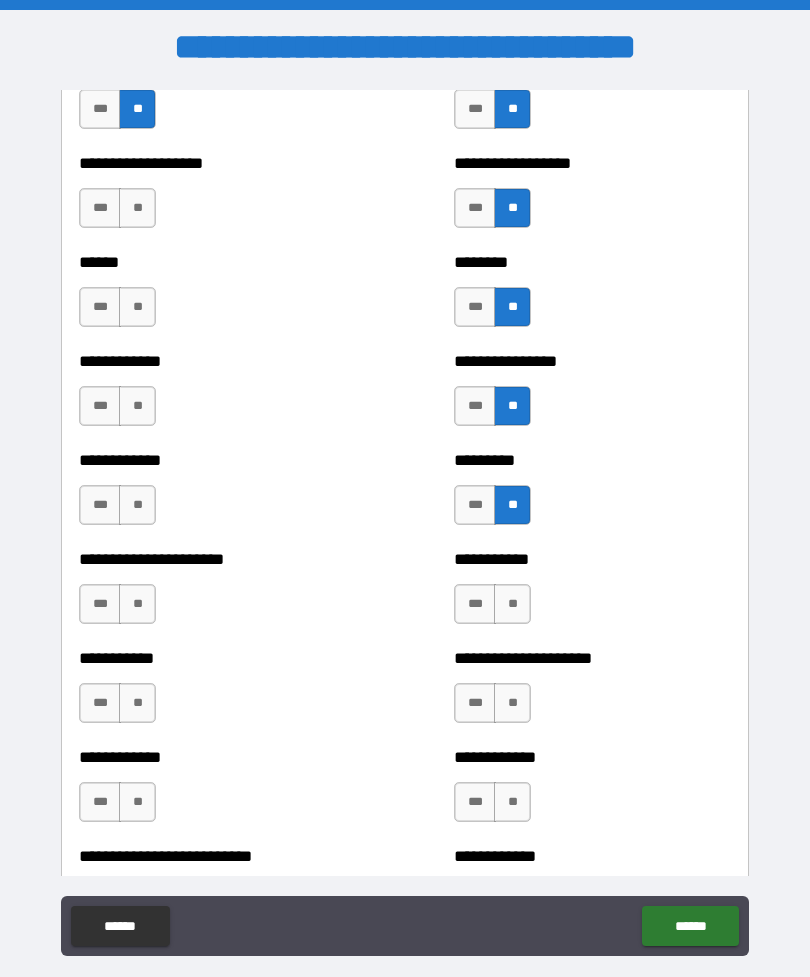click on "**" at bounding box center (512, 604) 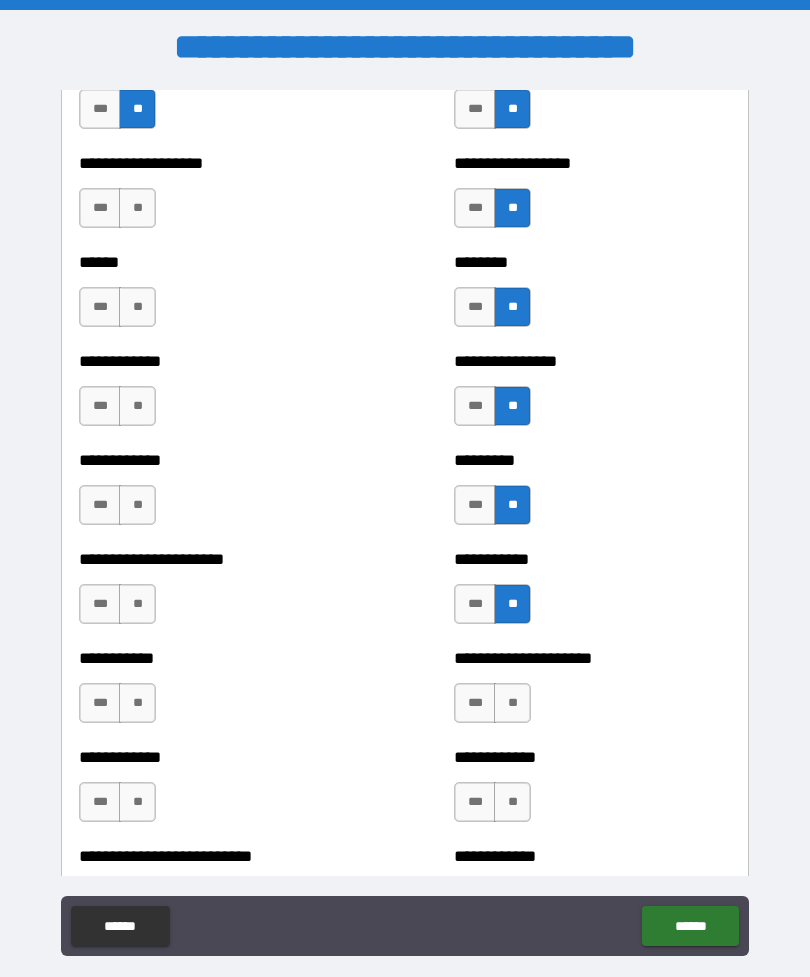 click on "**" at bounding box center [512, 703] 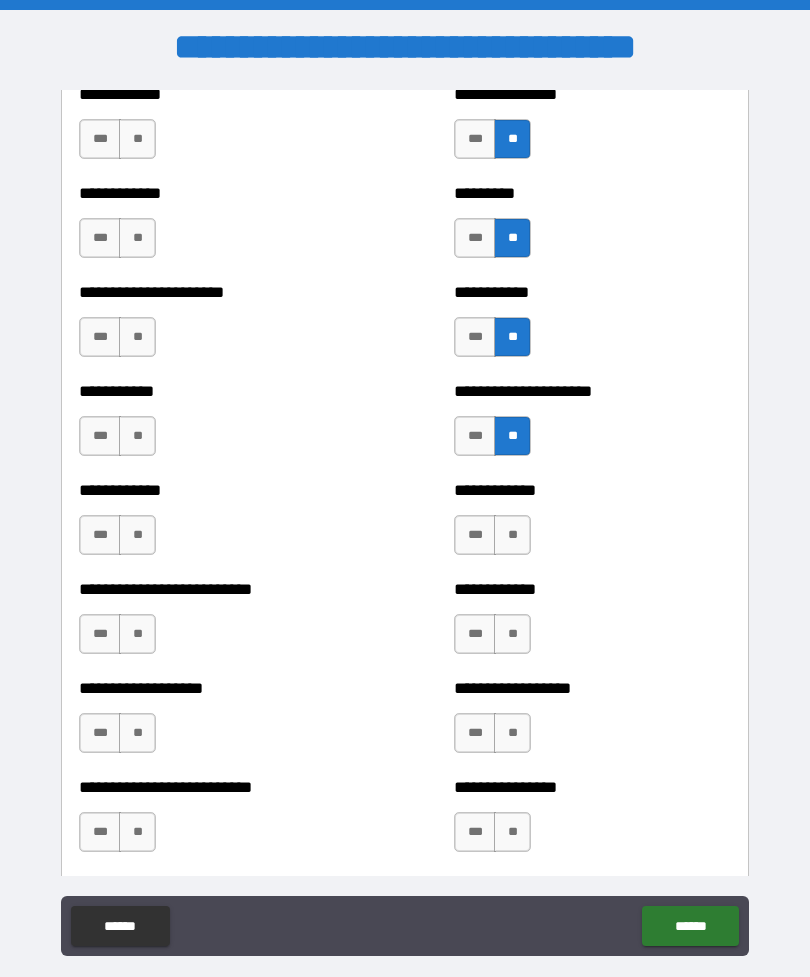 scroll, scrollTop: 5161, scrollLeft: 0, axis: vertical 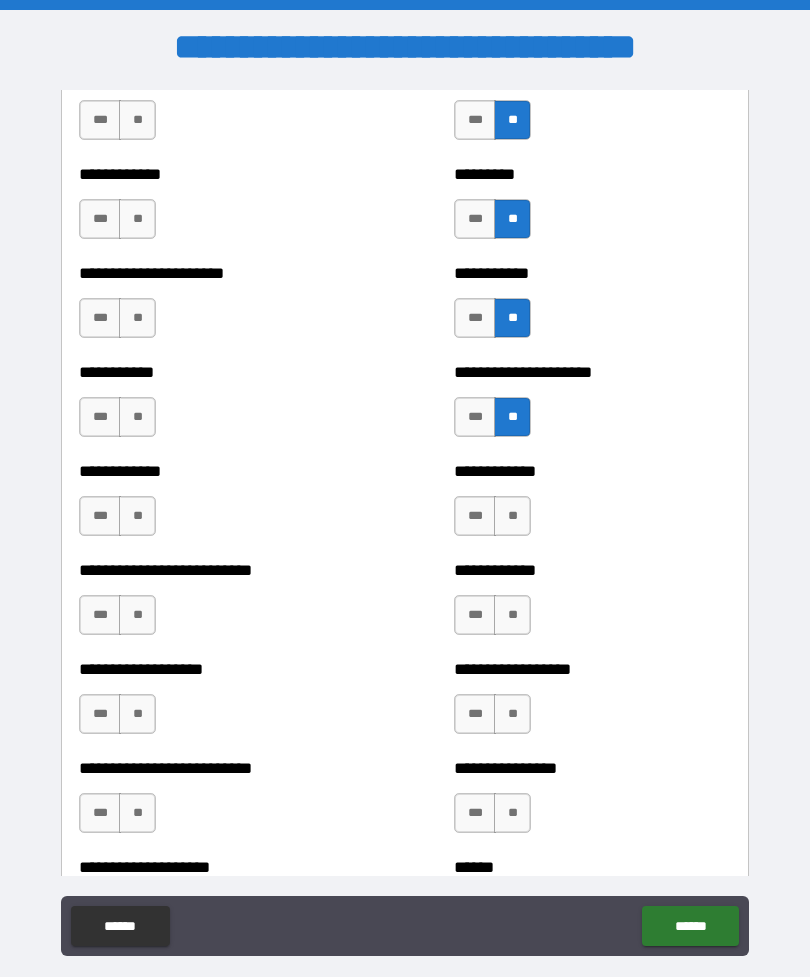 click on "**" at bounding box center [512, 516] 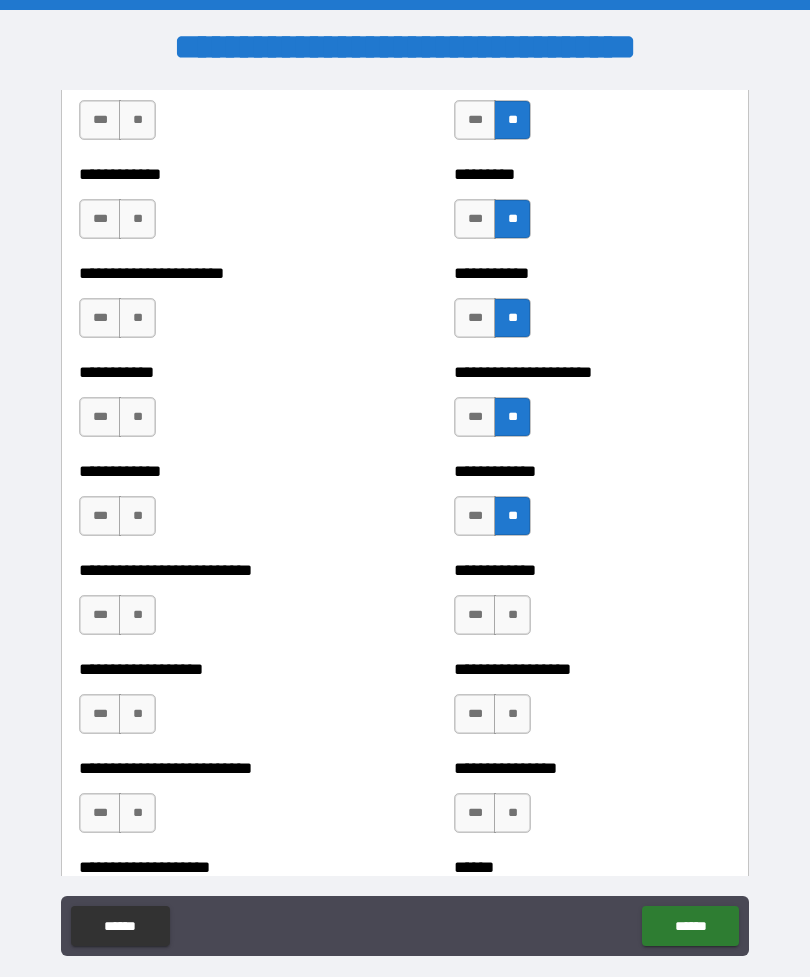 click on "**" at bounding box center (512, 615) 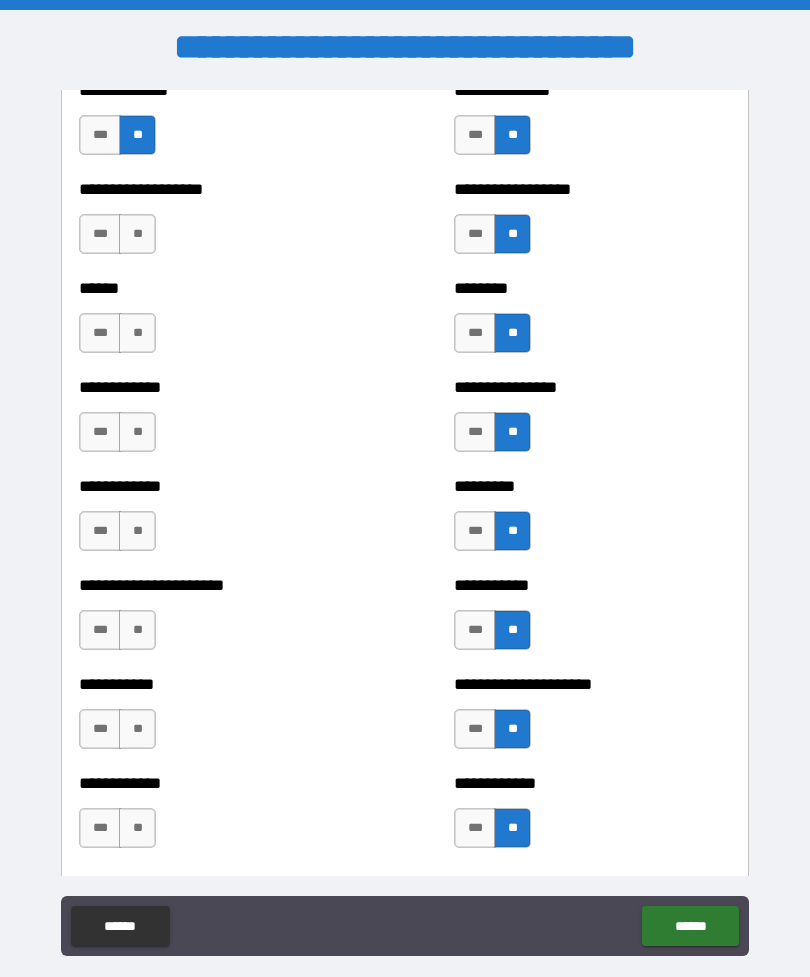 scroll, scrollTop: 4850, scrollLeft: 0, axis: vertical 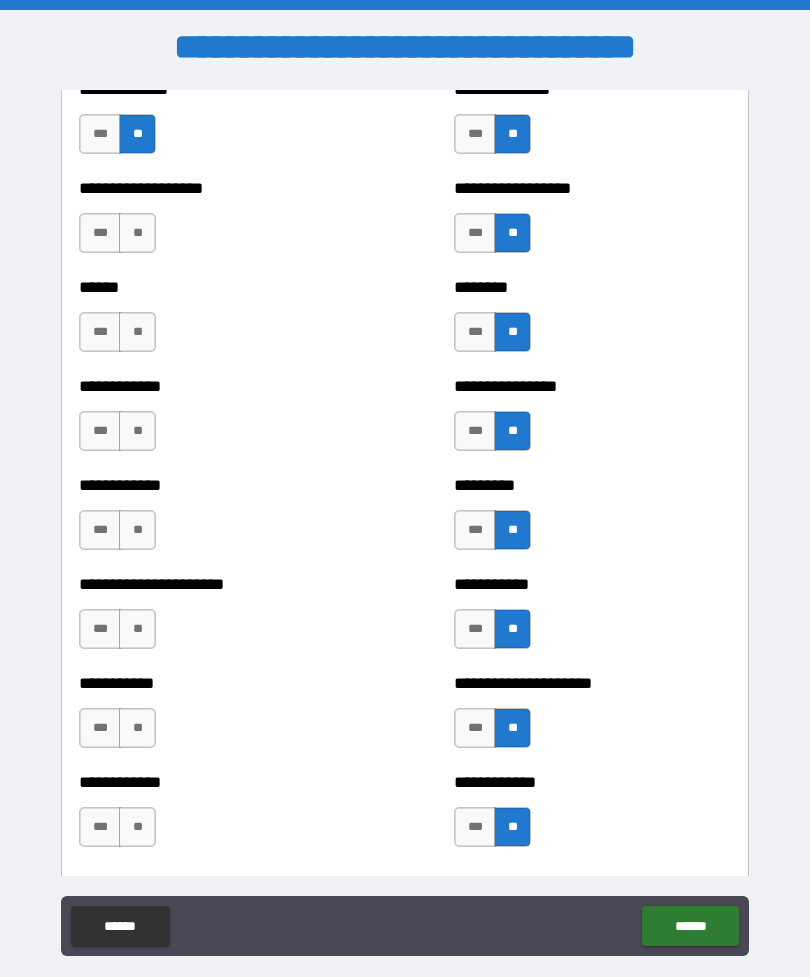 click on "***" at bounding box center (100, 233) 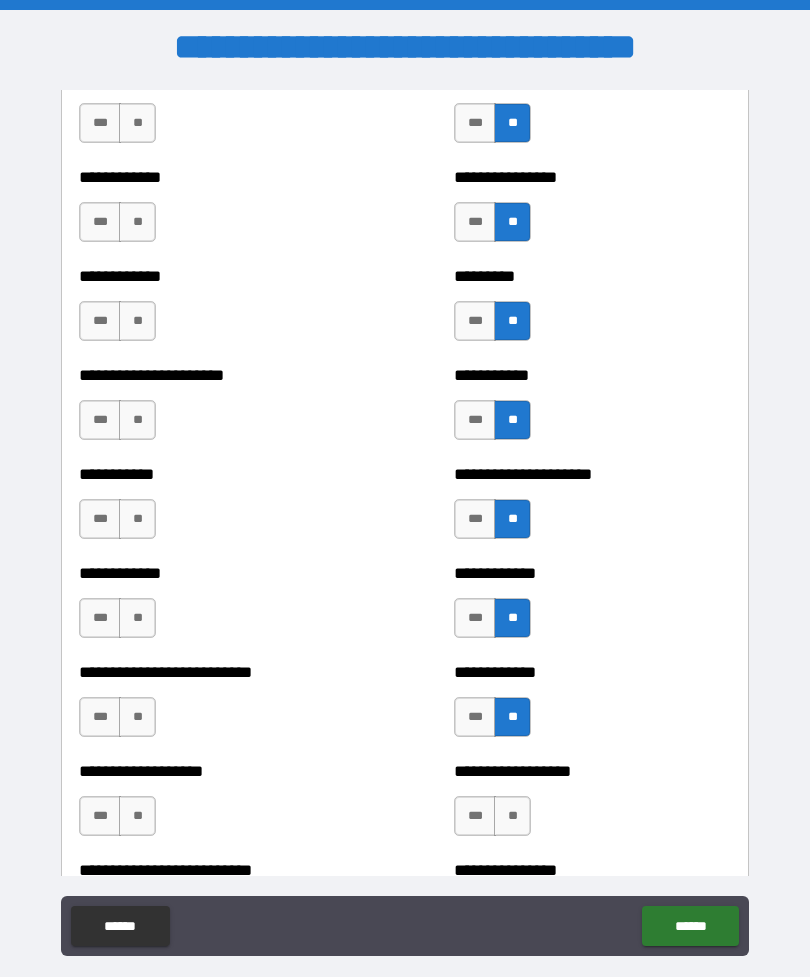 scroll, scrollTop: 5057, scrollLeft: 0, axis: vertical 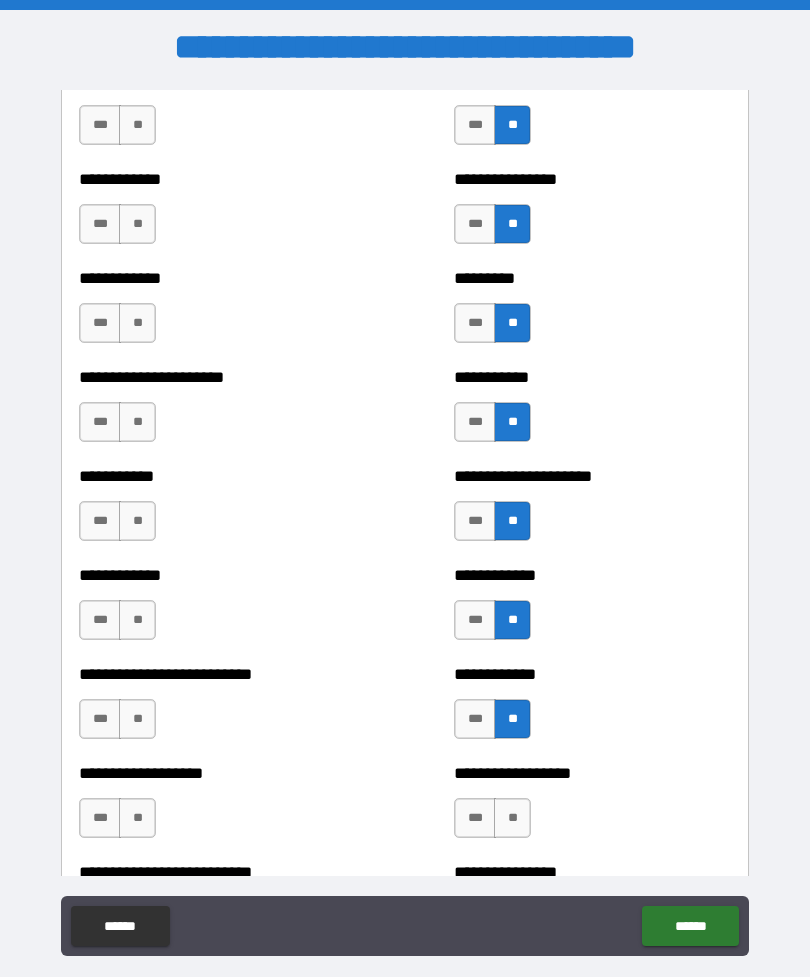 click on "**" at bounding box center [137, 125] 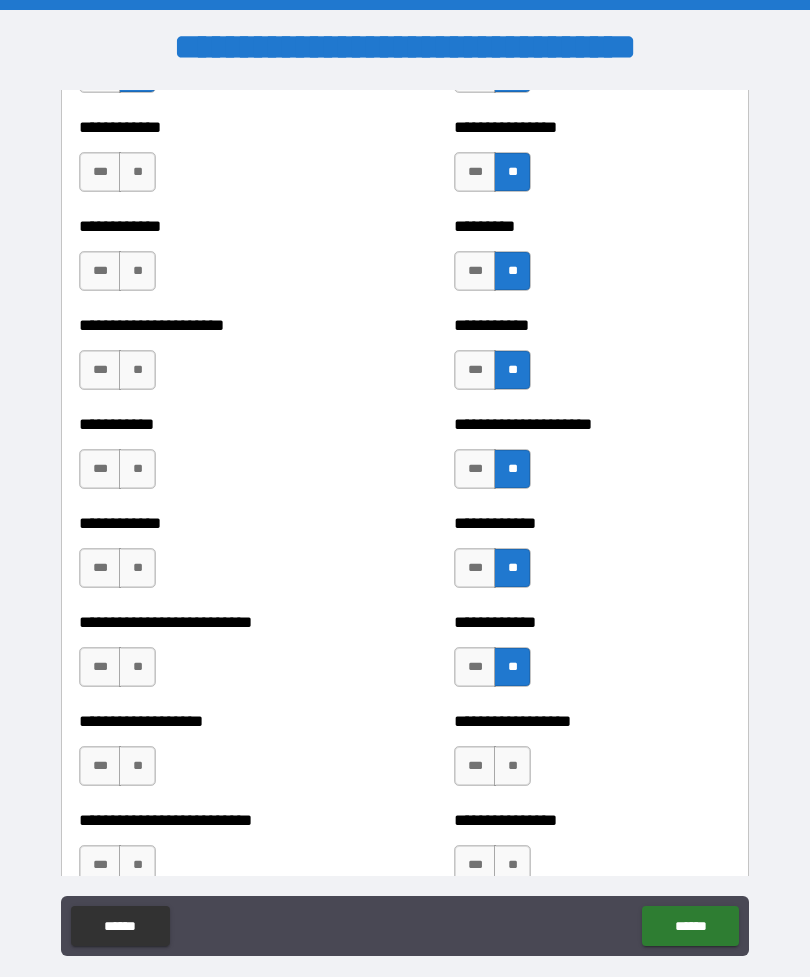 scroll, scrollTop: 5108, scrollLeft: 0, axis: vertical 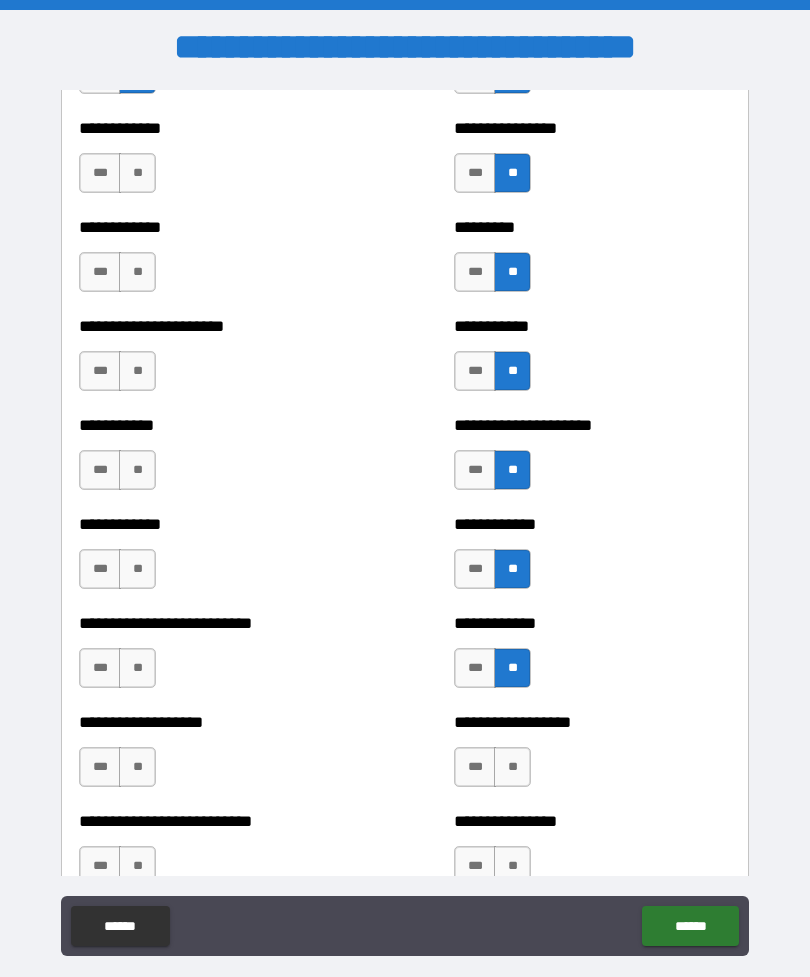 click on "**" at bounding box center (137, 173) 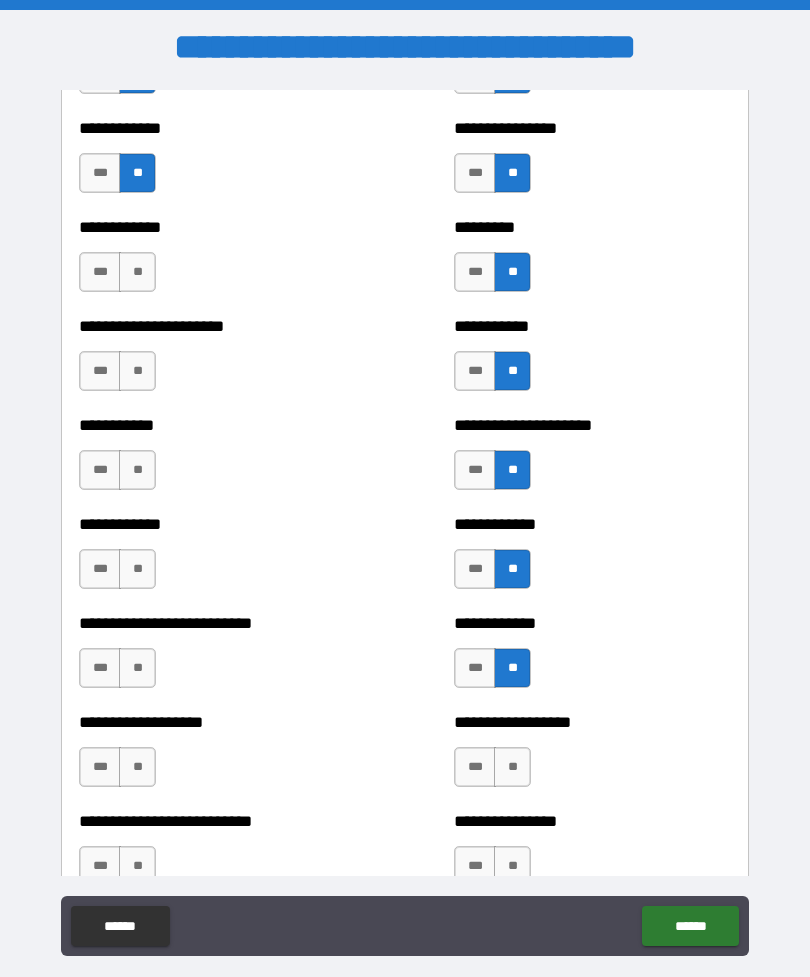 click on "**" at bounding box center (137, 272) 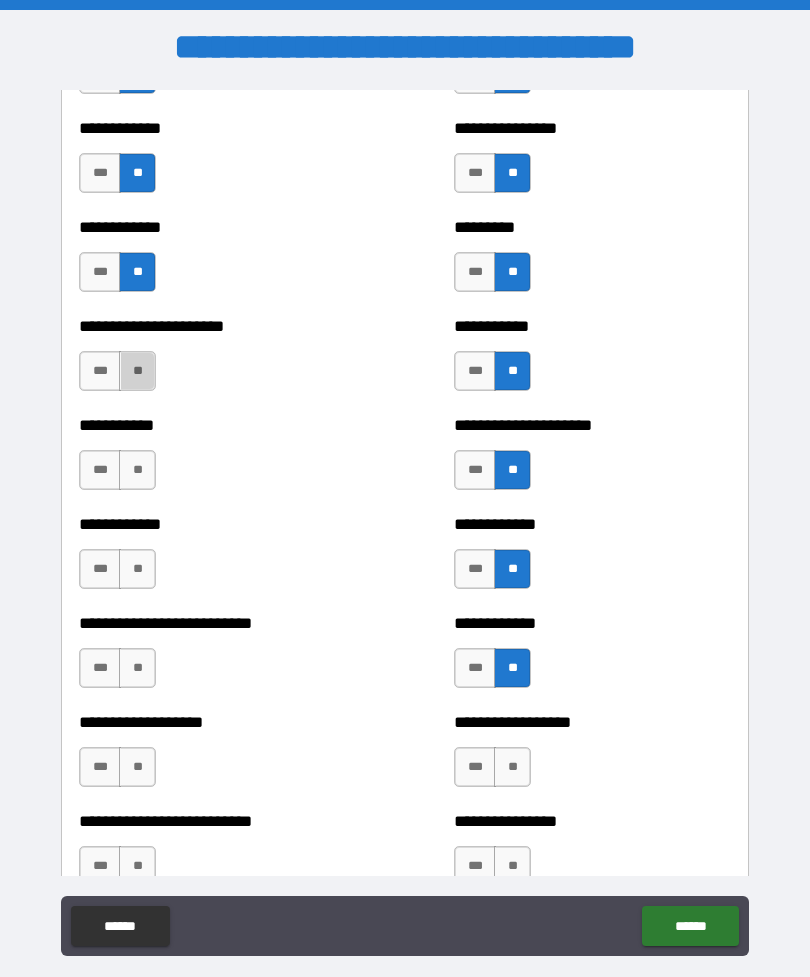 click on "**" at bounding box center (137, 371) 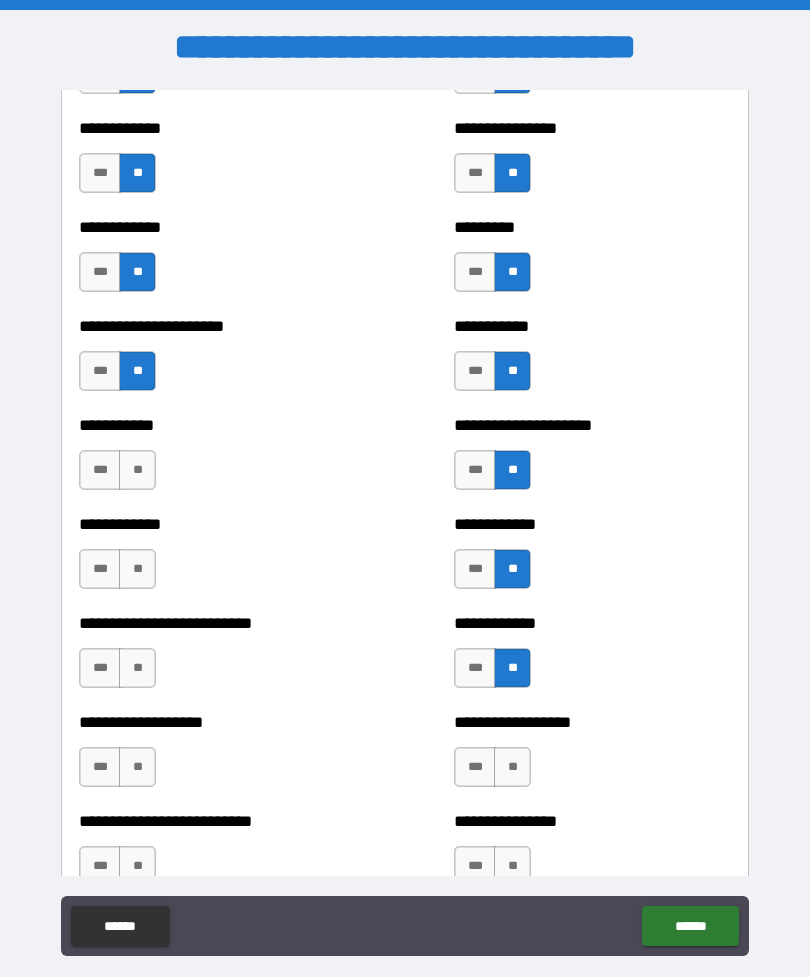click on "**" at bounding box center (137, 470) 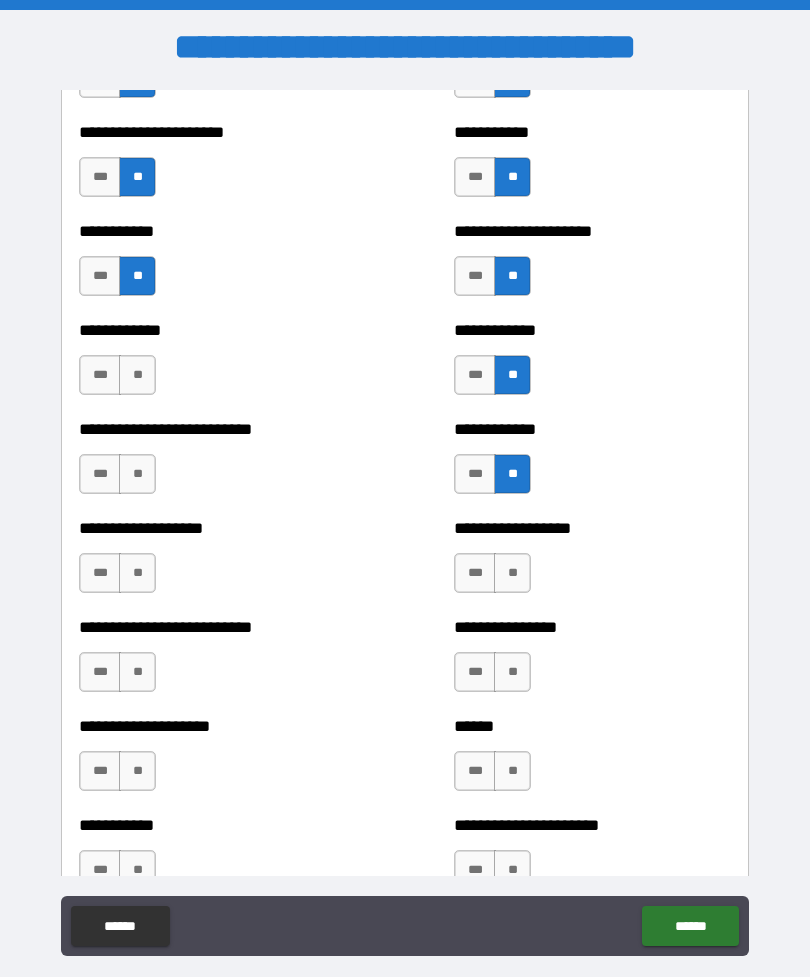 scroll, scrollTop: 5312, scrollLeft: 0, axis: vertical 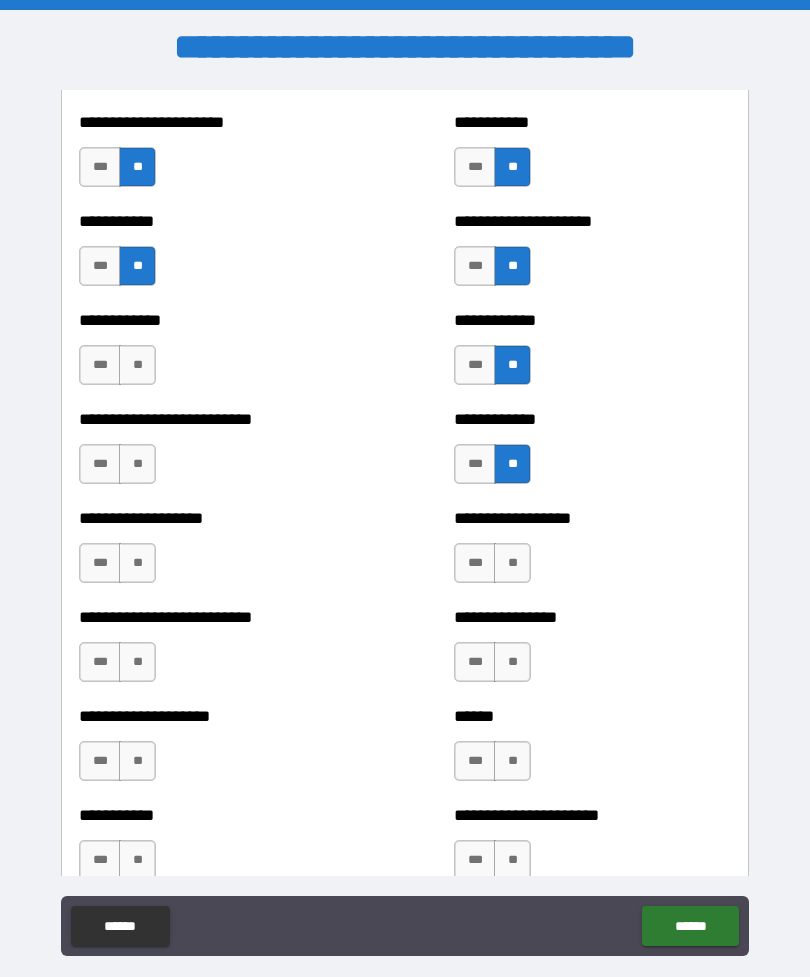 click on "**" at bounding box center (137, 365) 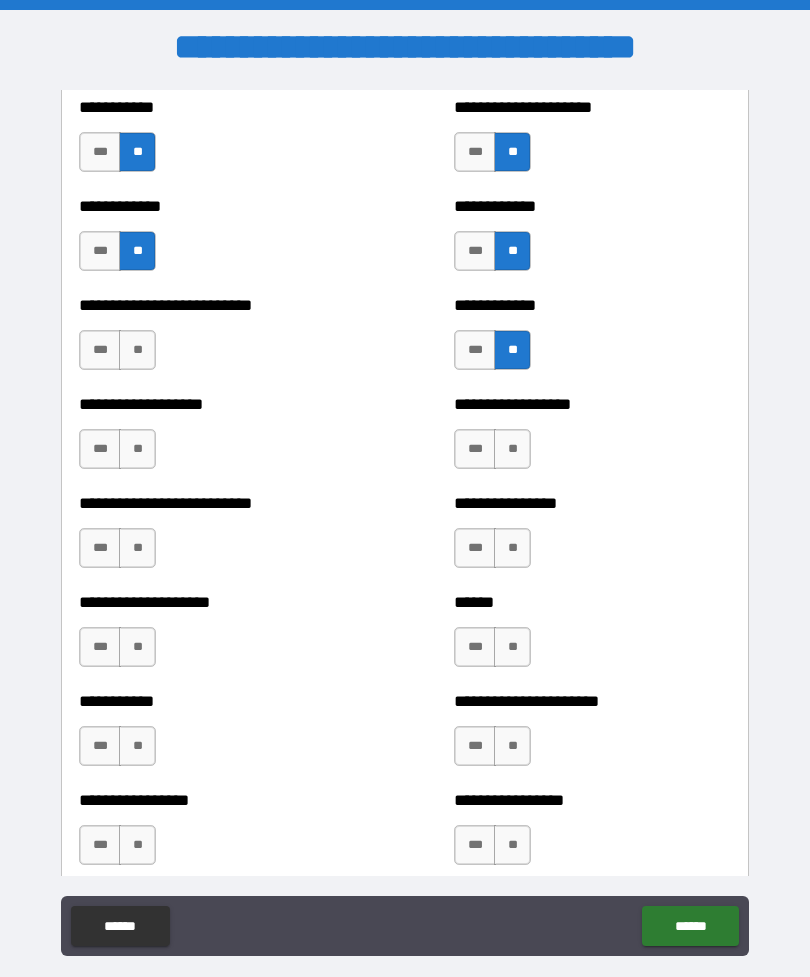 scroll, scrollTop: 5425, scrollLeft: 0, axis: vertical 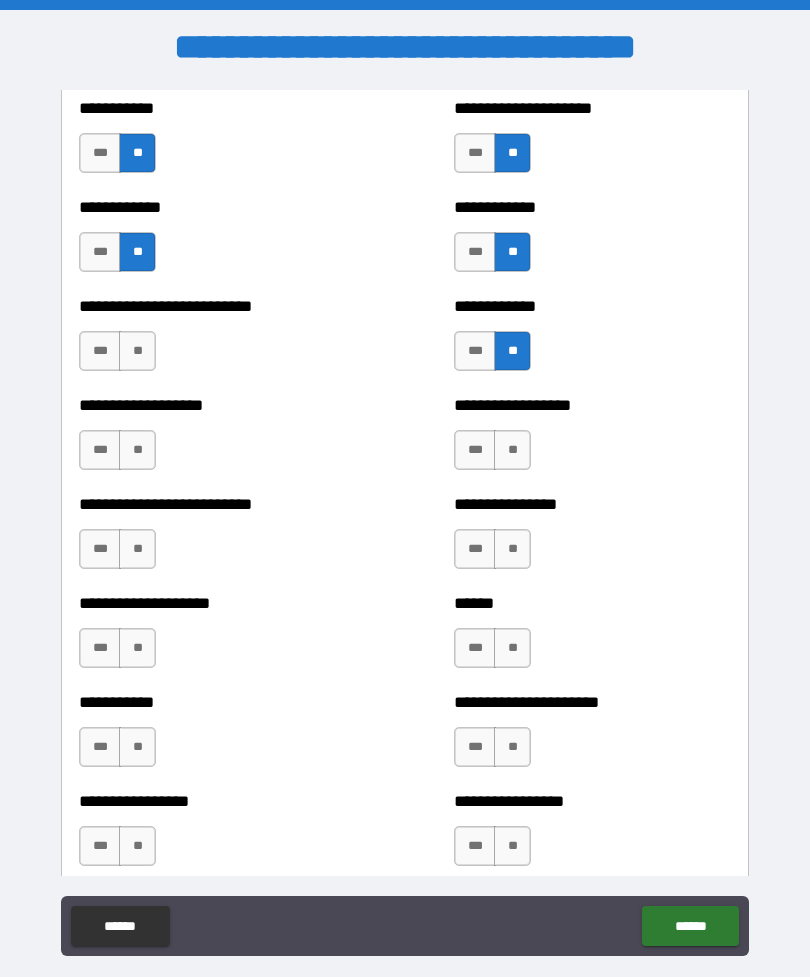 click on "**" at bounding box center (137, 351) 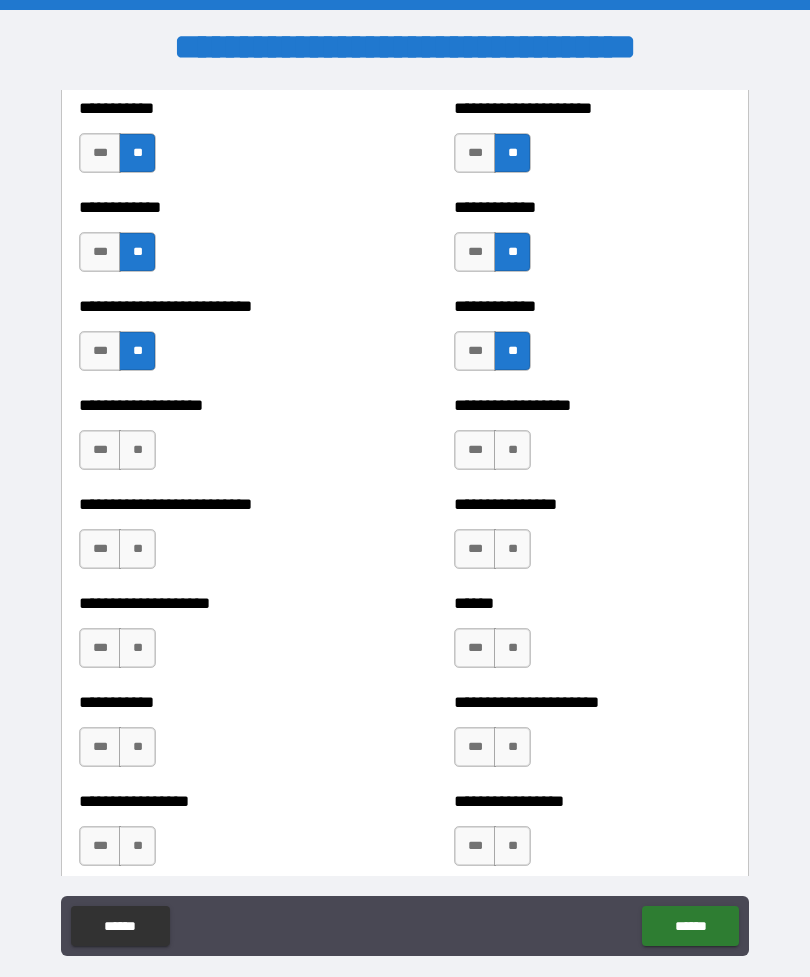 click on "**" at bounding box center (137, 450) 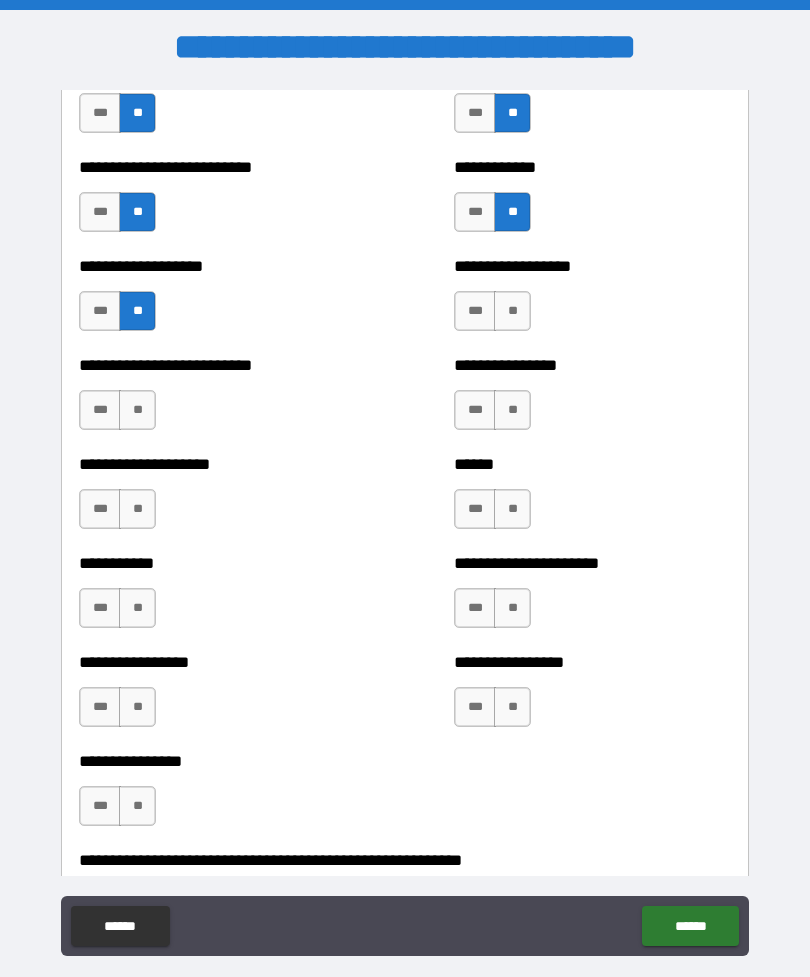 scroll, scrollTop: 5575, scrollLeft: 0, axis: vertical 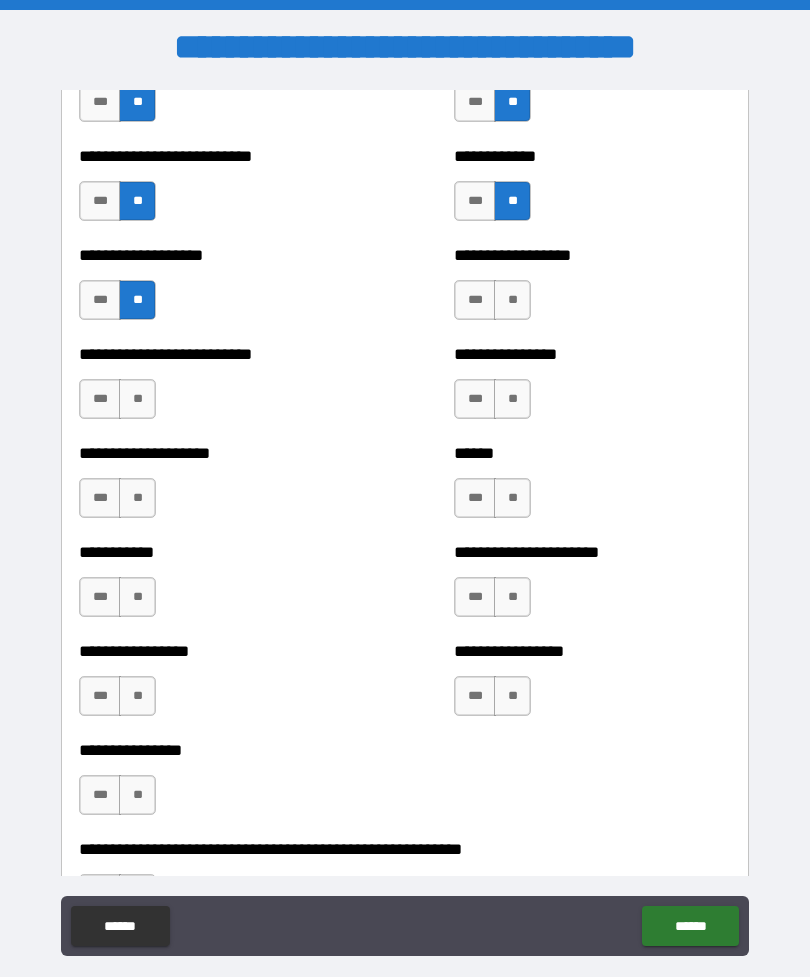 click on "**" at bounding box center (137, 399) 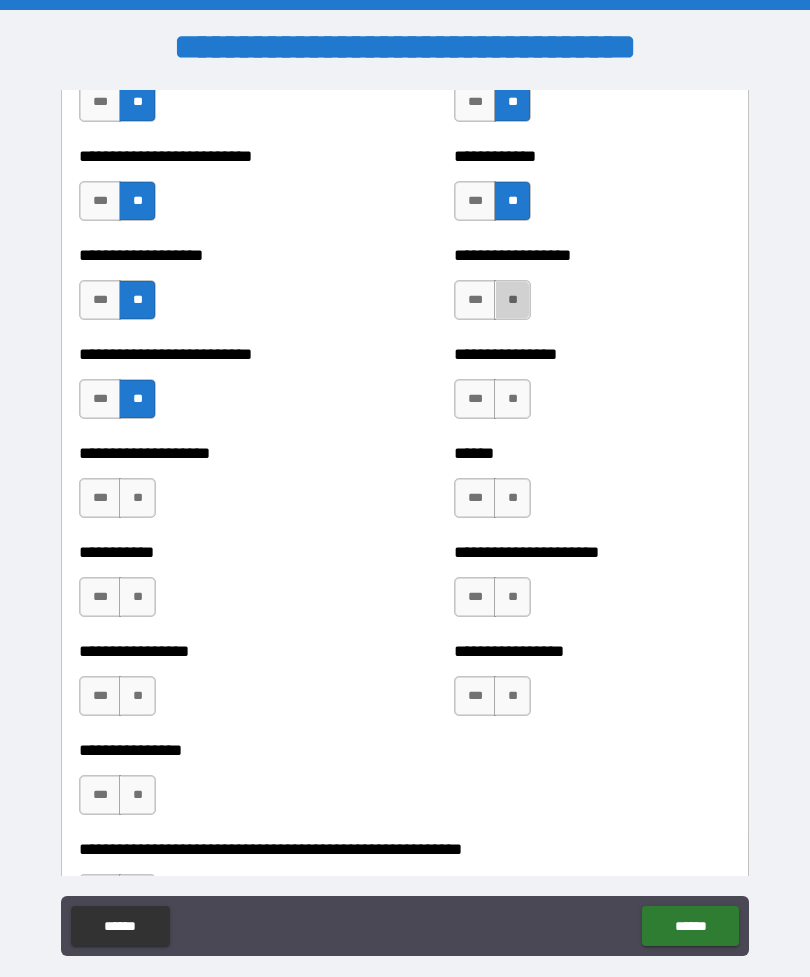 click on "**" at bounding box center [512, 300] 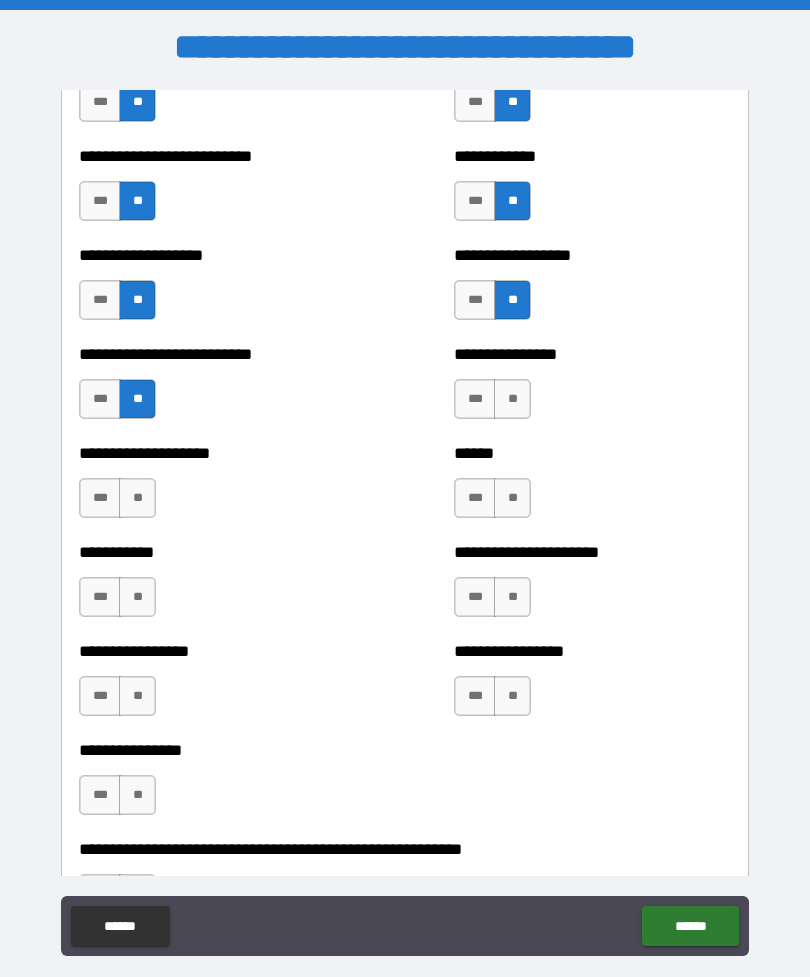 click on "**" at bounding box center [512, 399] 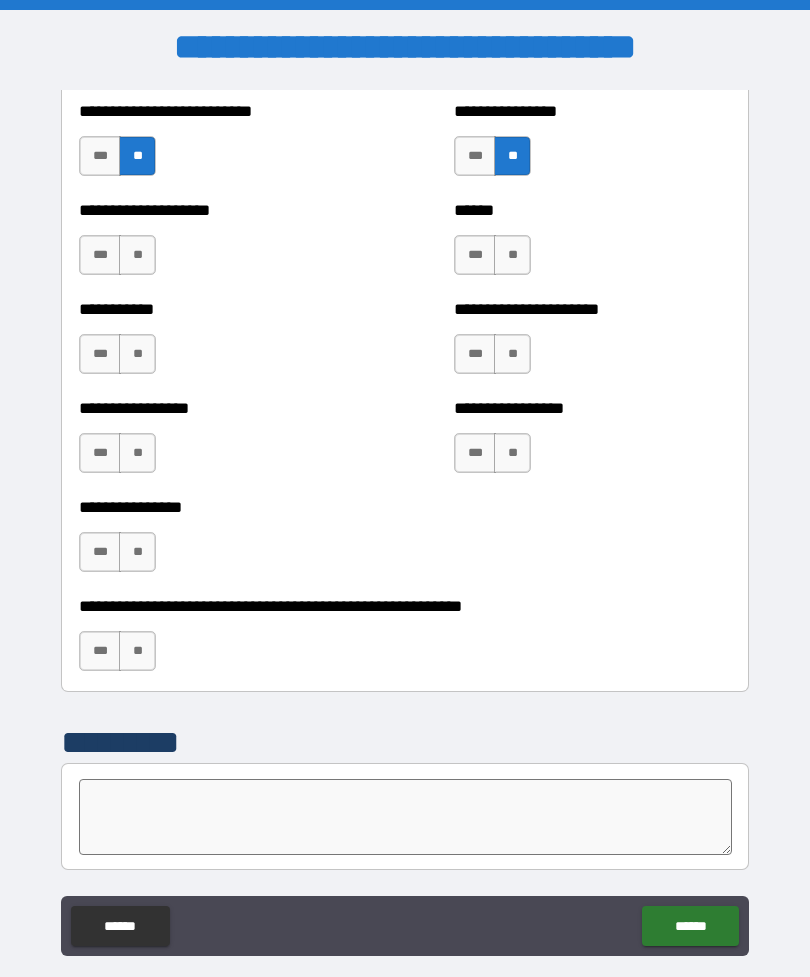 scroll, scrollTop: 5821, scrollLeft: 0, axis: vertical 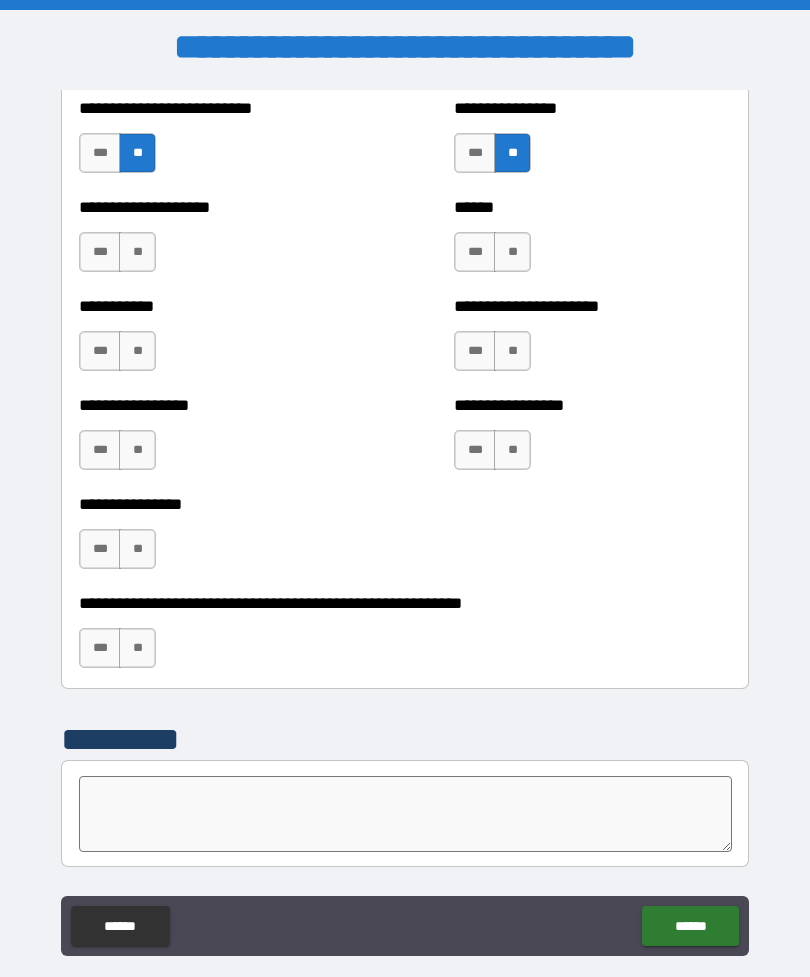 click on "**" at bounding box center [512, 252] 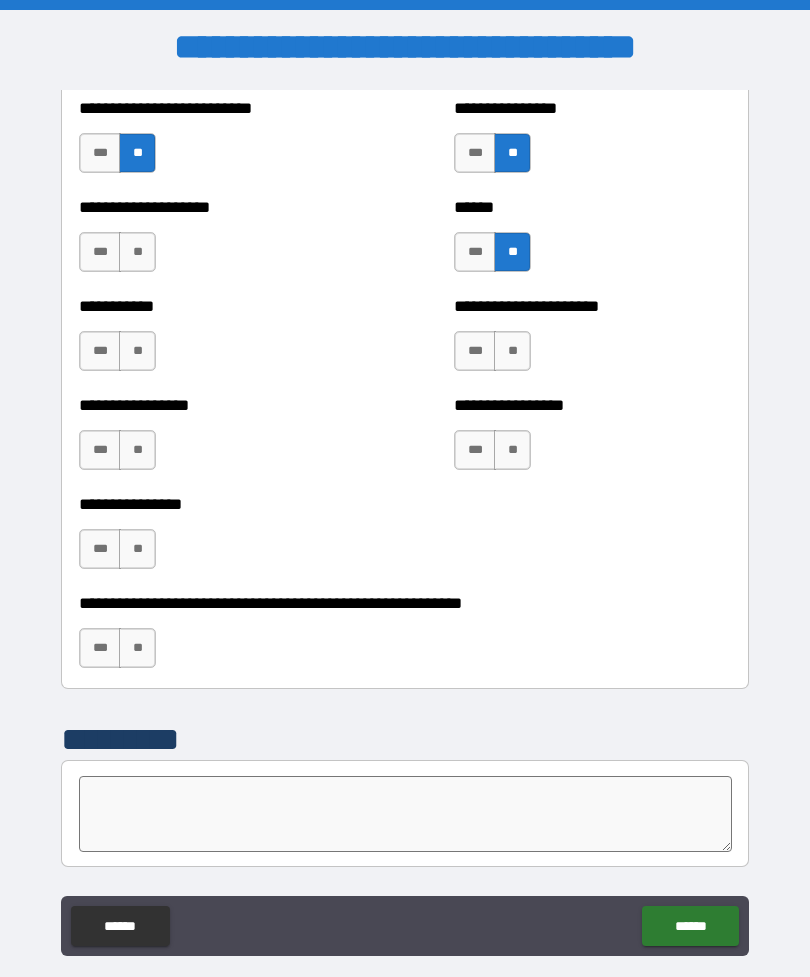 click on "**" at bounding box center (512, 351) 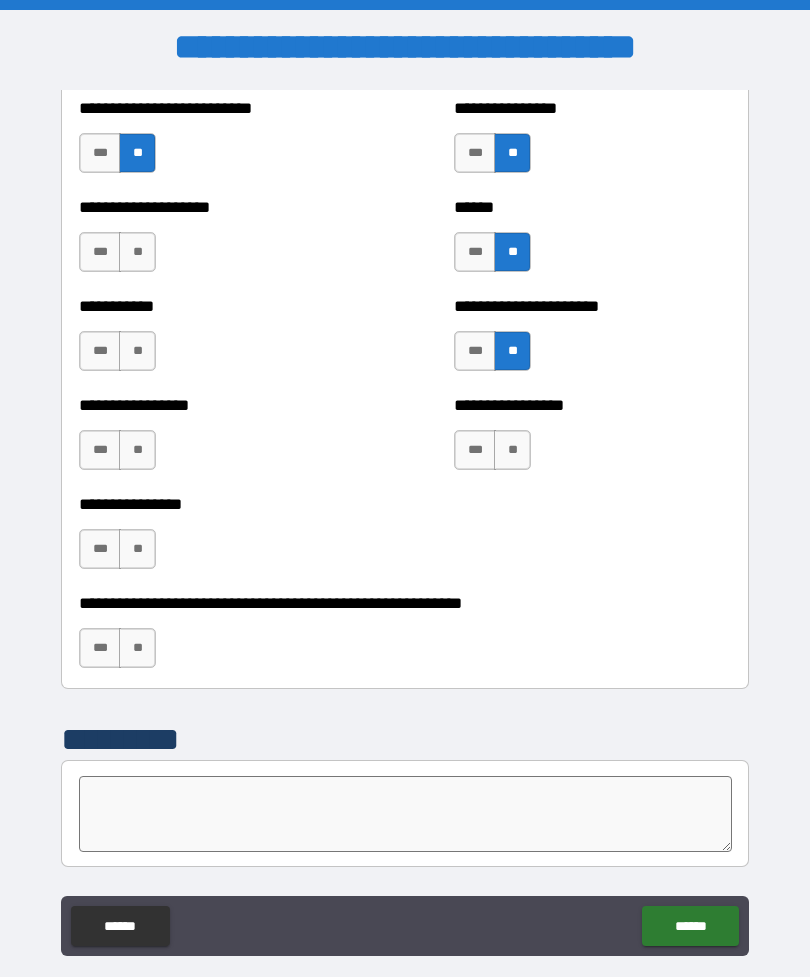 click on "**" at bounding box center (512, 450) 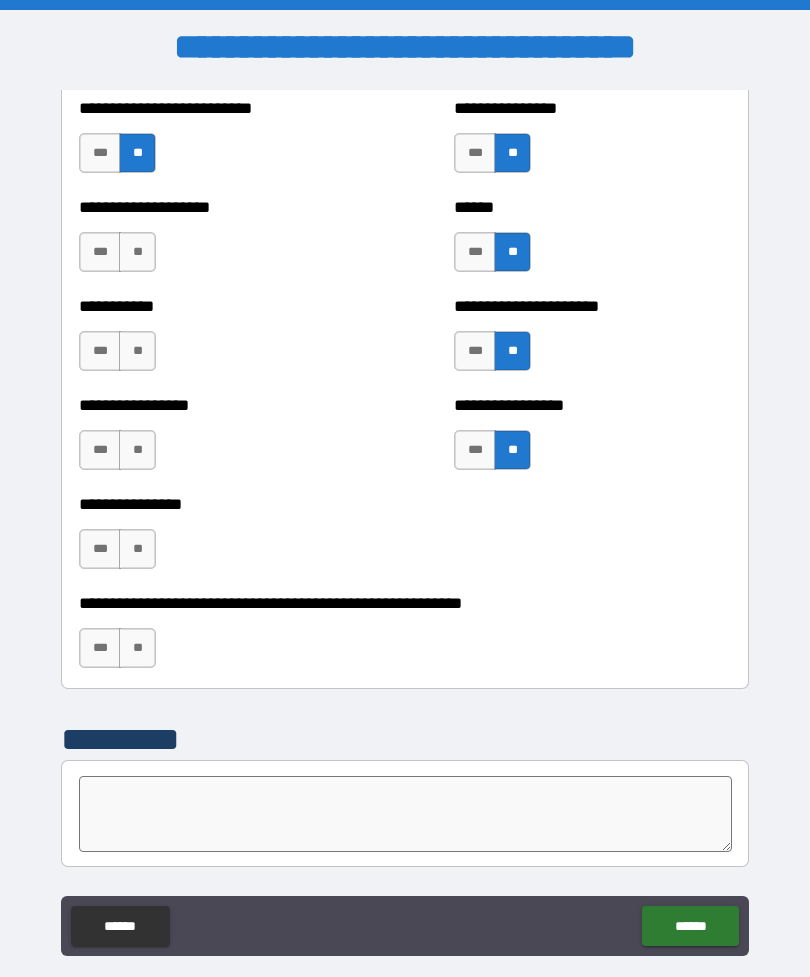 click on "**" at bounding box center [137, 252] 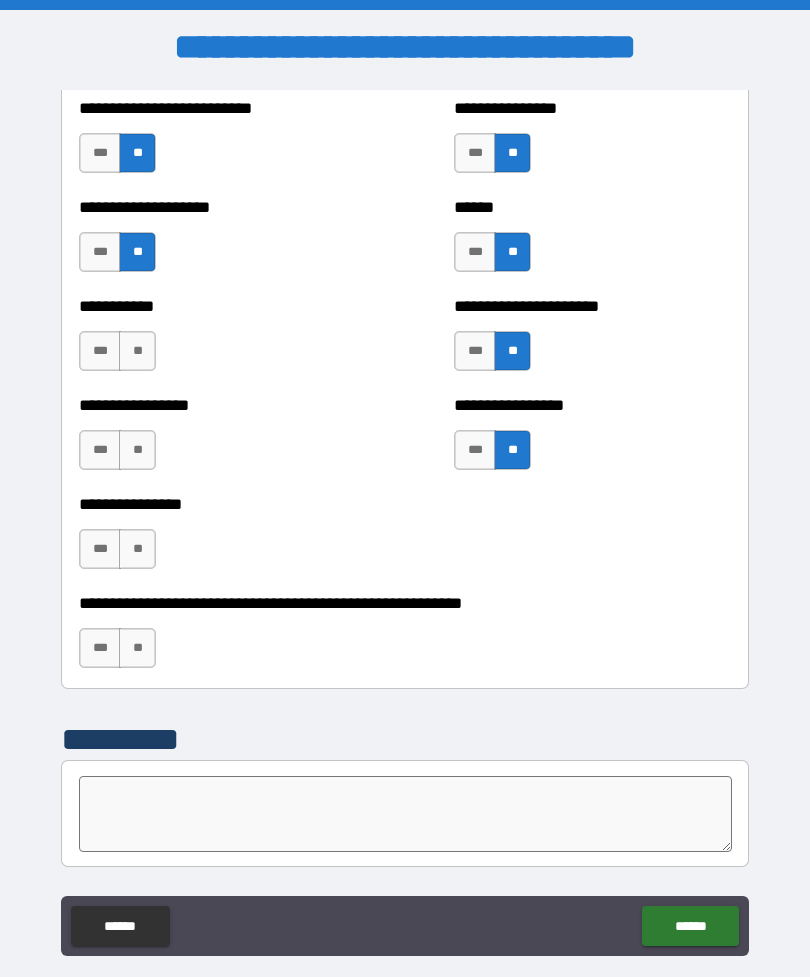 click on "**" at bounding box center (137, 351) 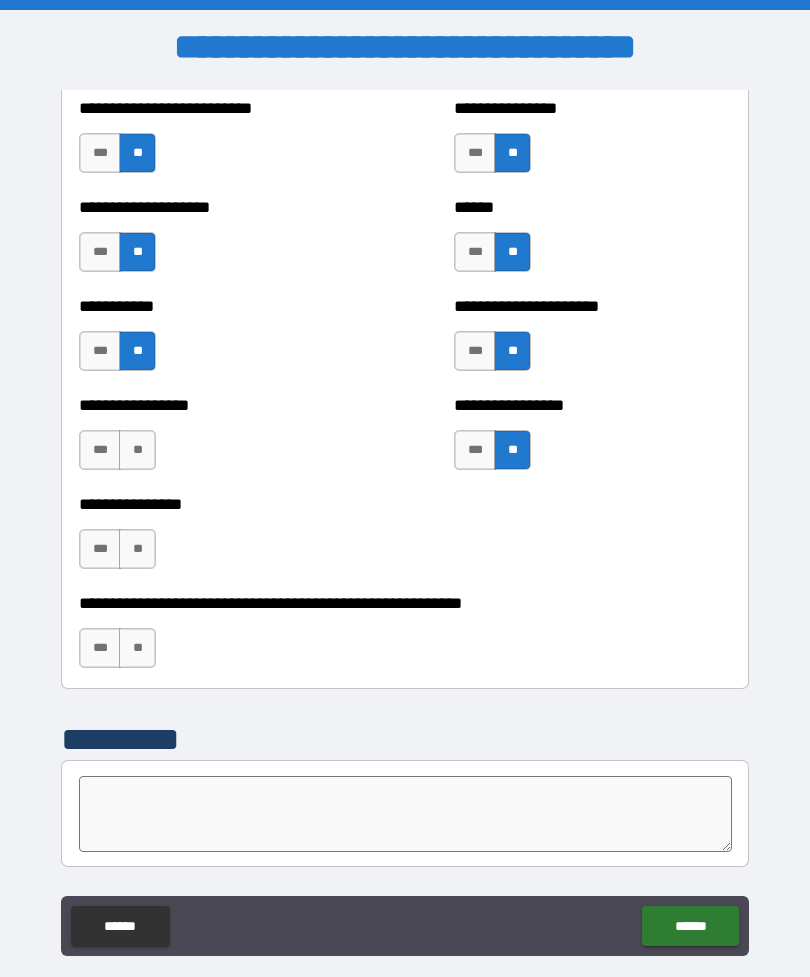 click on "**" at bounding box center [137, 450] 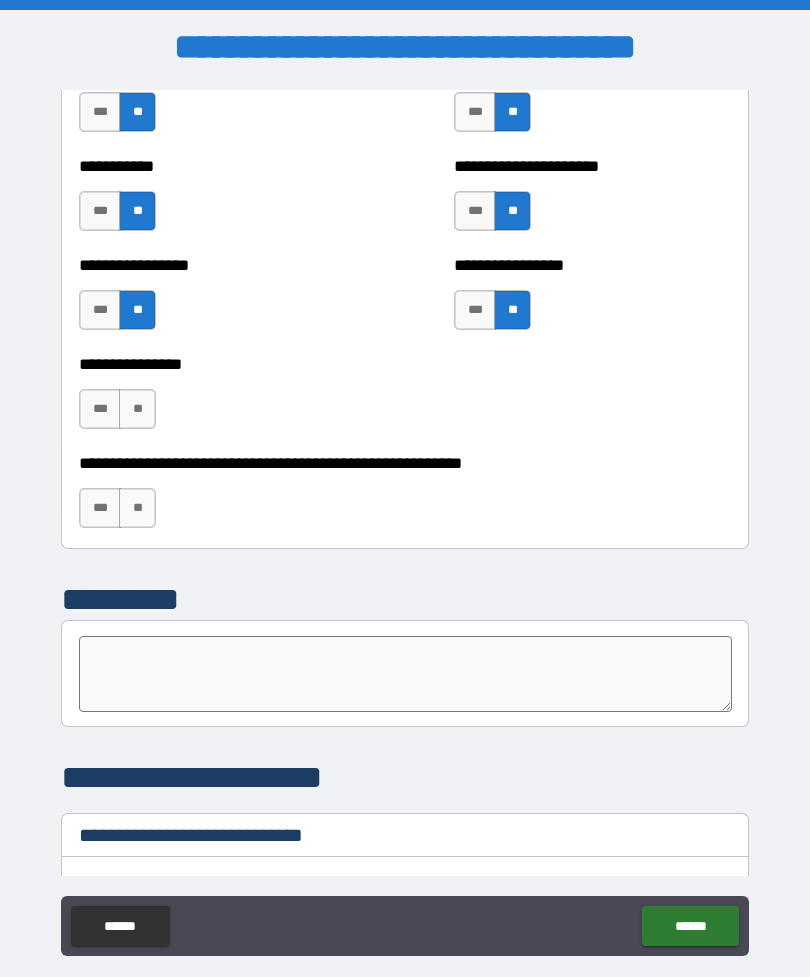 scroll, scrollTop: 5963, scrollLeft: 0, axis: vertical 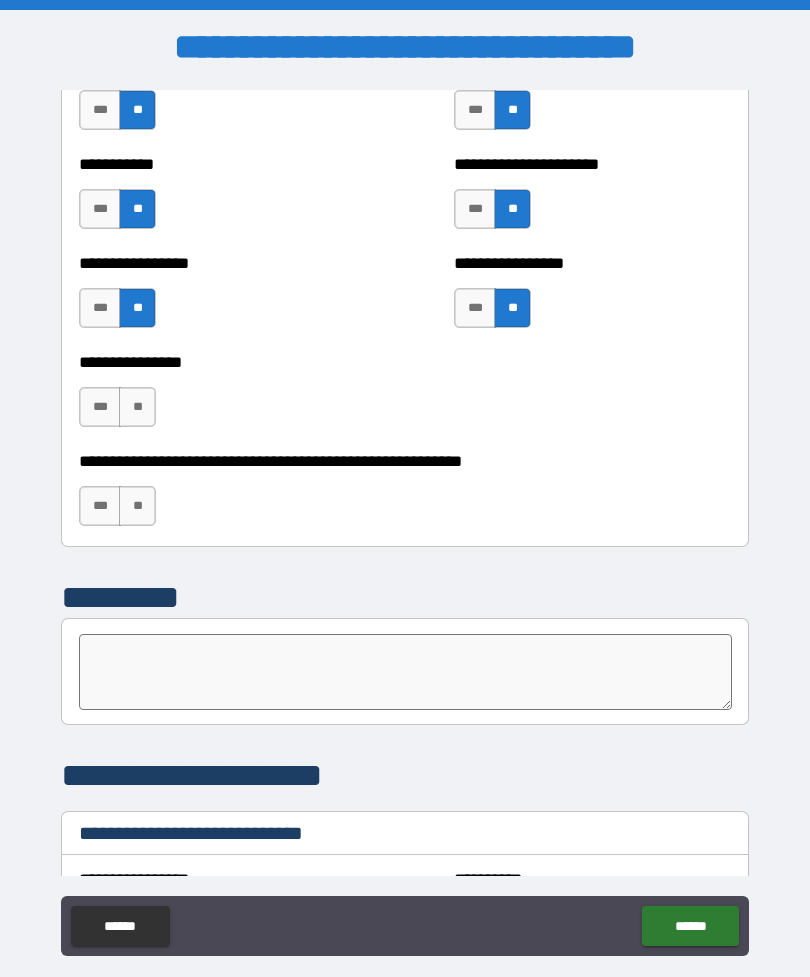 click on "**" at bounding box center (137, 407) 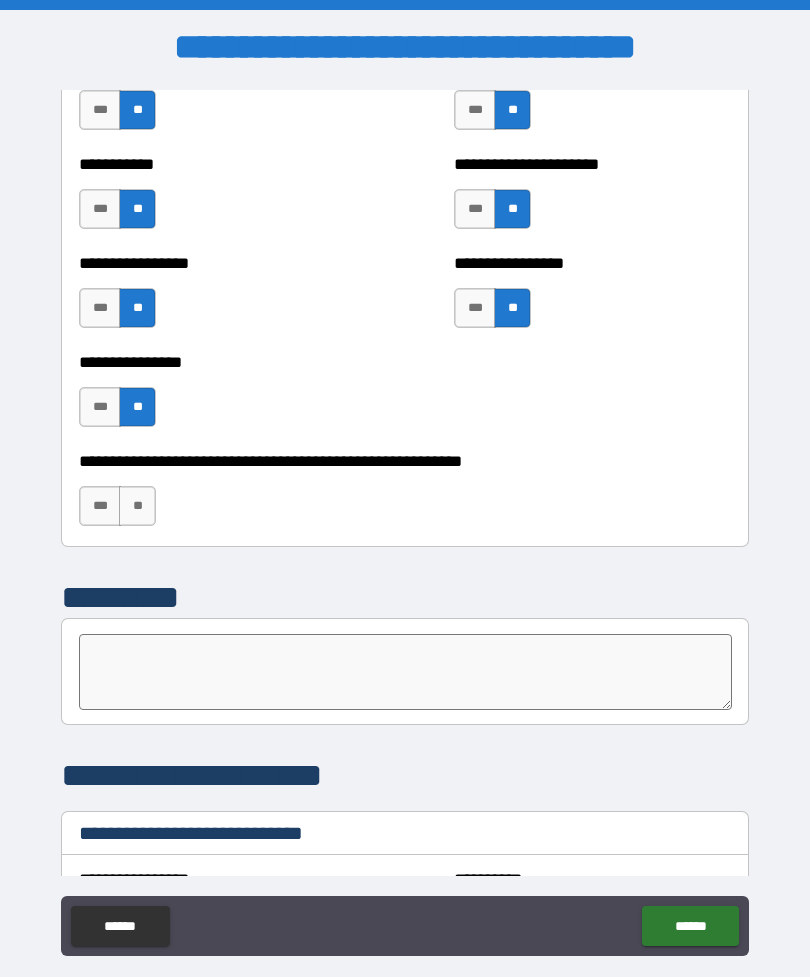click on "**" at bounding box center [137, 506] 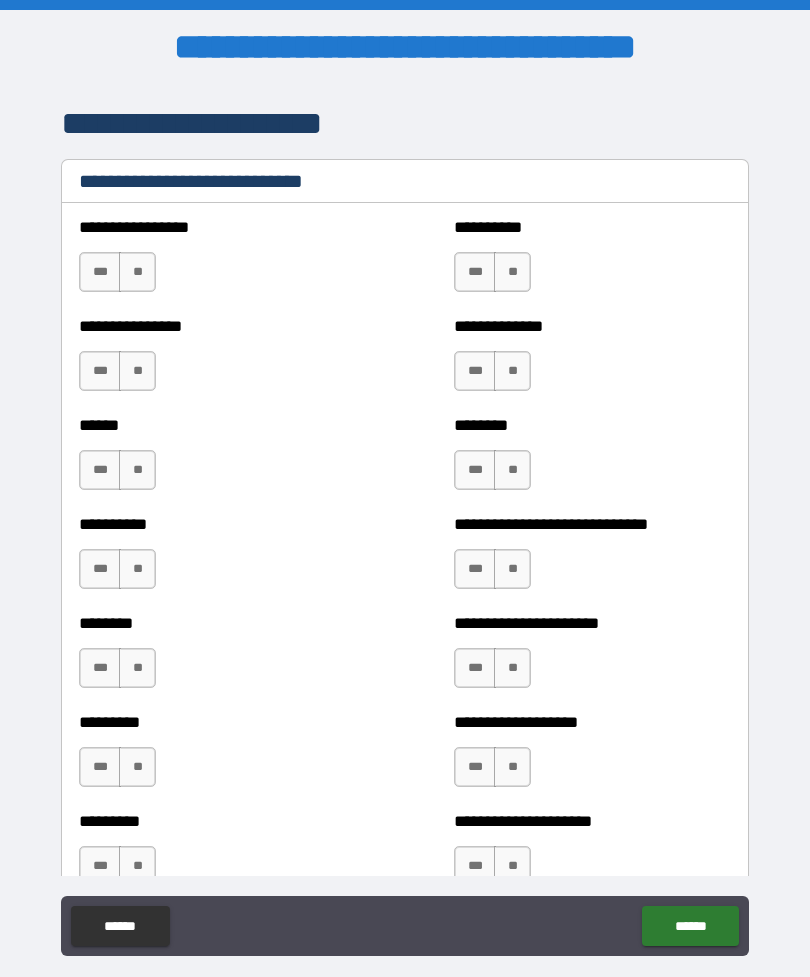 scroll, scrollTop: 6627, scrollLeft: 0, axis: vertical 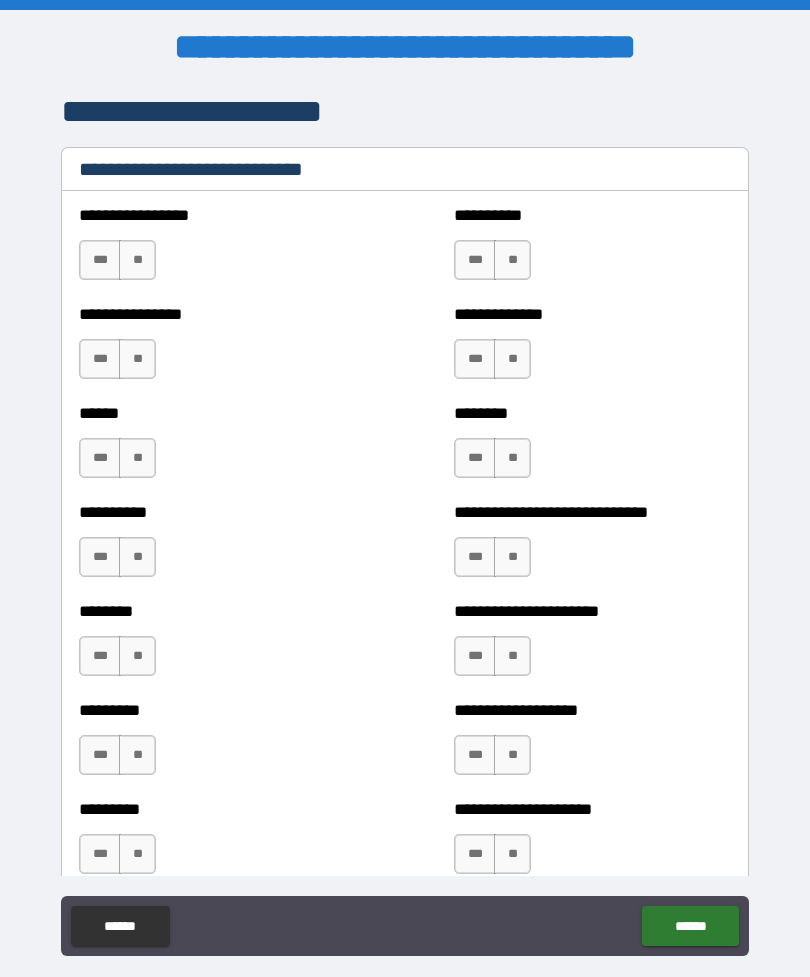 click on "**" at bounding box center [137, 260] 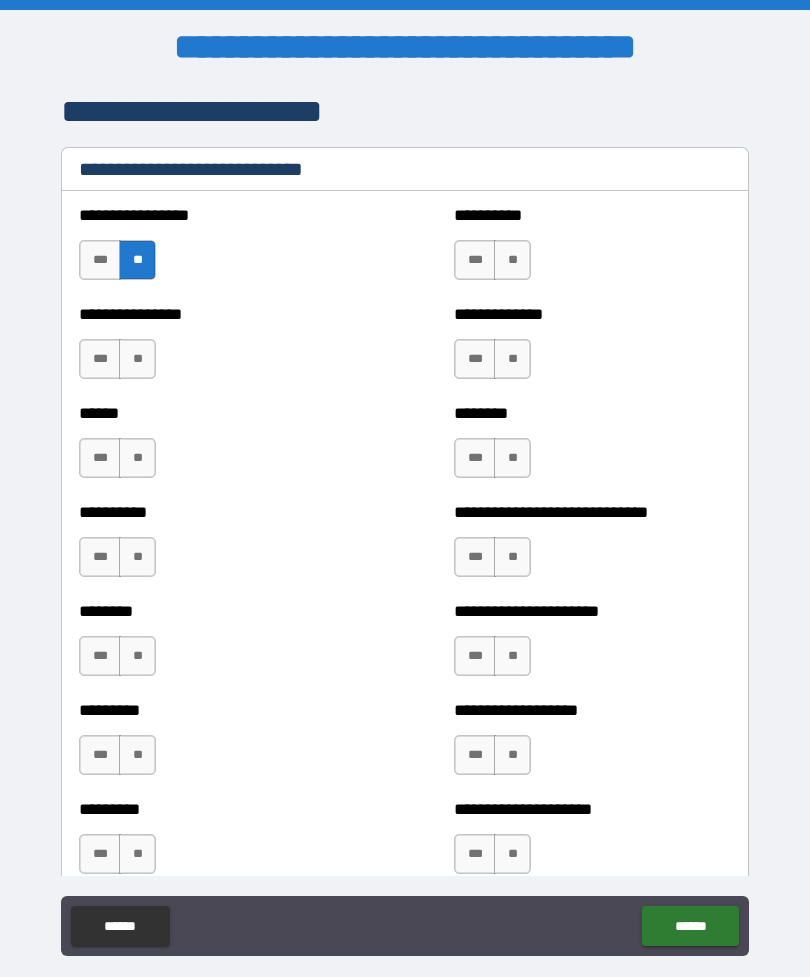 click on "**" at bounding box center (137, 359) 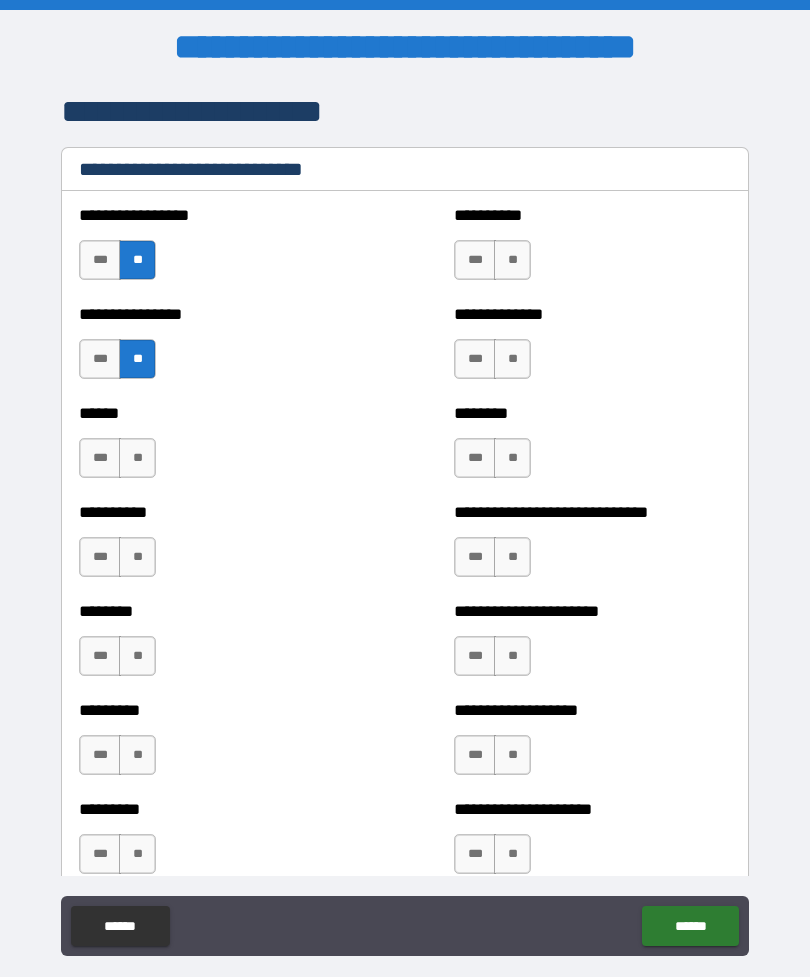 click on "**" at bounding box center [137, 458] 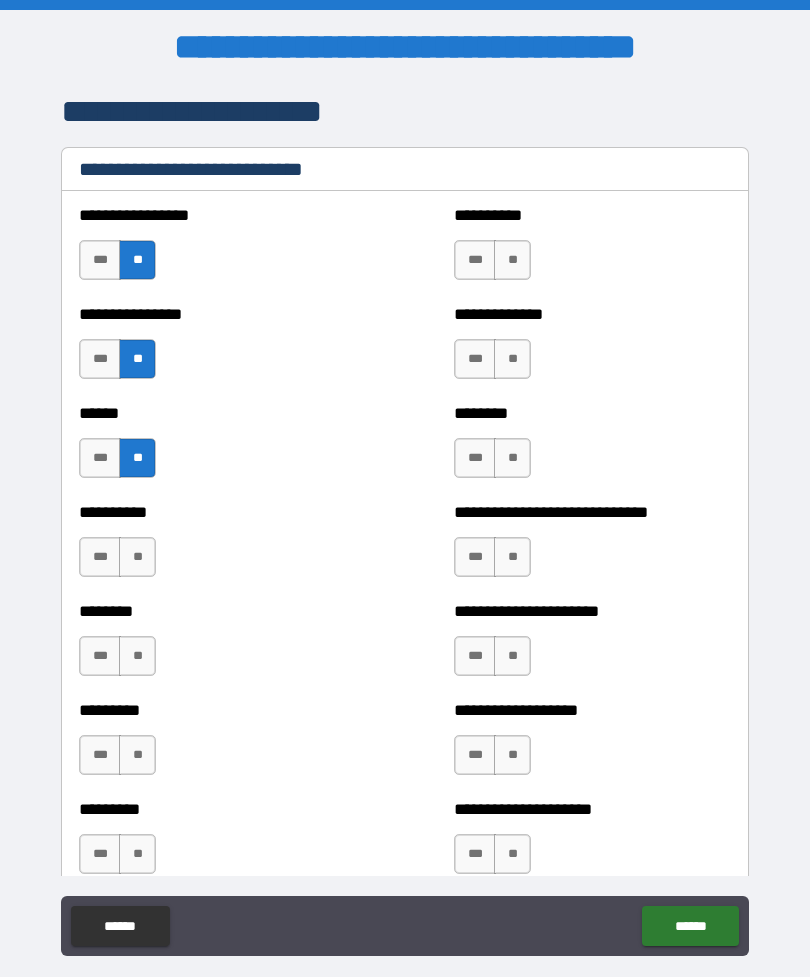 click on "**" at bounding box center (137, 557) 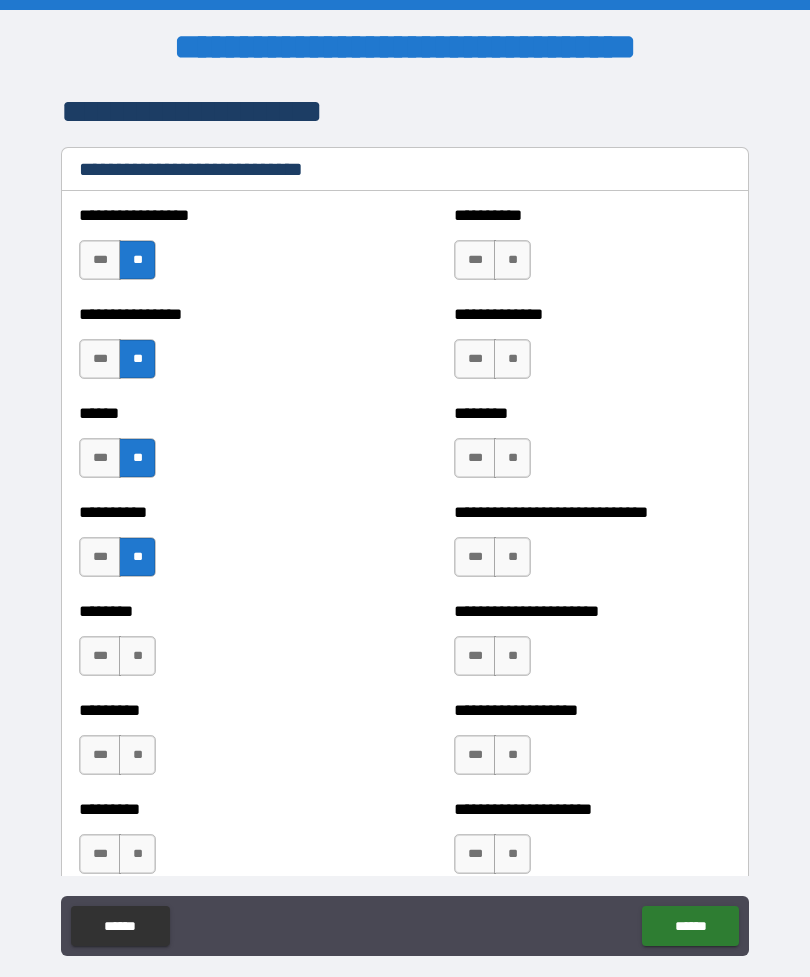 click on "**" at bounding box center (512, 260) 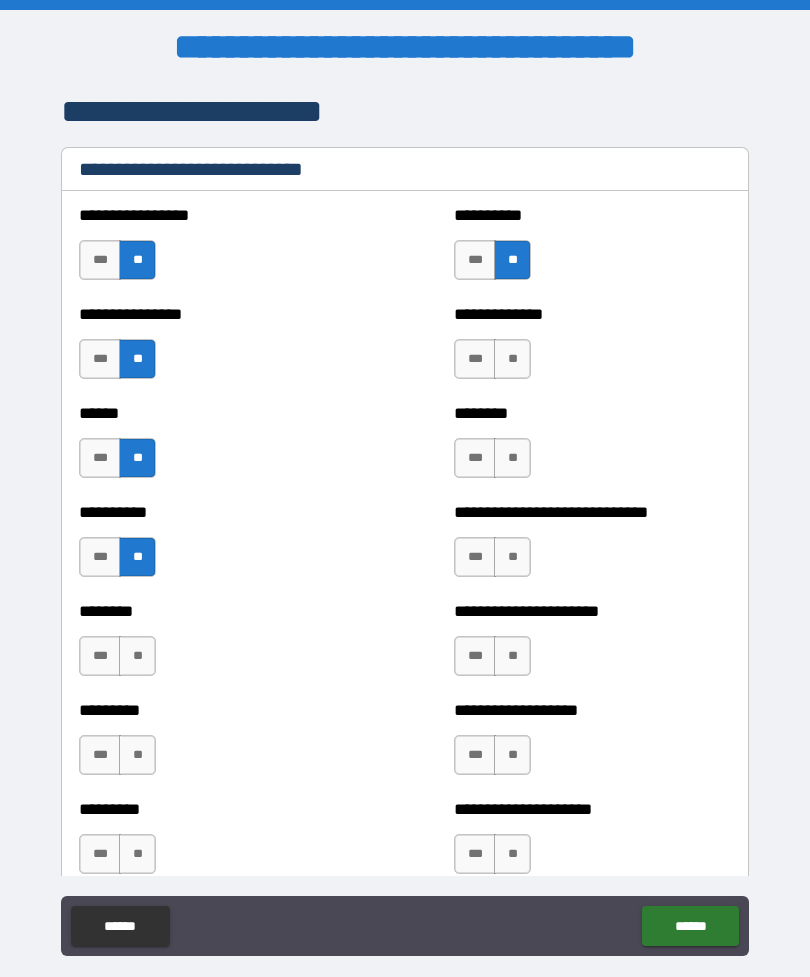 click on "**" at bounding box center [512, 359] 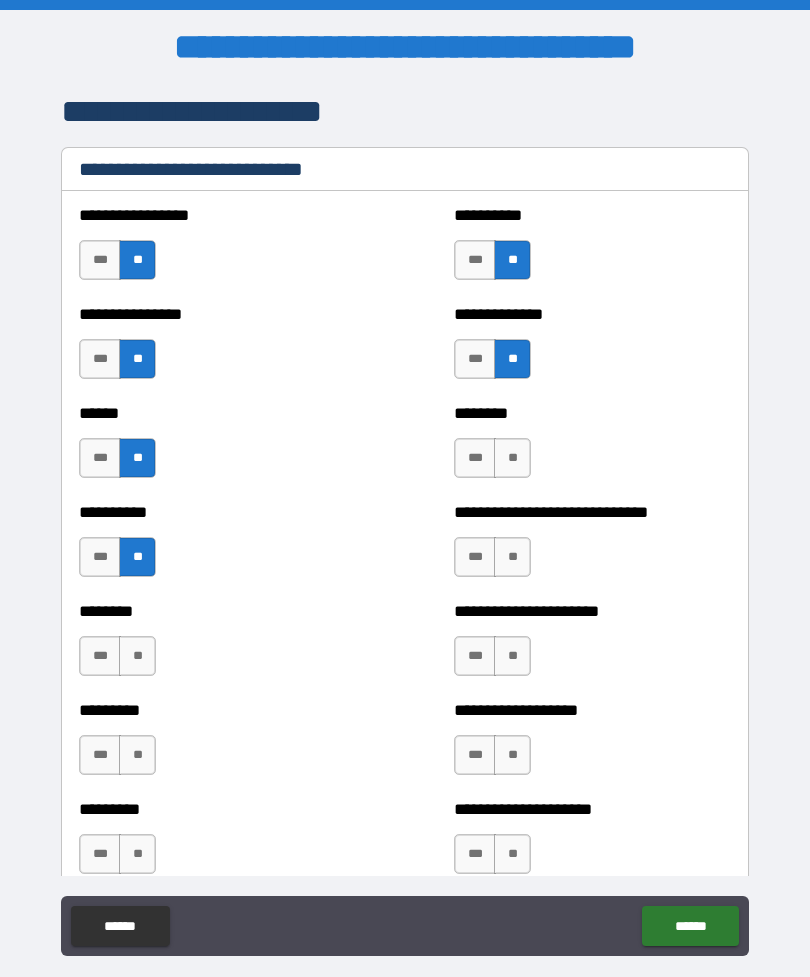 click on "**" at bounding box center (512, 458) 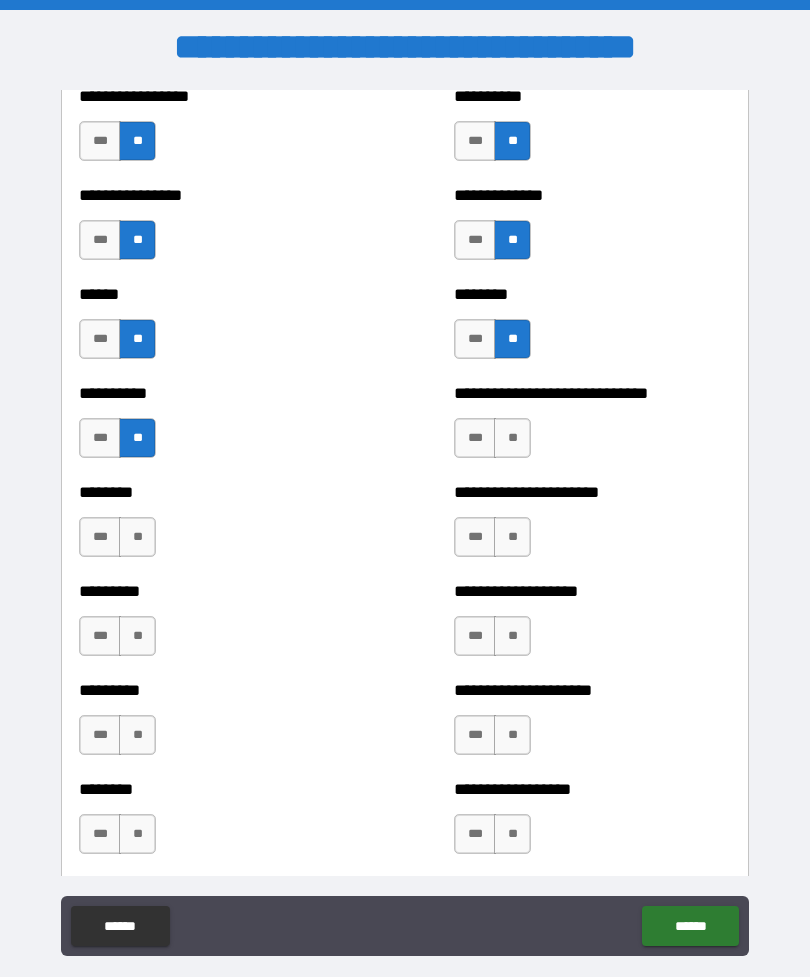 scroll, scrollTop: 6791, scrollLeft: 0, axis: vertical 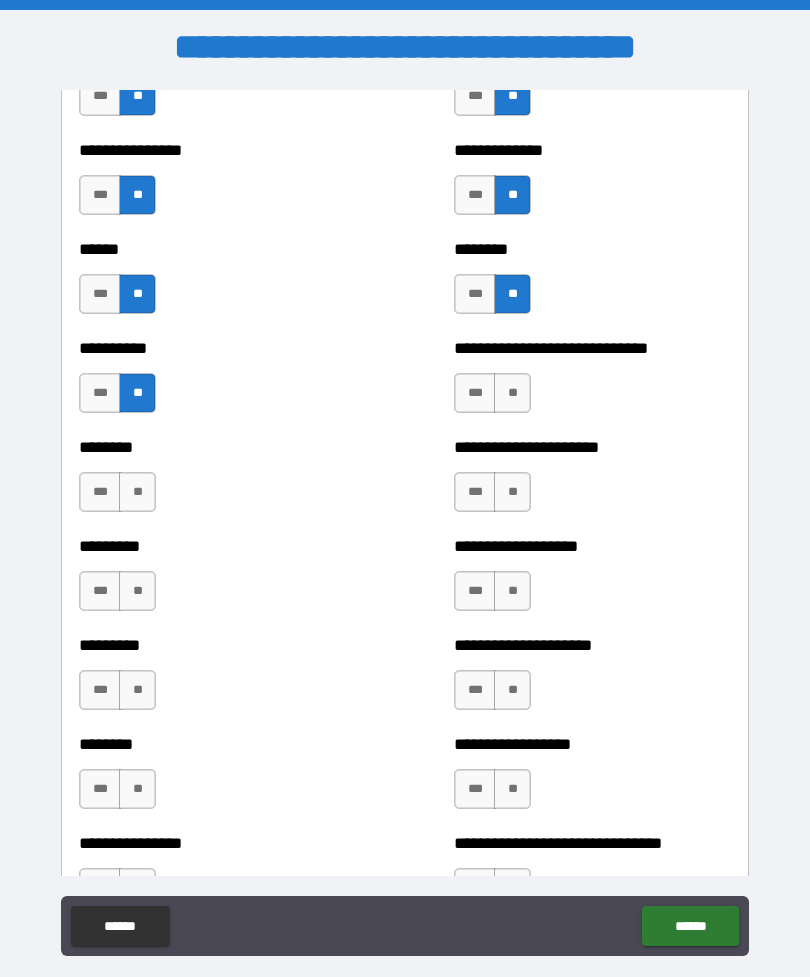 click on "**" at bounding box center [512, 393] 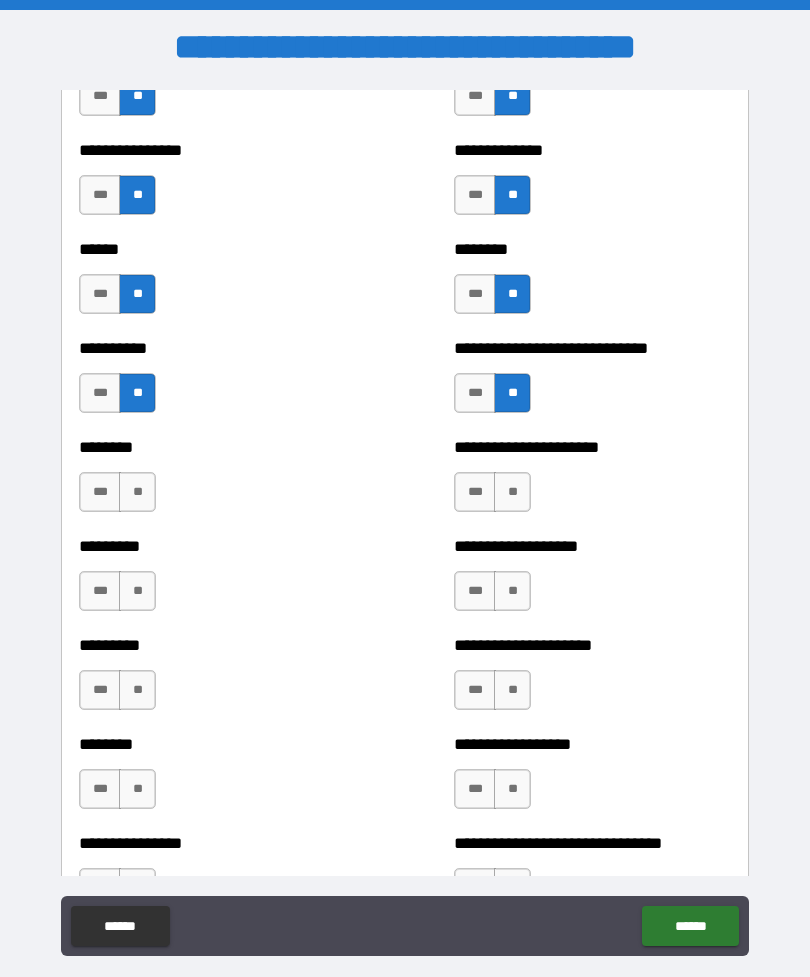 click on "**" at bounding box center (512, 492) 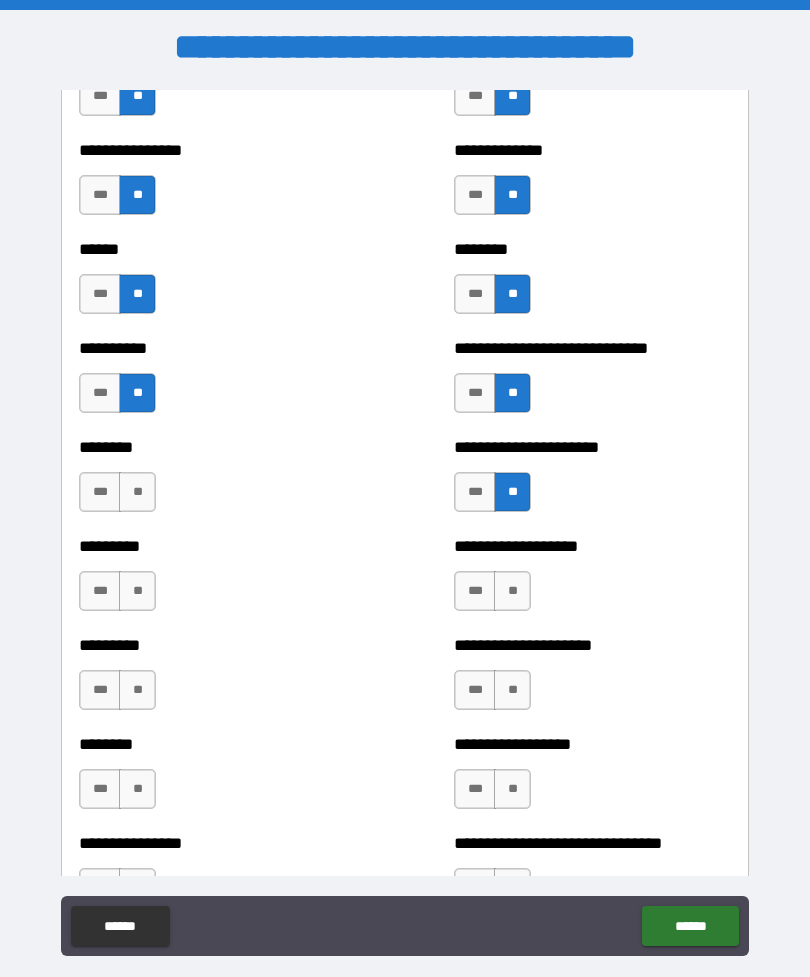 click on "**" at bounding box center (512, 591) 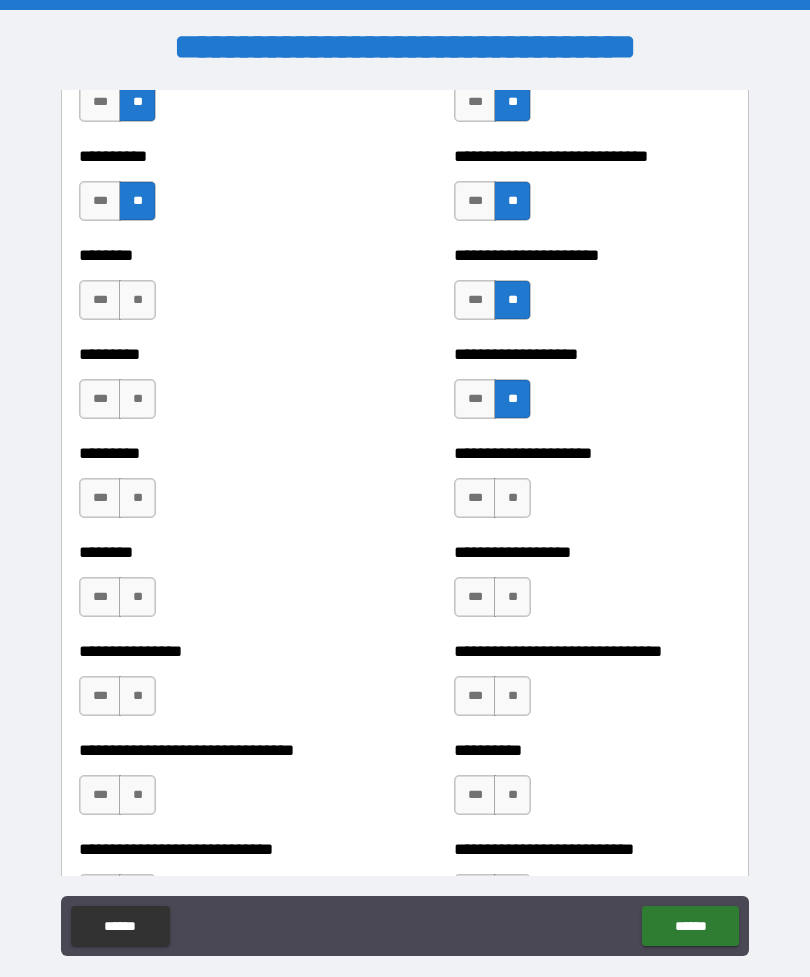 scroll, scrollTop: 6997, scrollLeft: 0, axis: vertical 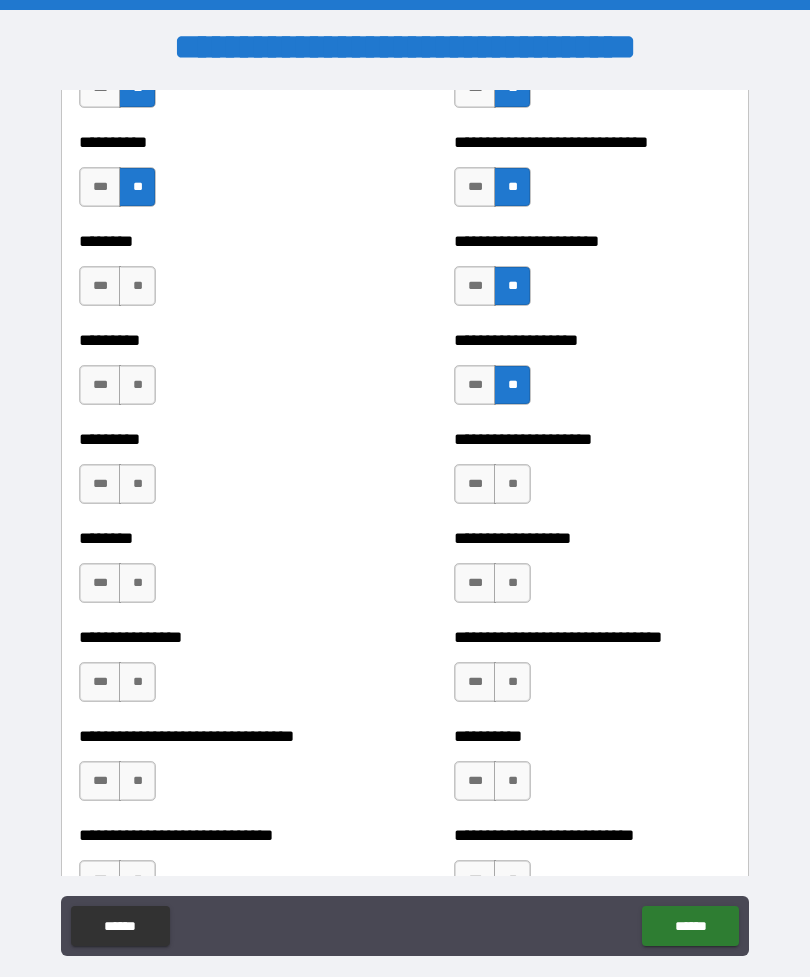 click on "**" at bounding box center [512, 484] 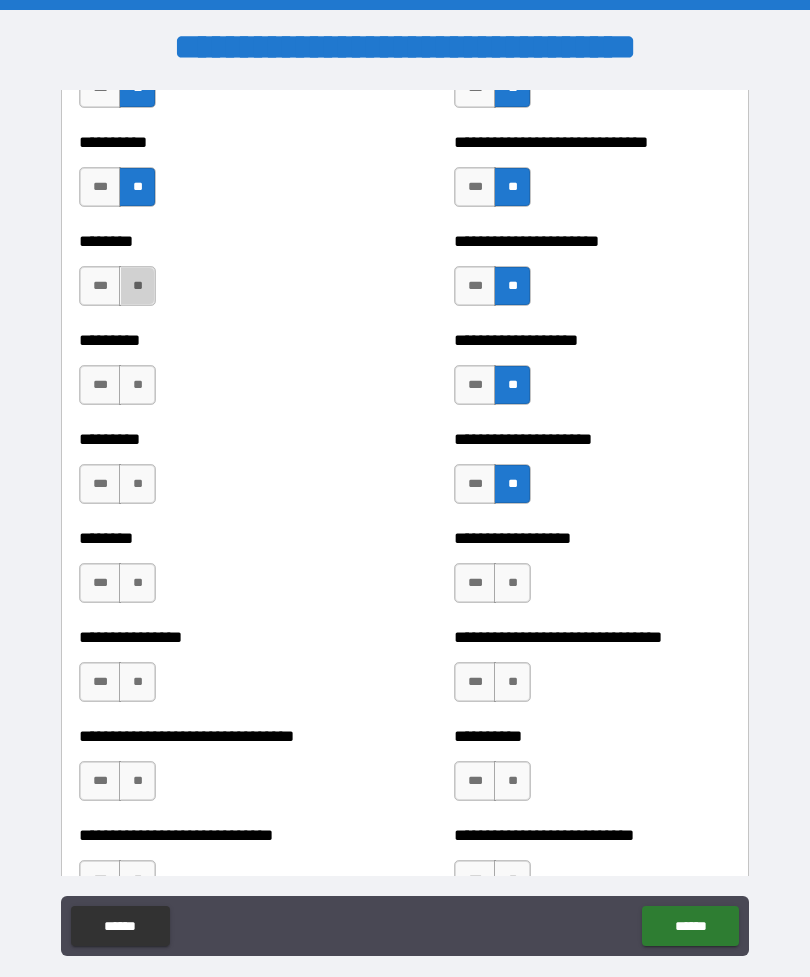click on "**" at bounding box center (137, 286) 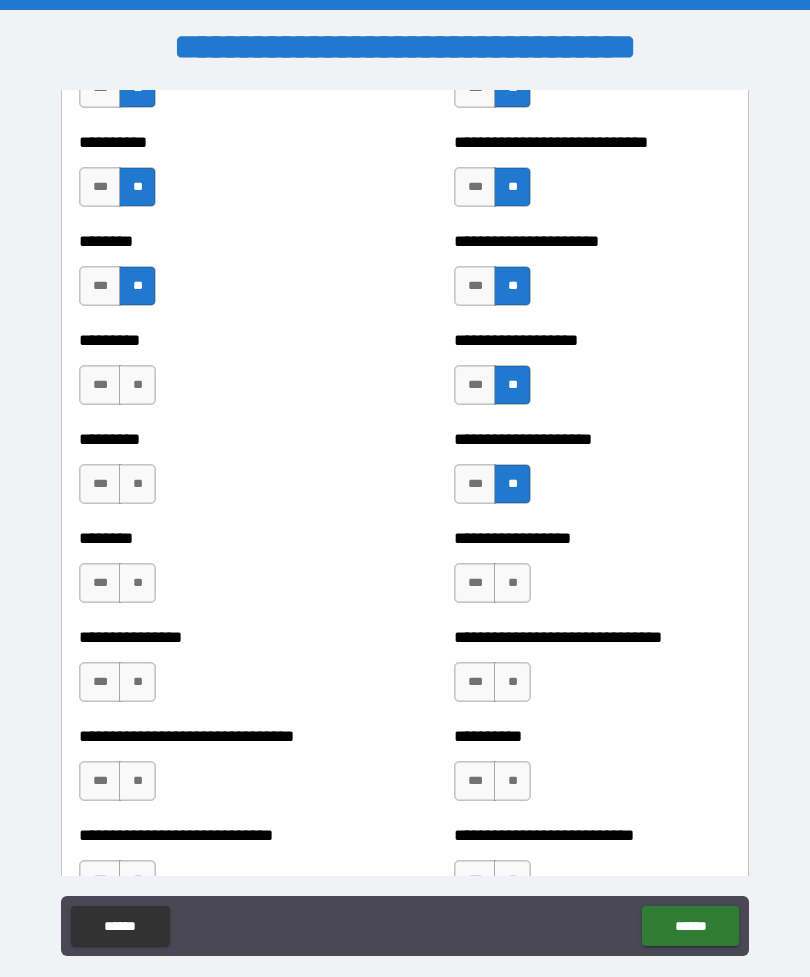 click on "**" at bounding box center (137, 385) 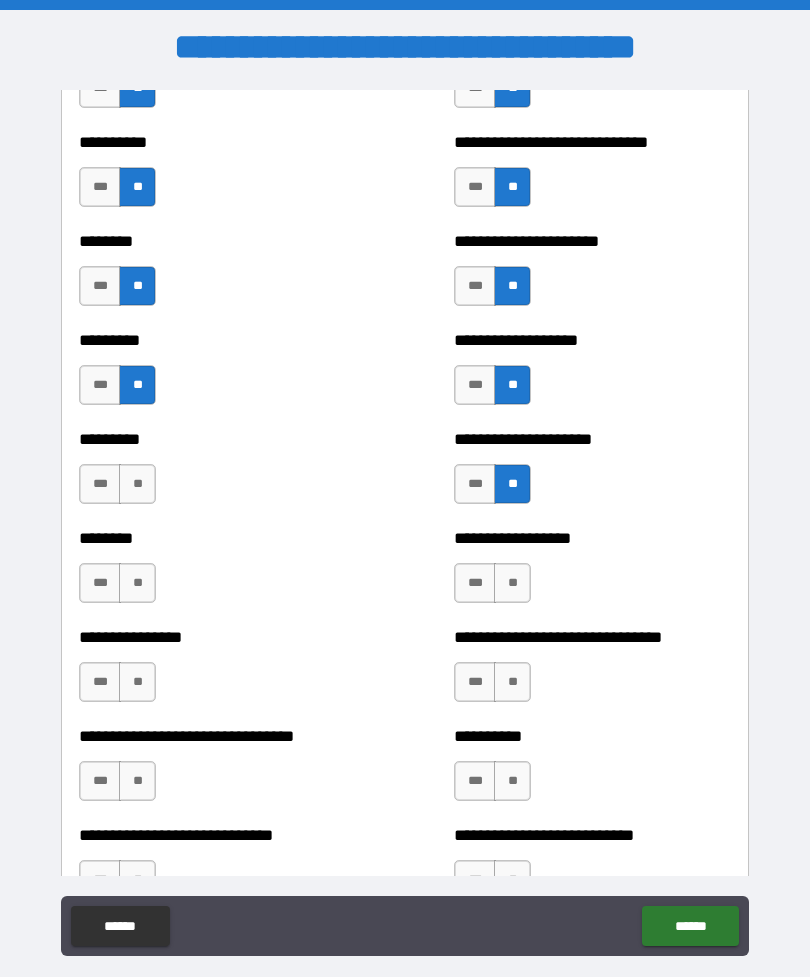 click on "**" at bounding box center [137, 484] 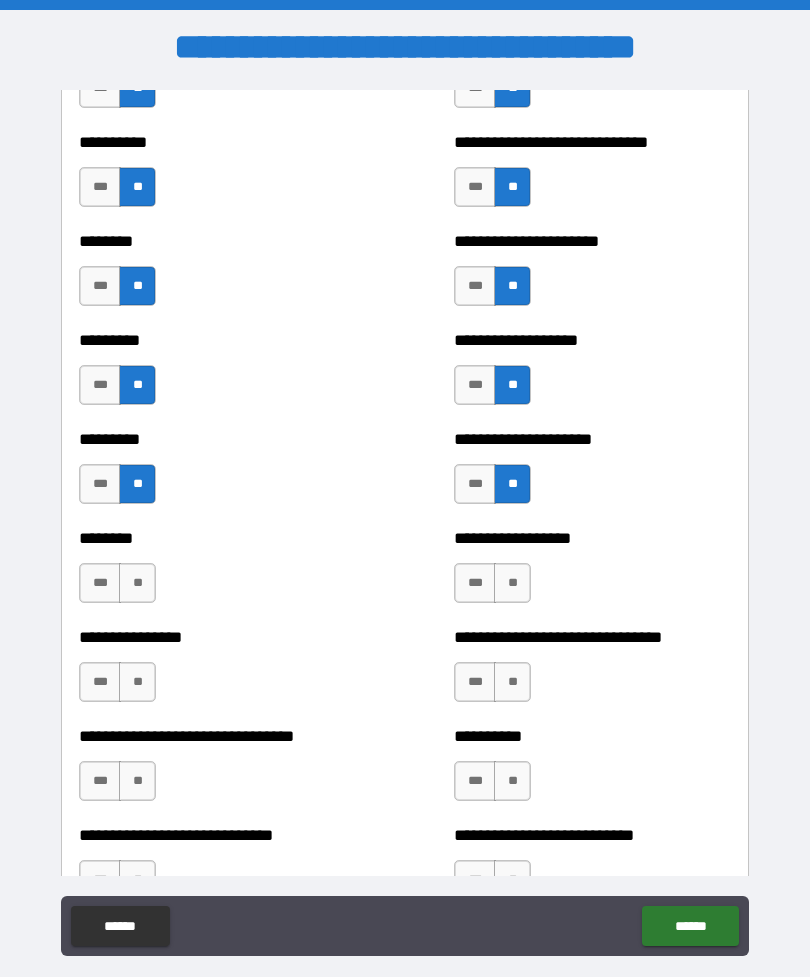 click on "**" at bounding box center [137, 583] 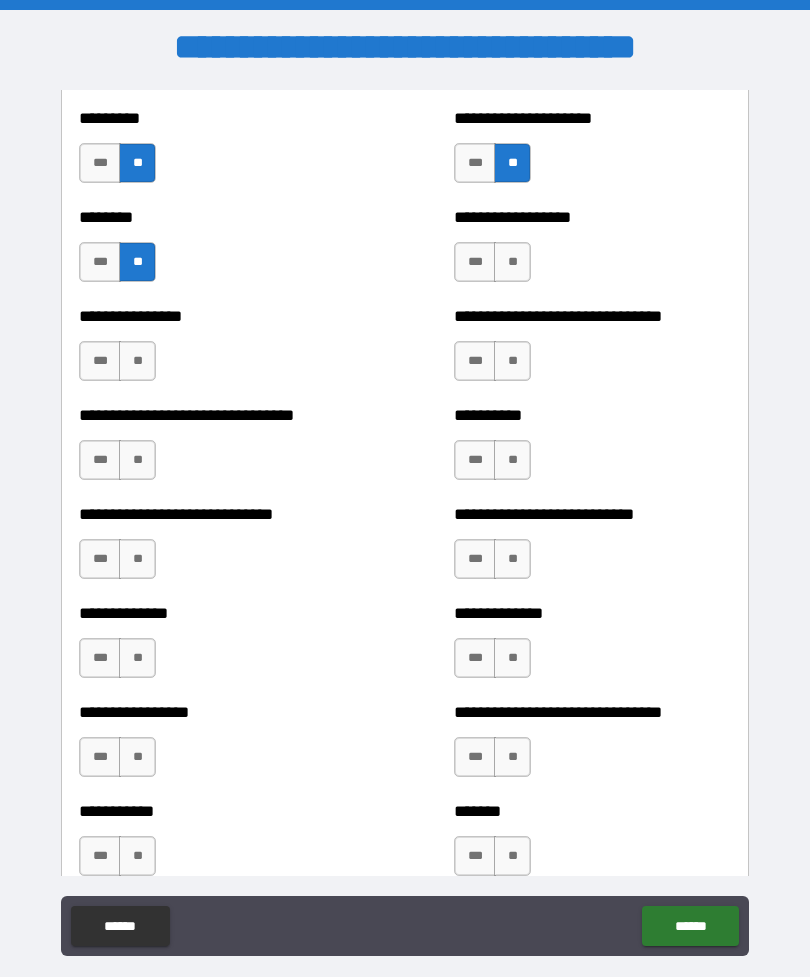 scroll, scrollTop: 7415, scrollLeft: 0, axis: vertical 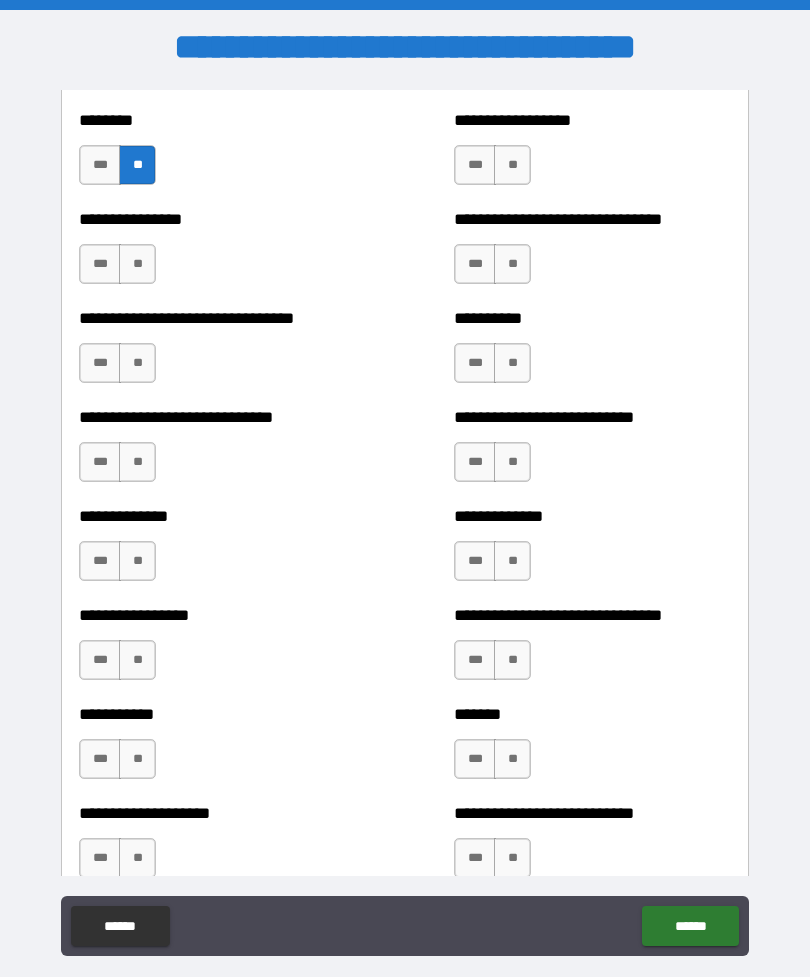 click on "**" at bounding box center [137, 264] 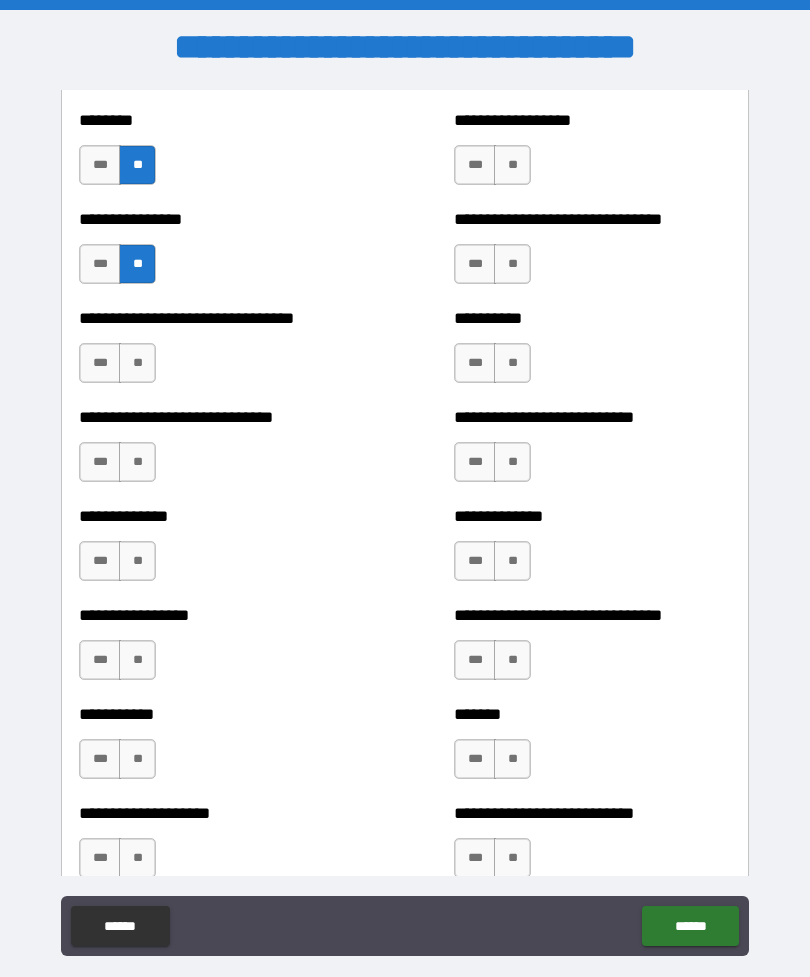 click on "**" at bounding box center (137, 363) 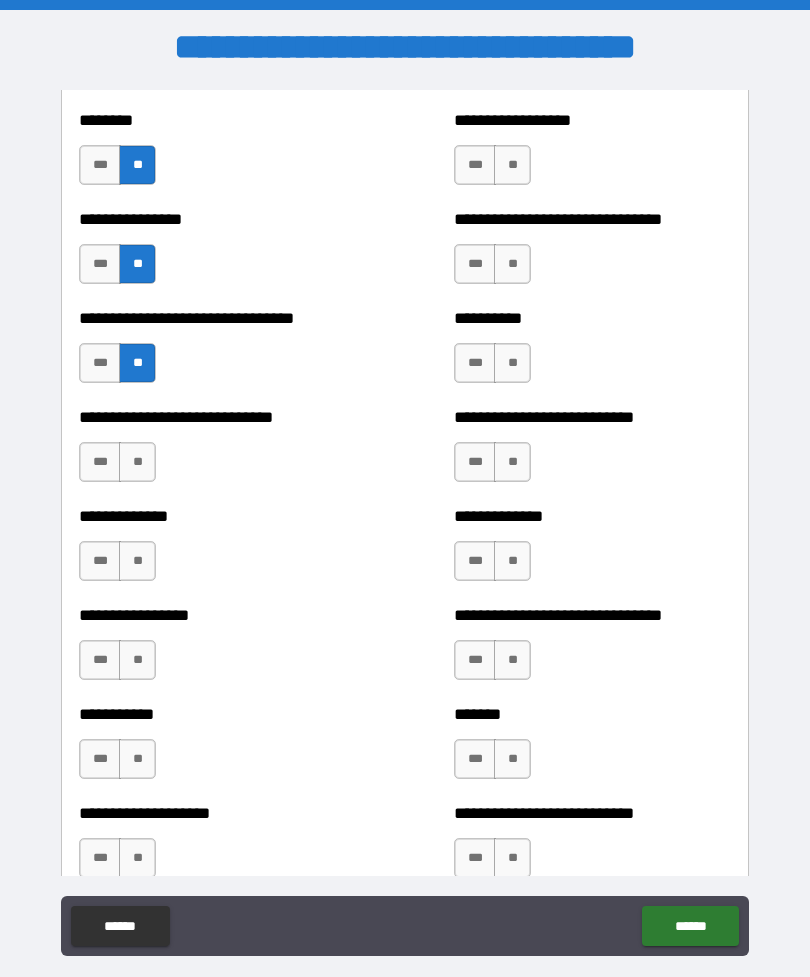 click on "**" at bounding box center [137, 462] 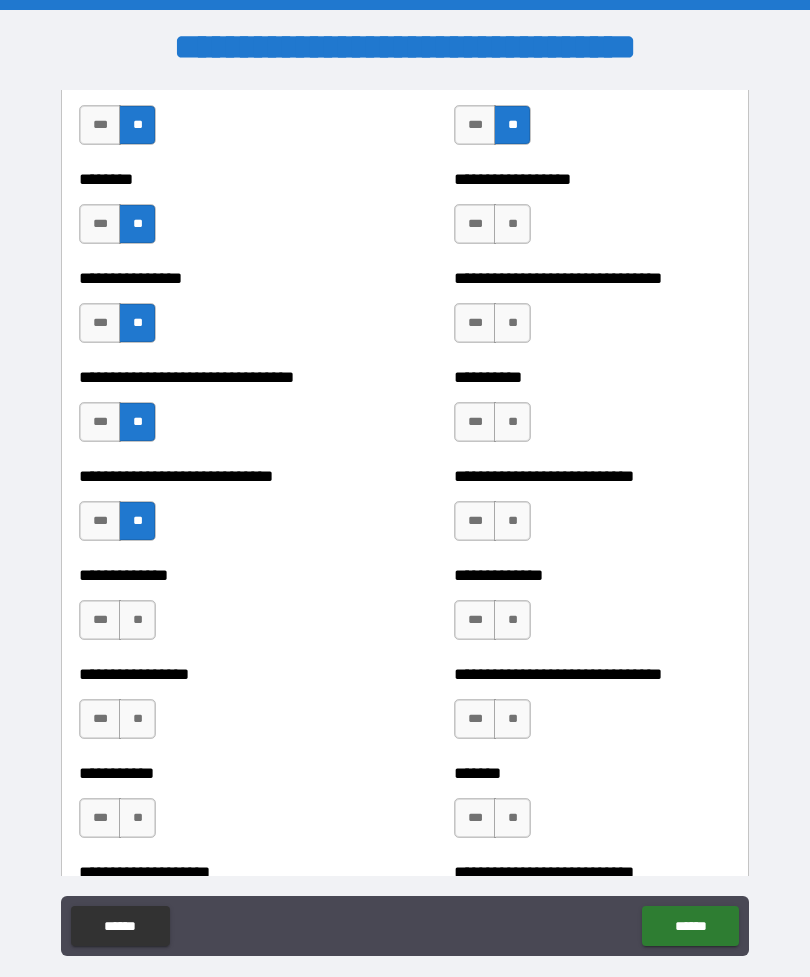 scroll, scrollTop: 7352, scrollLeft: 0, axis: vertical 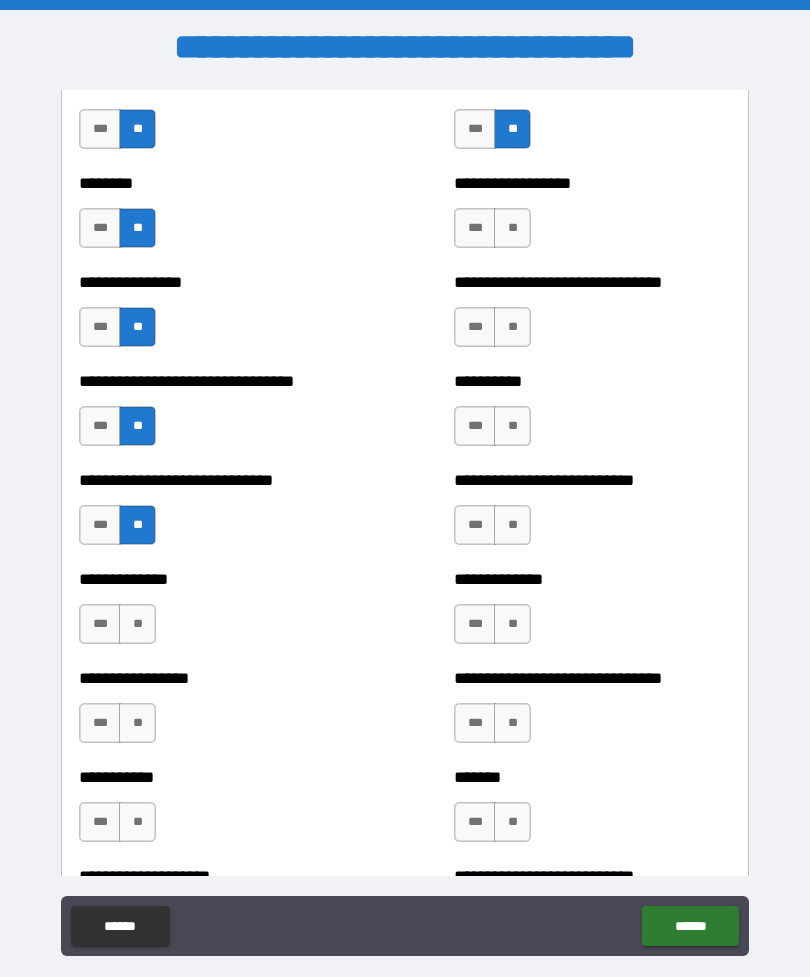 click on "**" at bounding box center [512, 228] 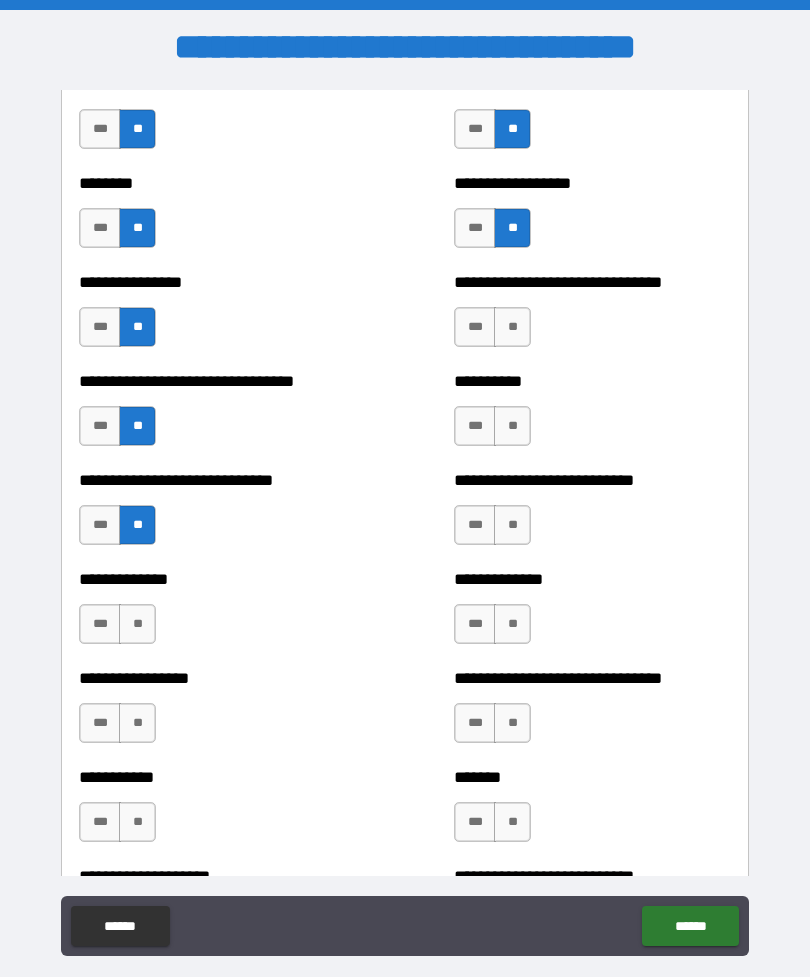 click on "**" at bounding box center (512, 327) 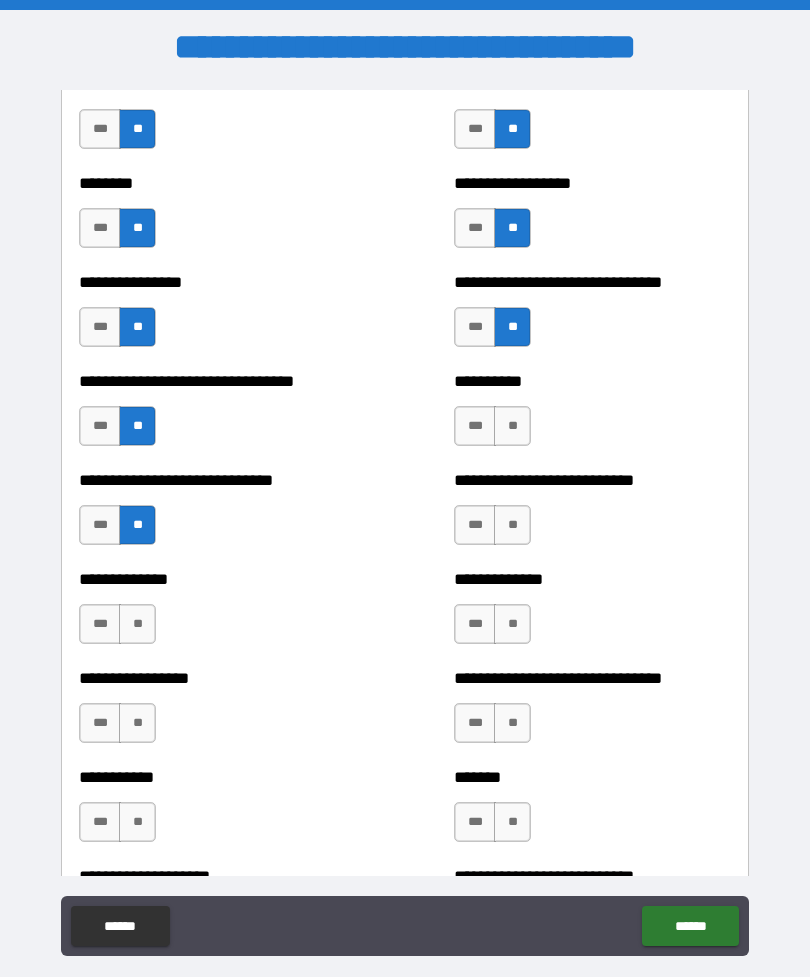click on "**" at bounding box center (512, 426) 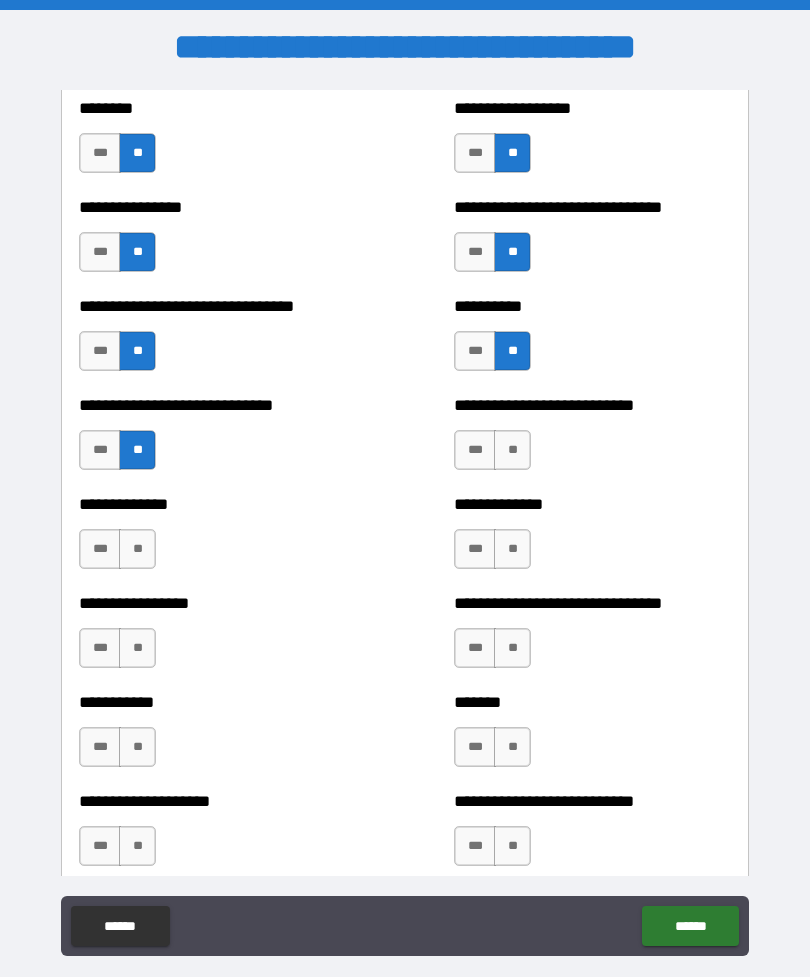 scroll, scrollTop: 7554, scrollLeft: 0, axis: vertical 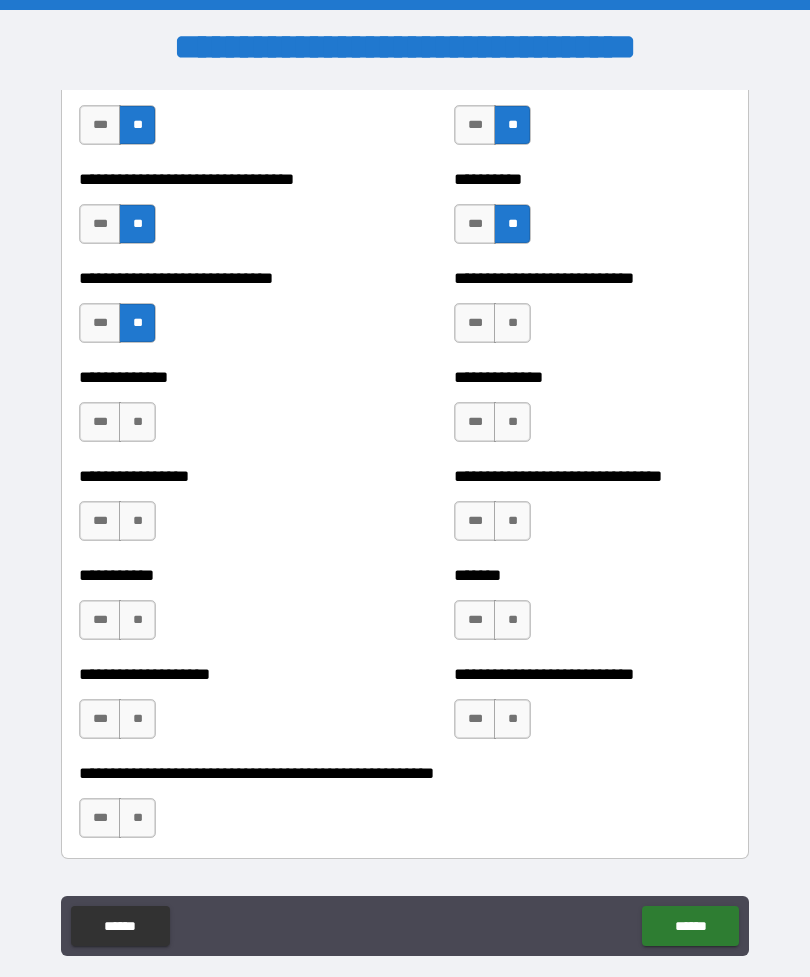 click on "**" at bounding box center [512, 323] 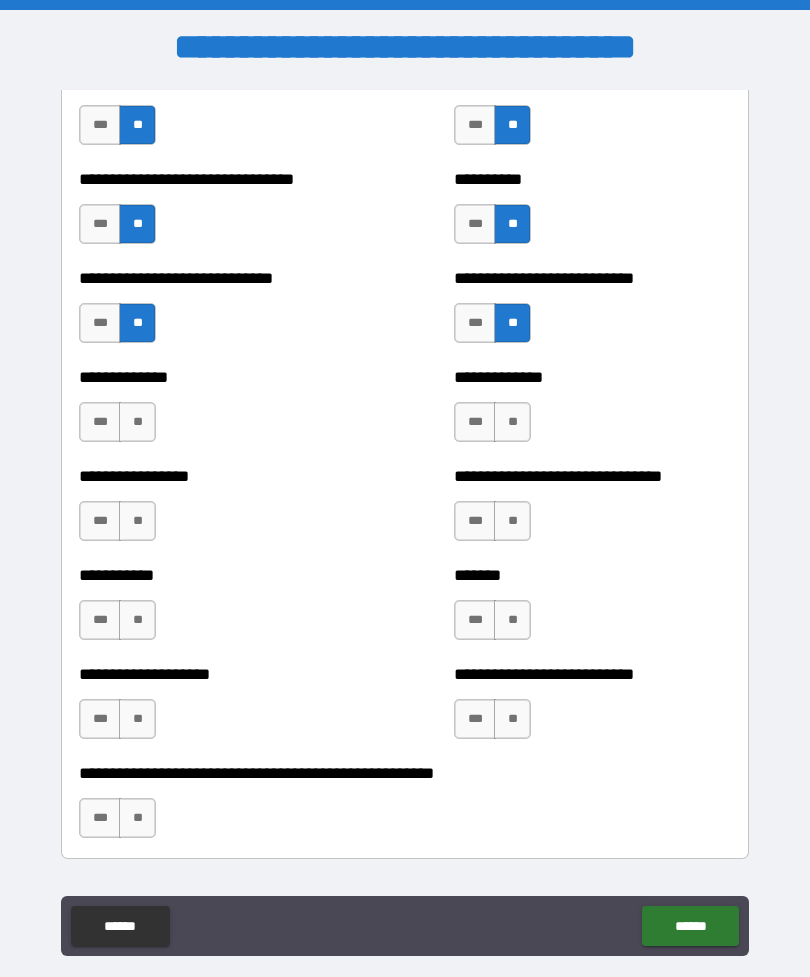 click on "***" at bounding box center (475, 422) 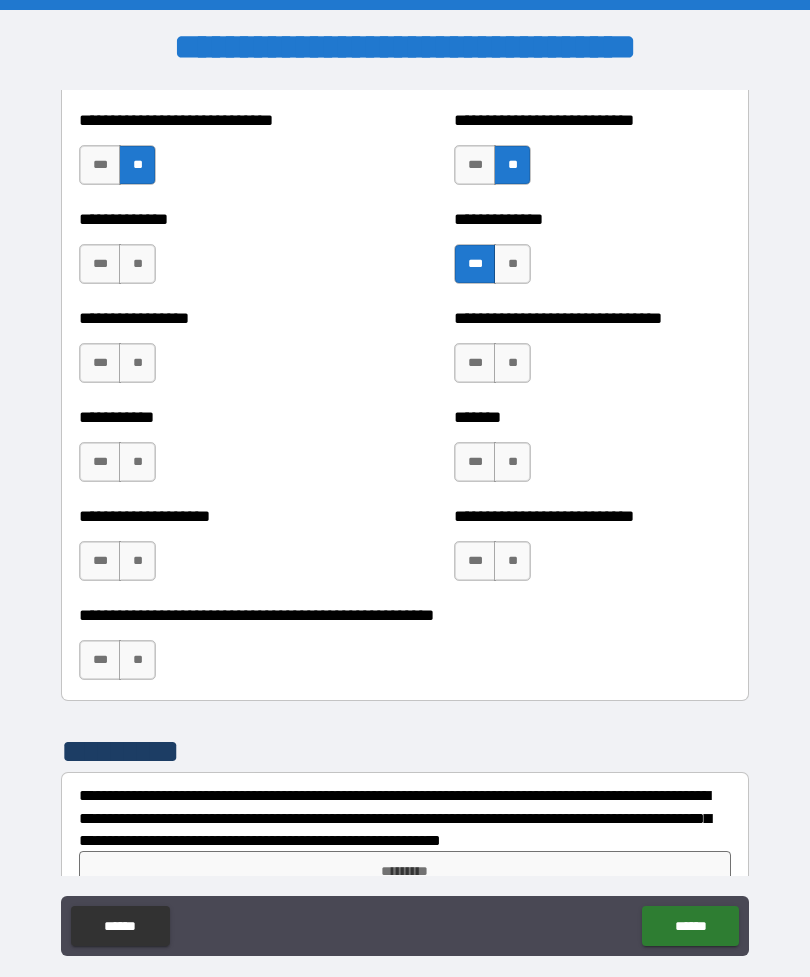 scroll, scrollTop: 7734, scrollLeft: 0, axis: vertical 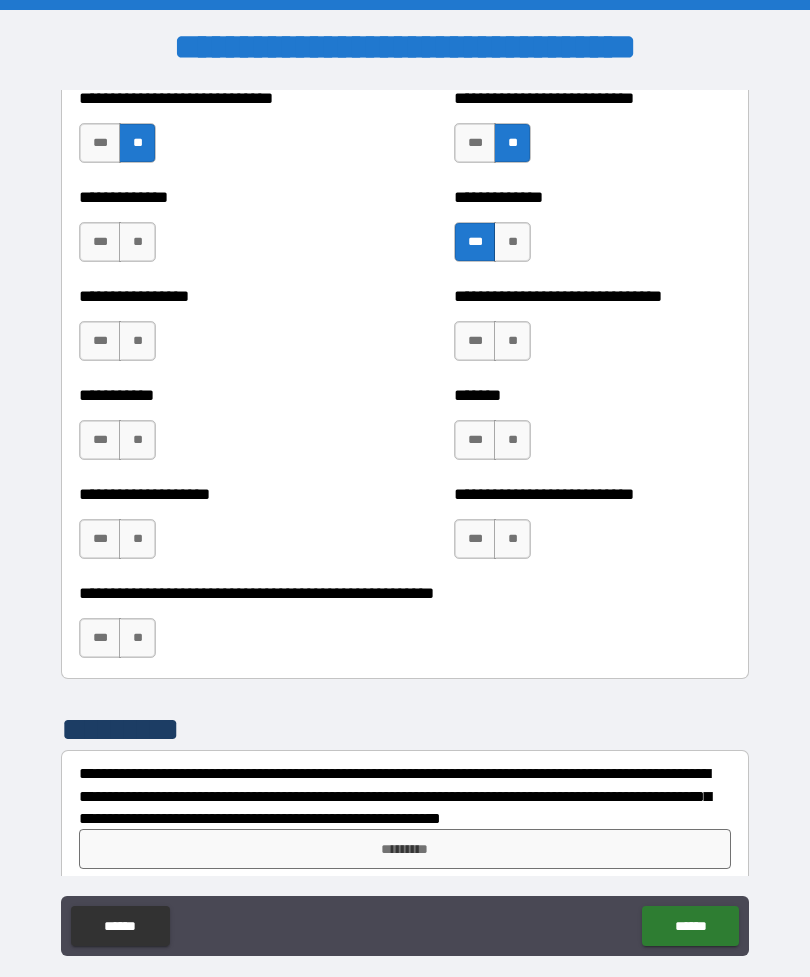 click on "***" at bounding box center (475, 341) 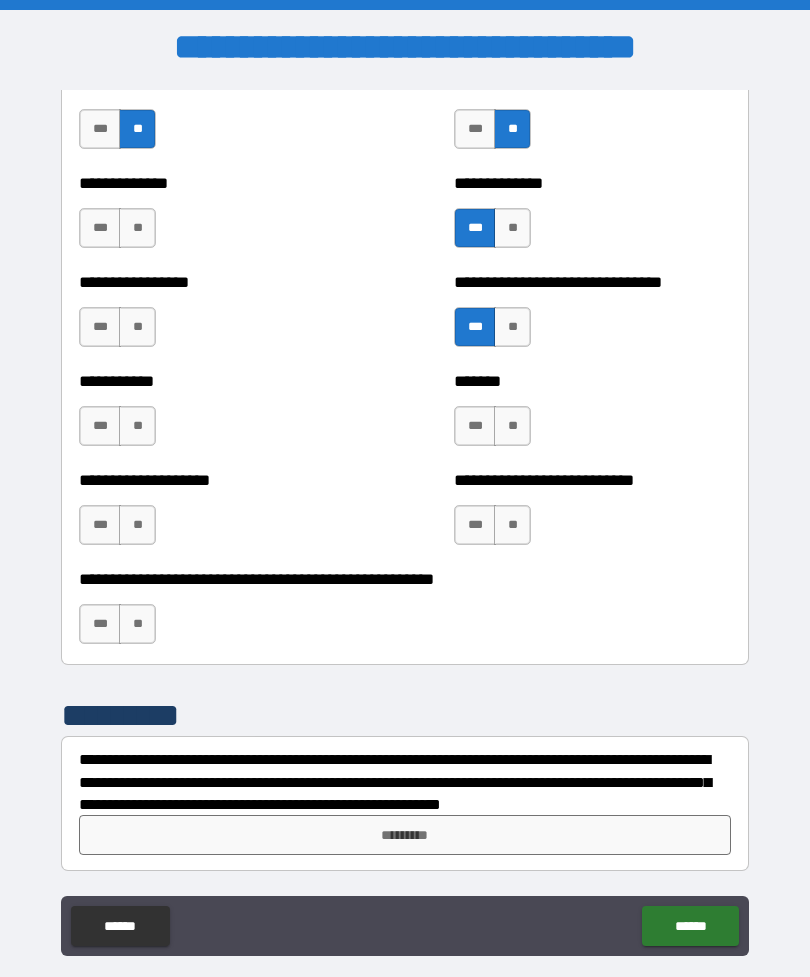 scroll, scrollTop: 7748, scrollLeft: 0, axis: vertical 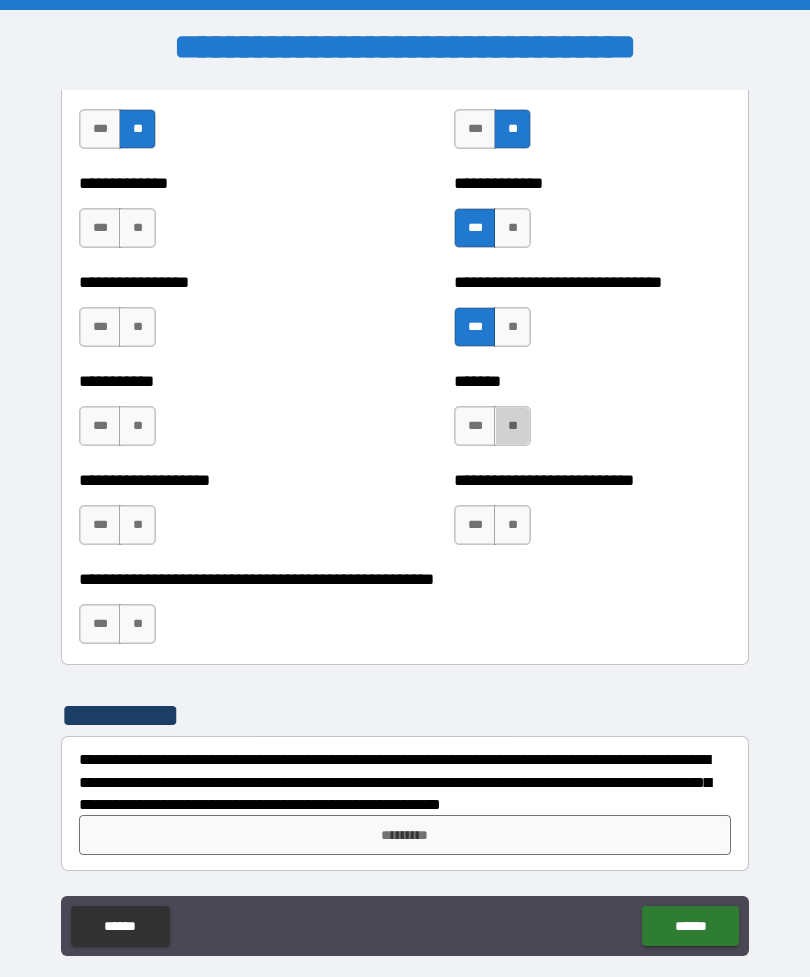 click on "**" at bounding box center (512, 426) 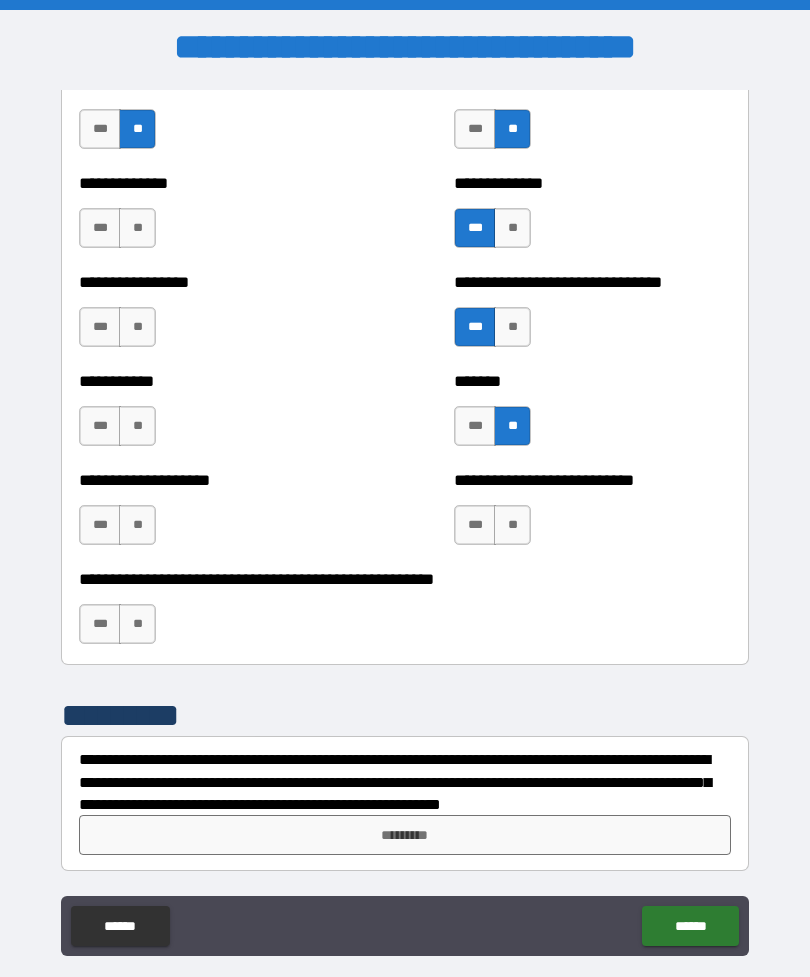 click on "**********" at bounding box center (405, 579) 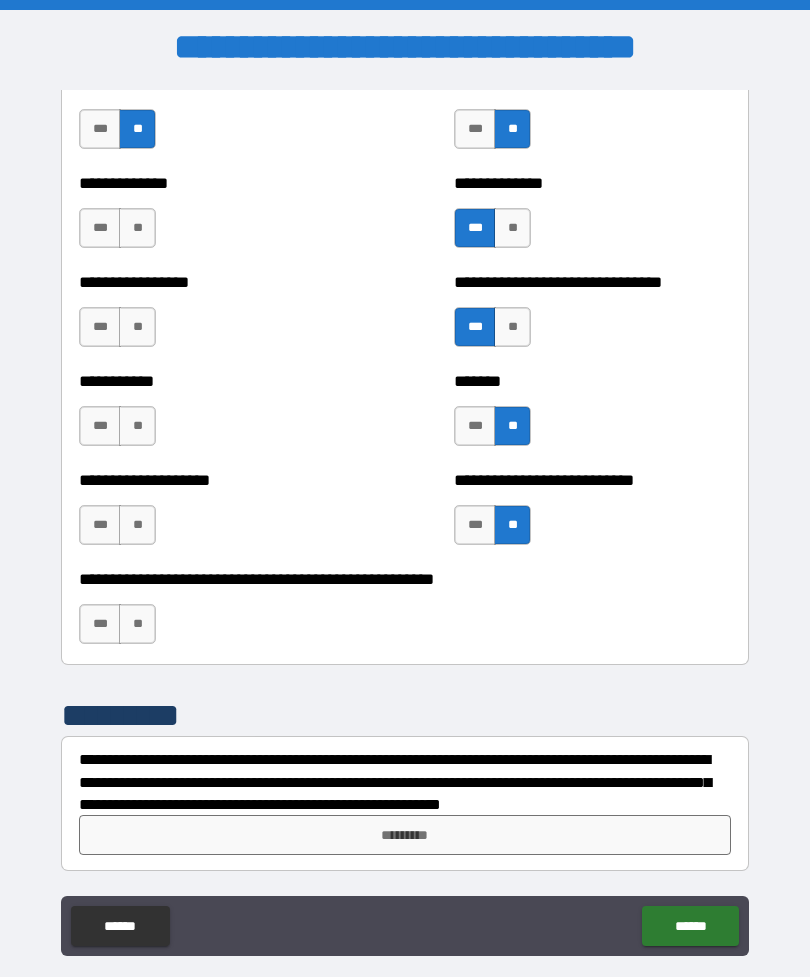 click on "**" at bounding box center [137, 228] 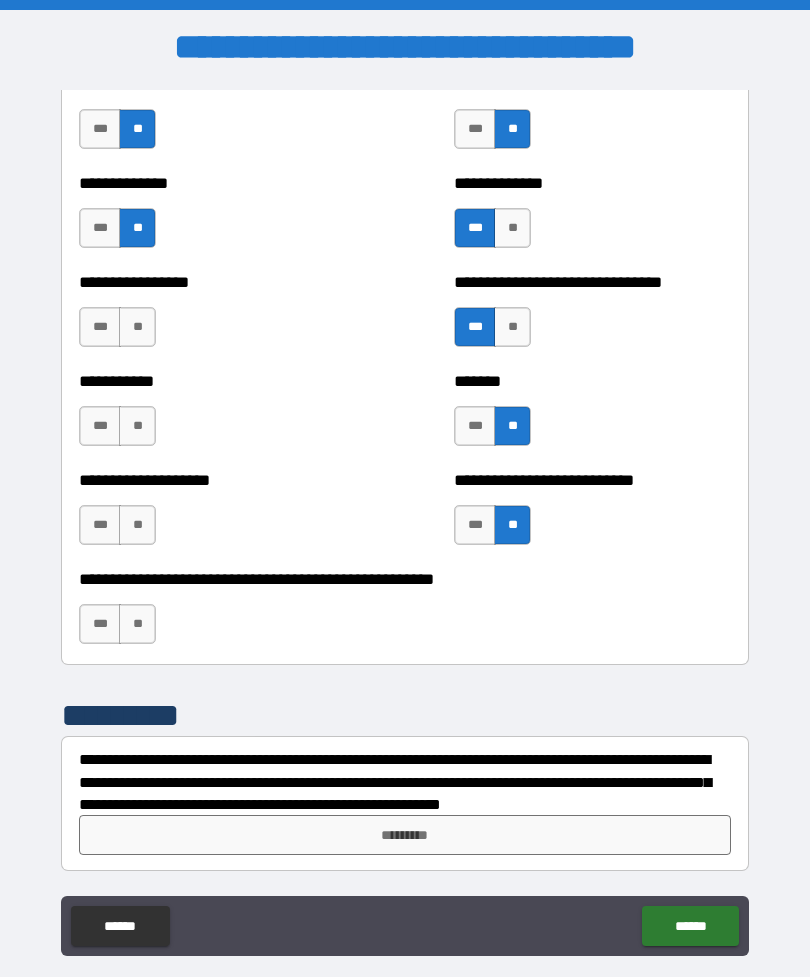 click on "**" at bounding box center (137, 327) 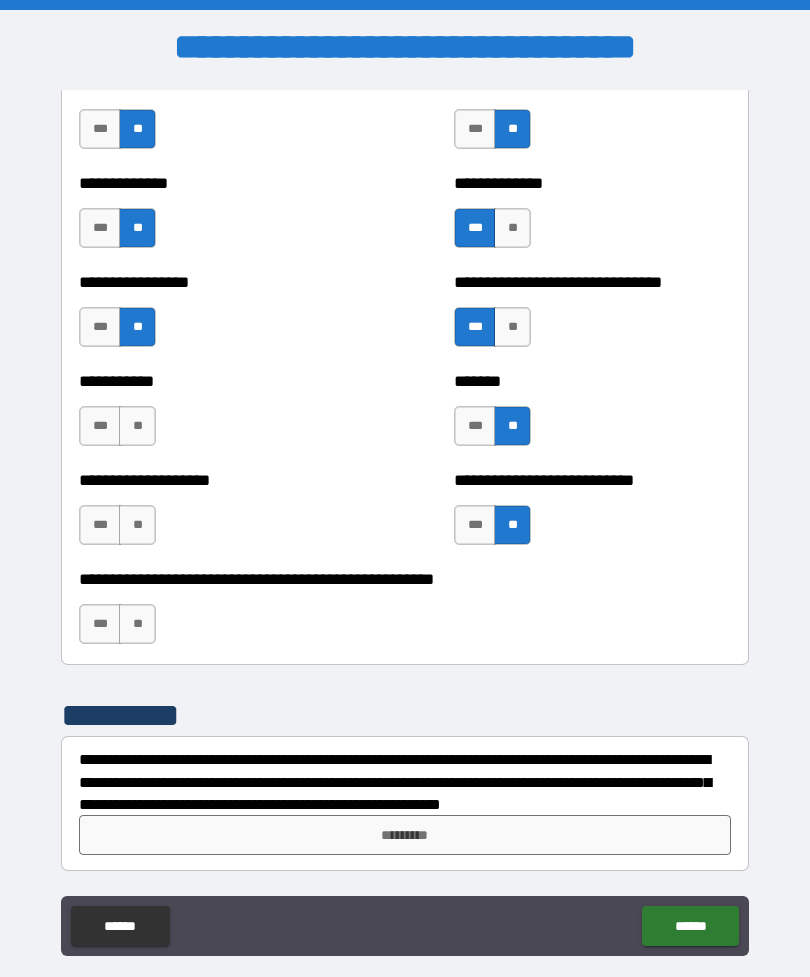click on "**" at bounding box center [137, 426] 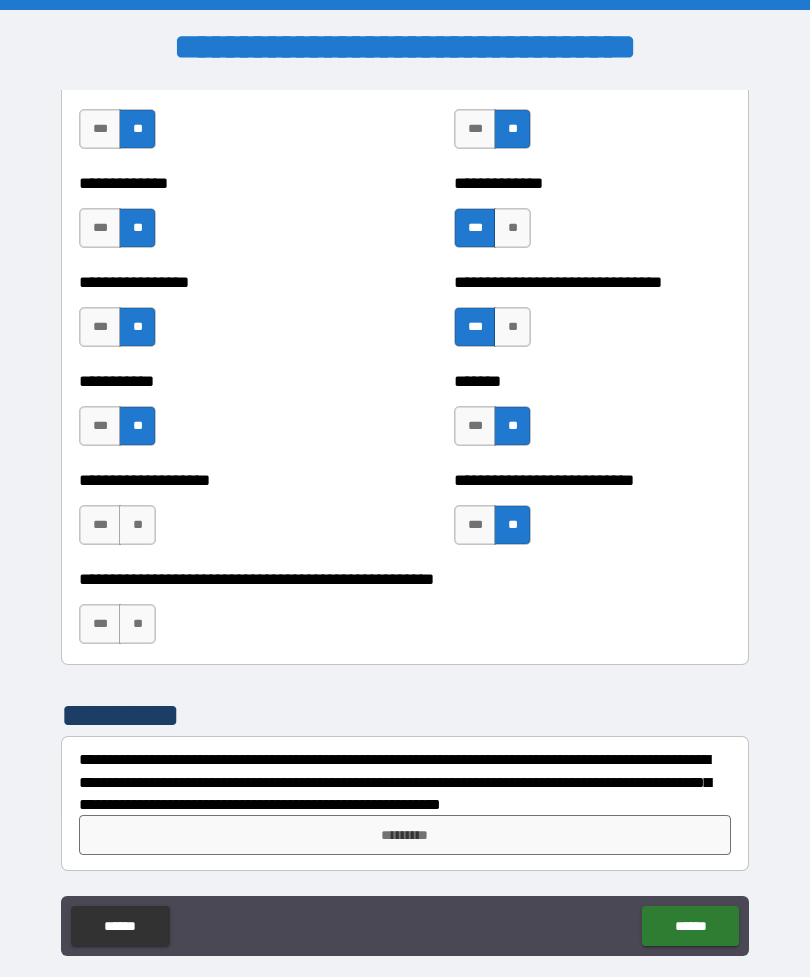 click on "**" at bounding box center (137, 525) 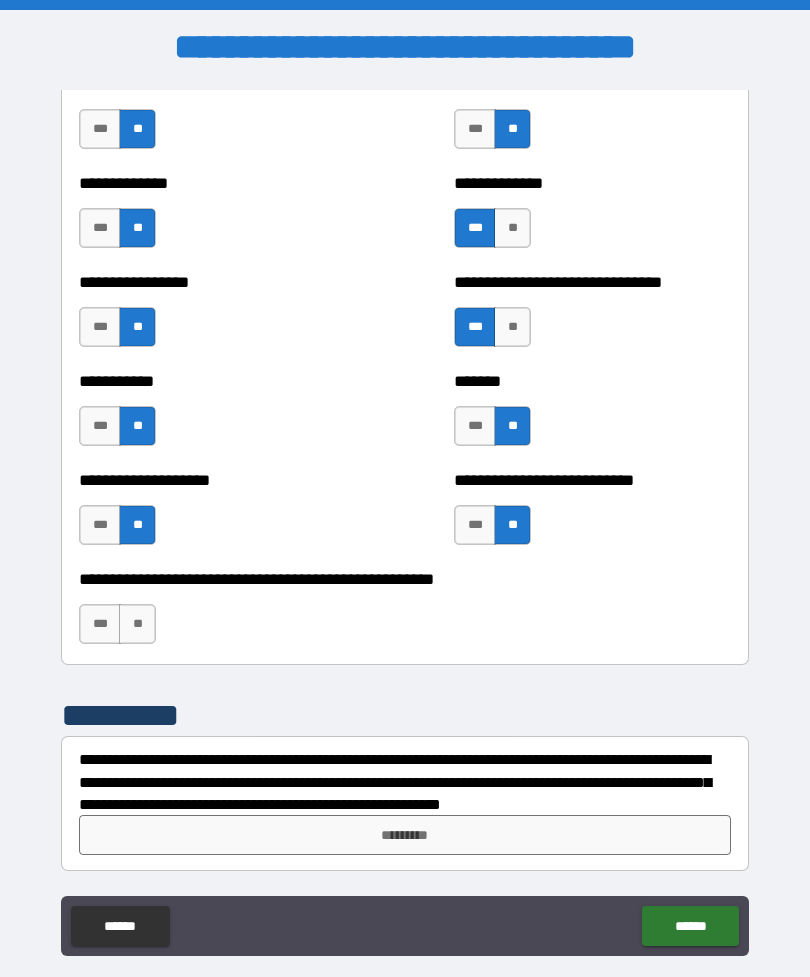 scroll, scrollTop: 7748, scrollLeft: 0, axis: vertical 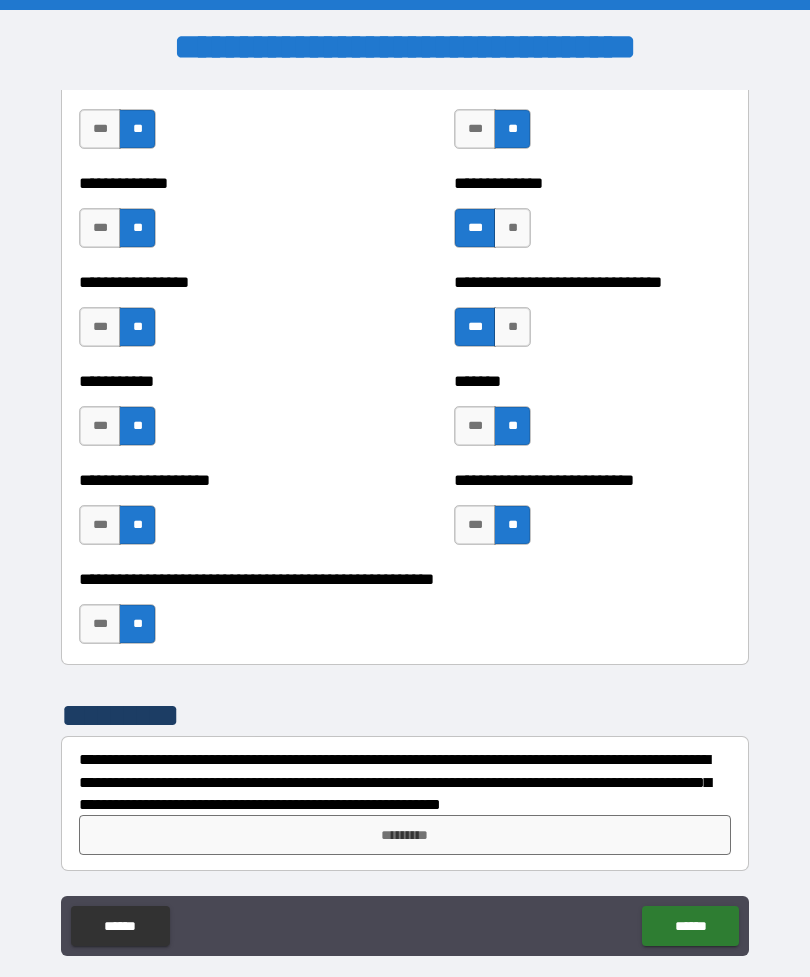 click on "*********" at bounding box center (405, 835) 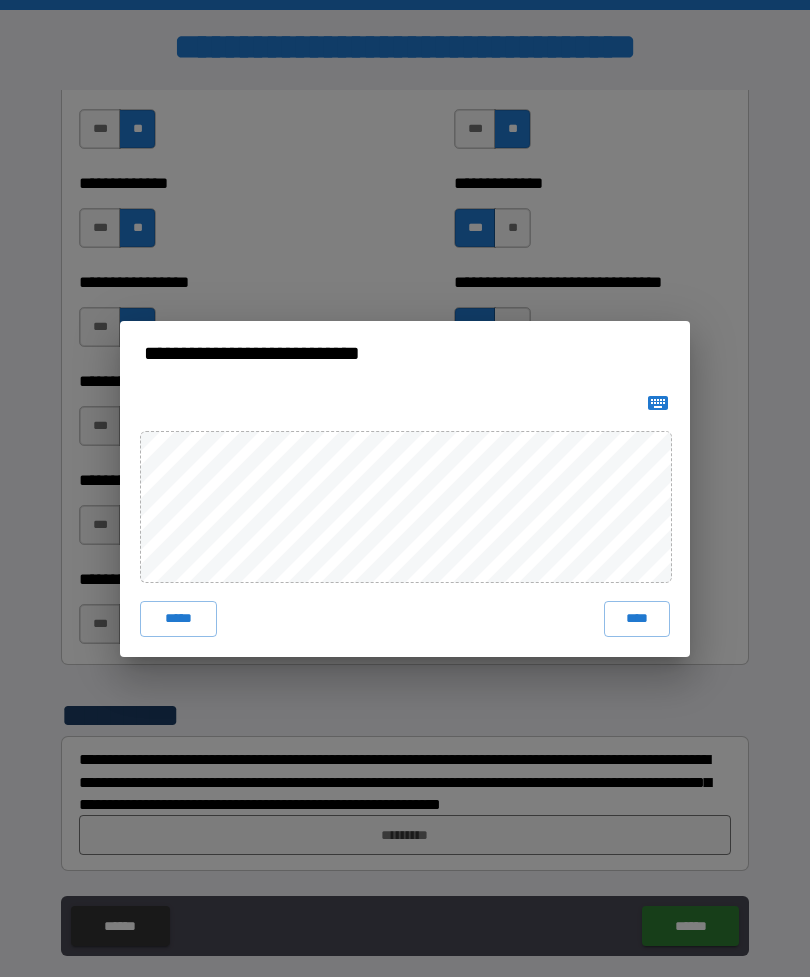 click on "*****" at bounding box center [178, 619] 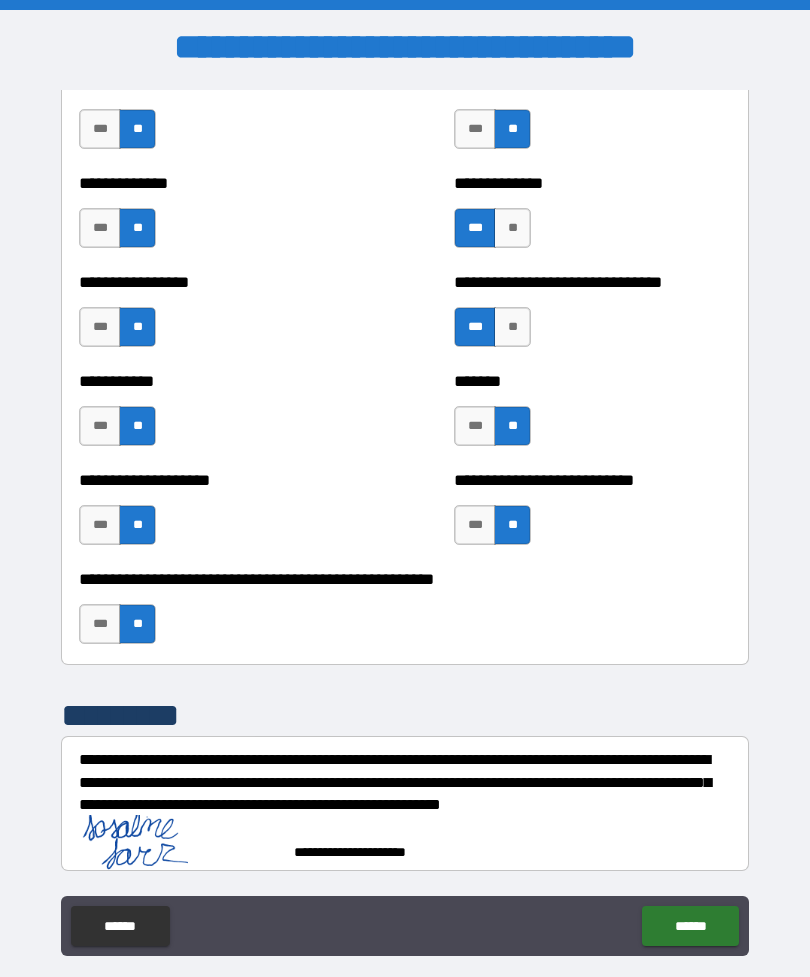 scroll, scrollTop: 7738, scrollLeft: 0, axis: vertical 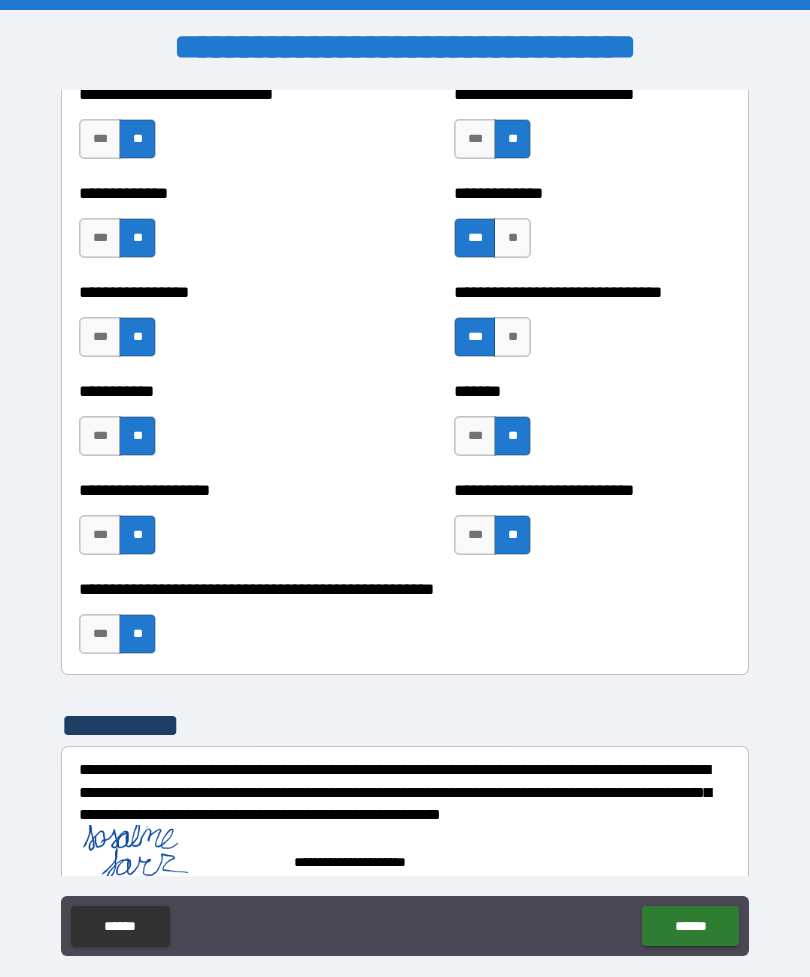 click on "******" at bounding box center (690, 926) 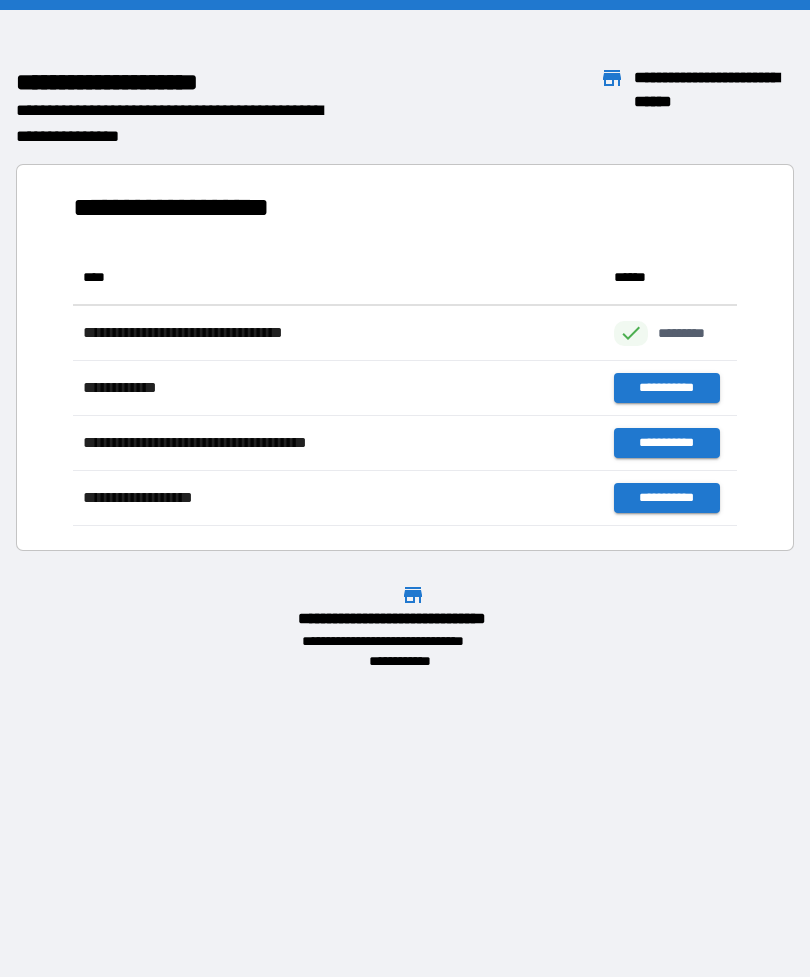 scroll, scrollTop: 1, scrollLeft: 1, axis: both 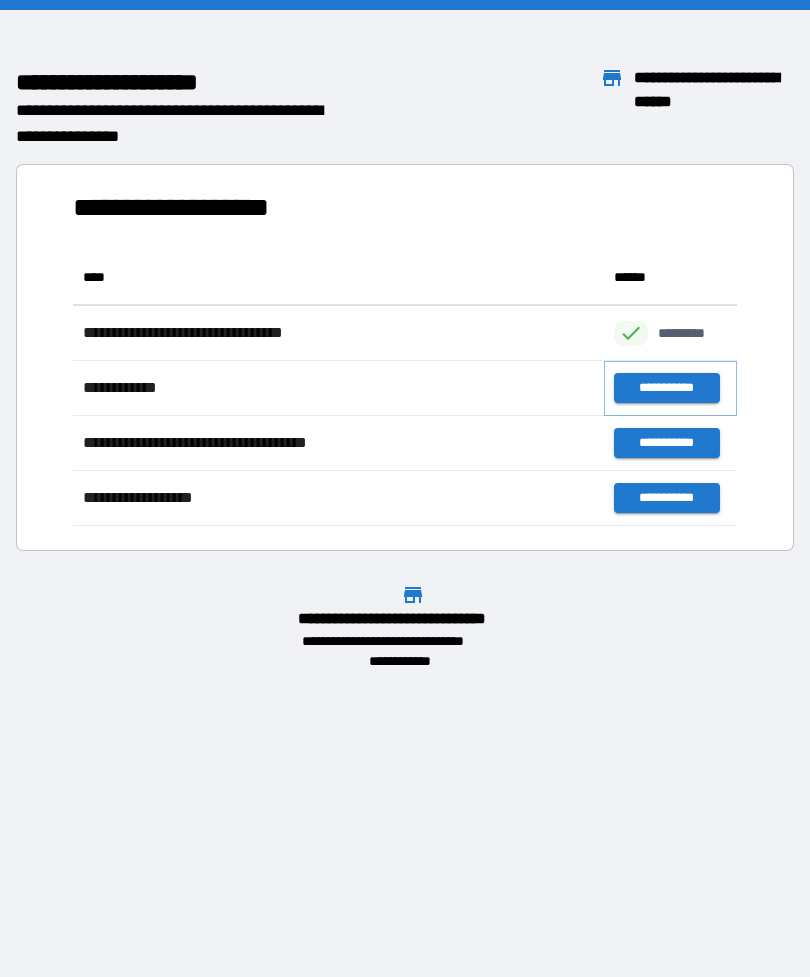 click on "**********" at bounding box center [666, 388] 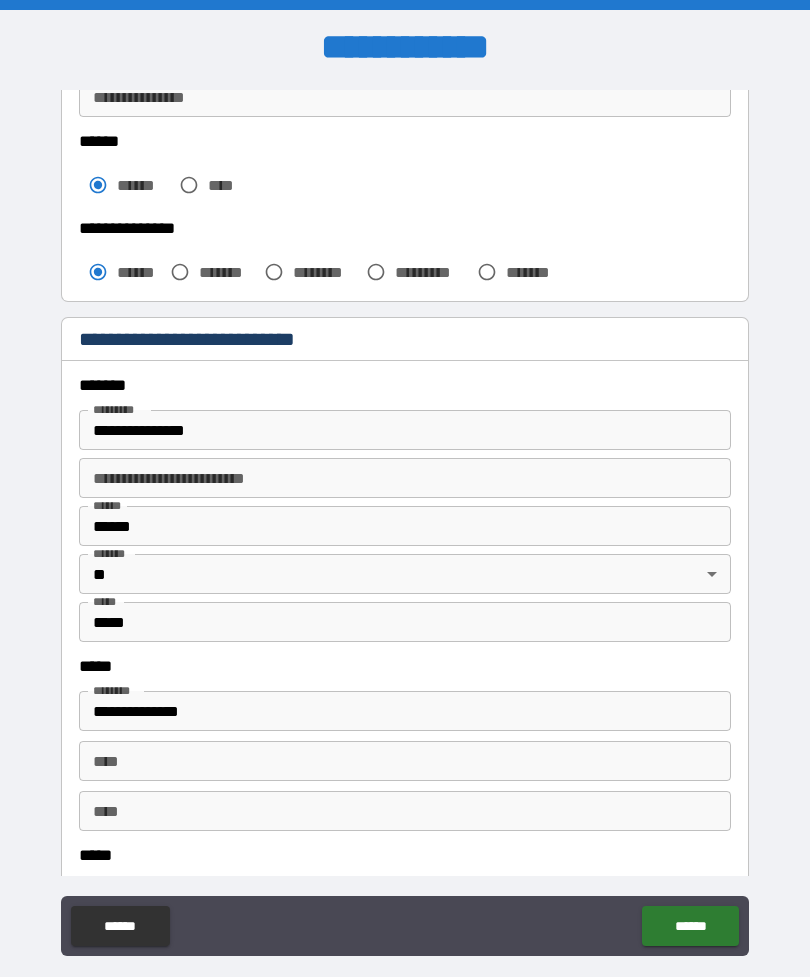 scroll, scrollTop: 526, scrollLeft: 0, axis: vertical 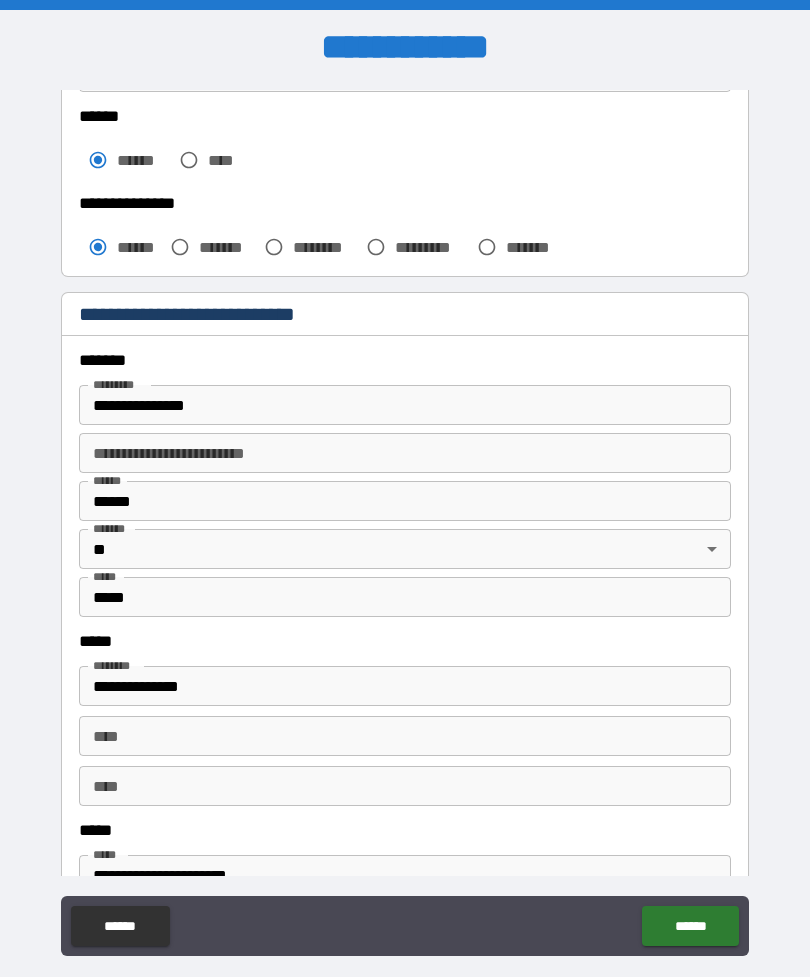 click on "**********" at bounding box center [405, 405] 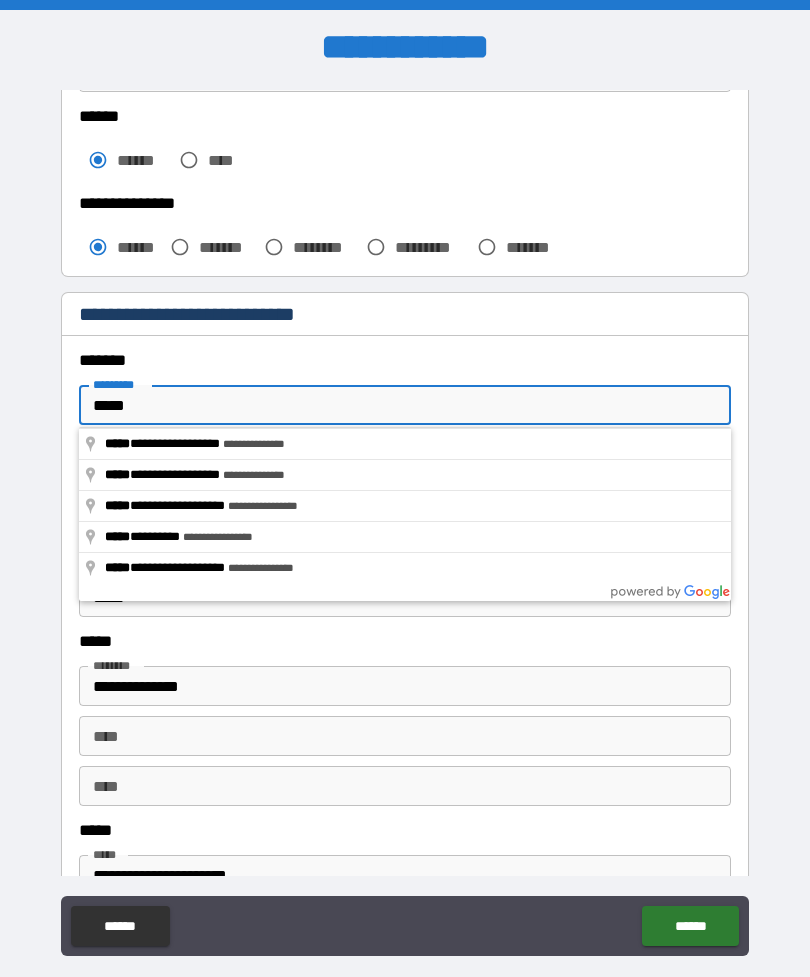 type on "**********" 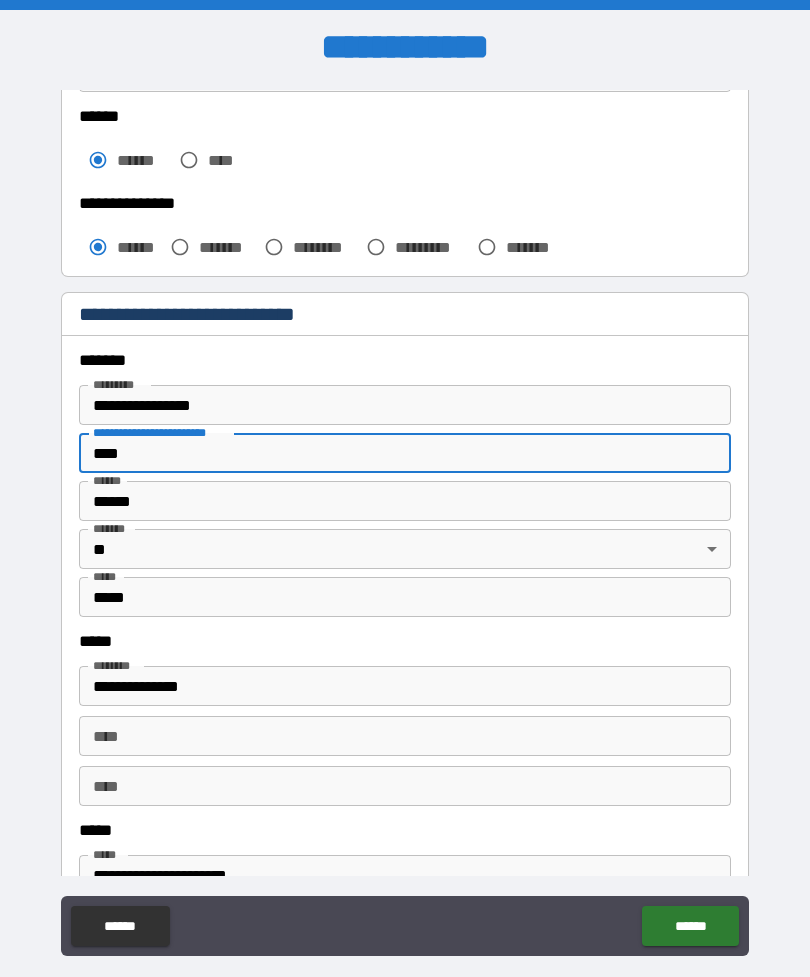 type on "****" 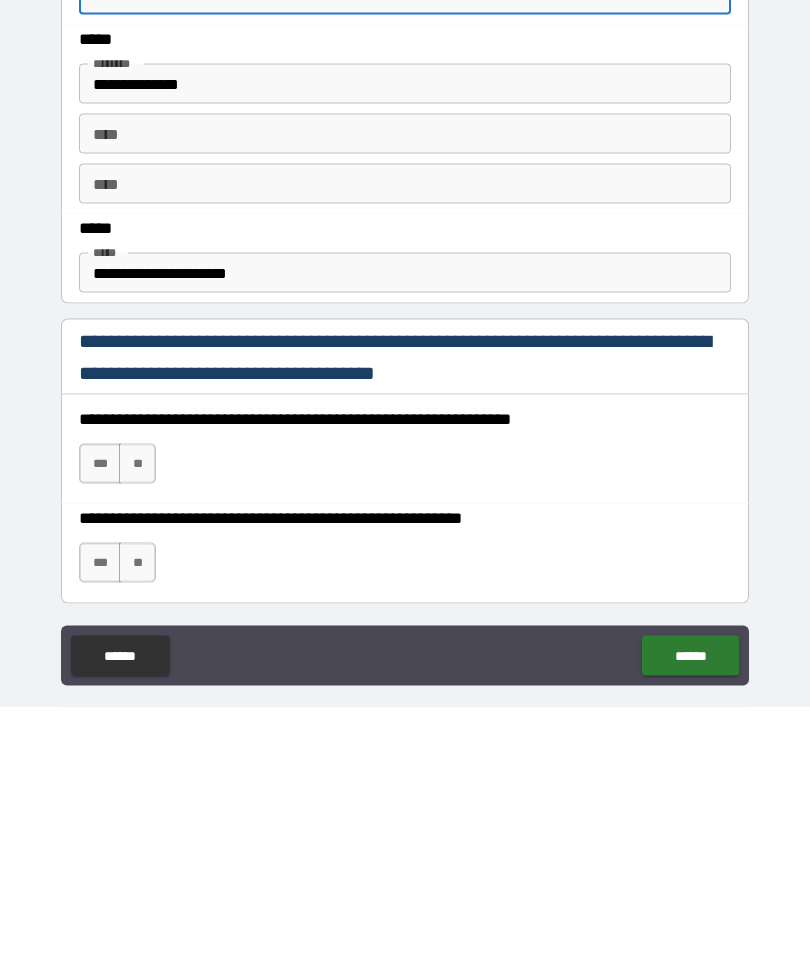 scroll, scrollTop: 885, scrollLeft: 0, axis: vertical 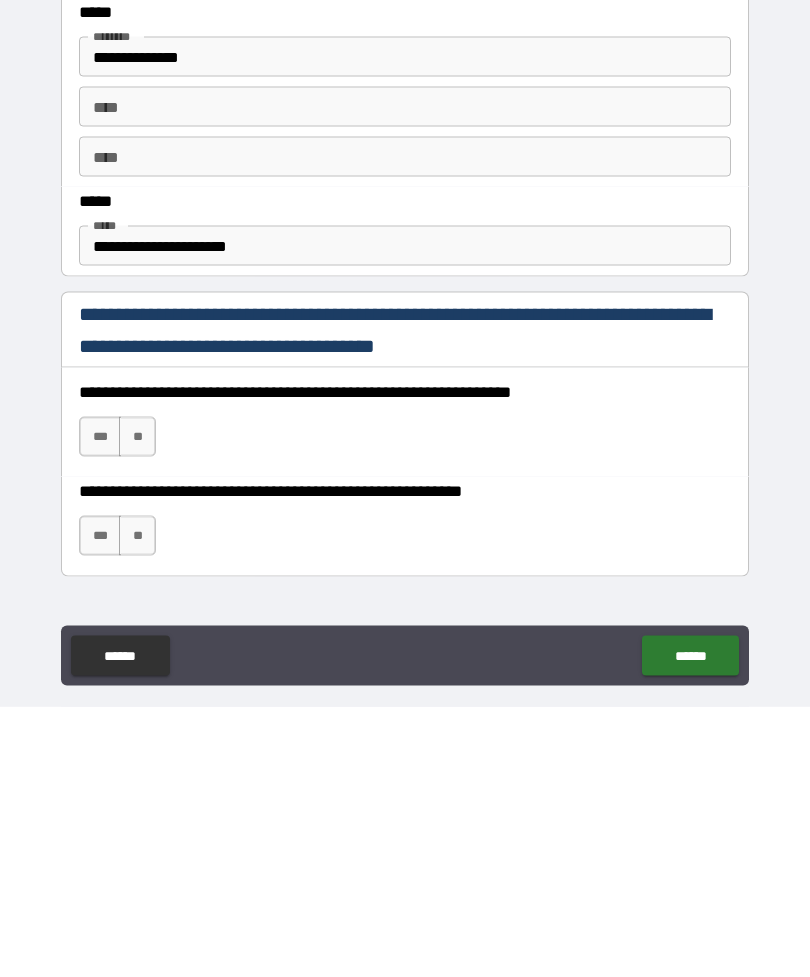 click on "***" at bounding box center [100, 707] 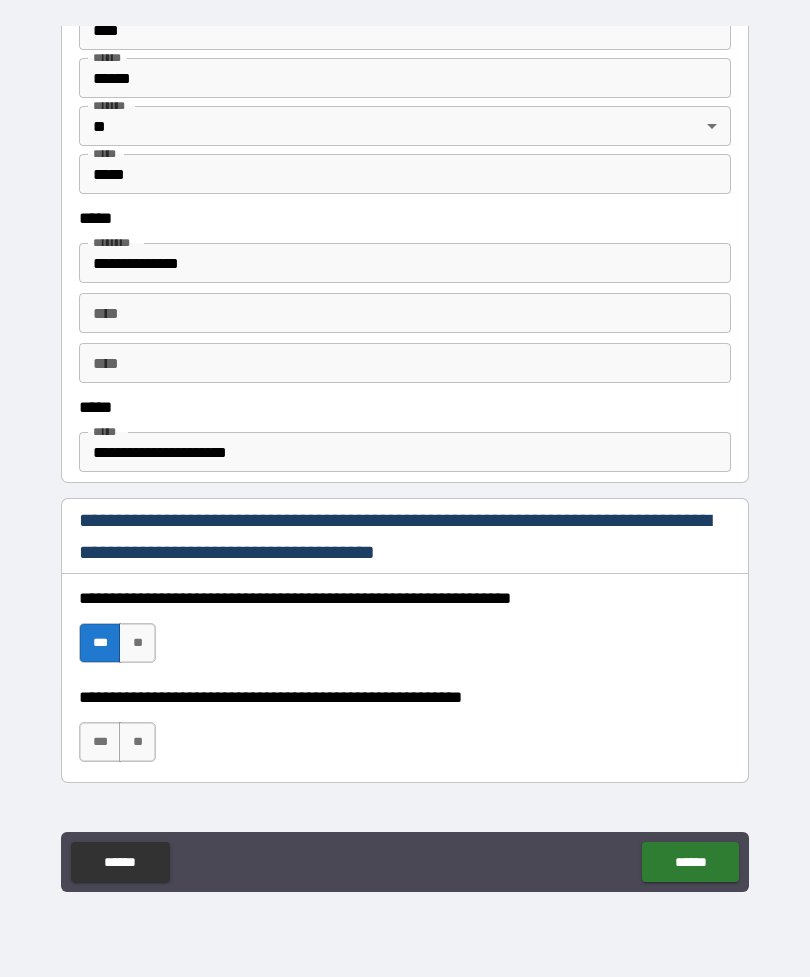 click on "***" at bounding box center (100, 742) 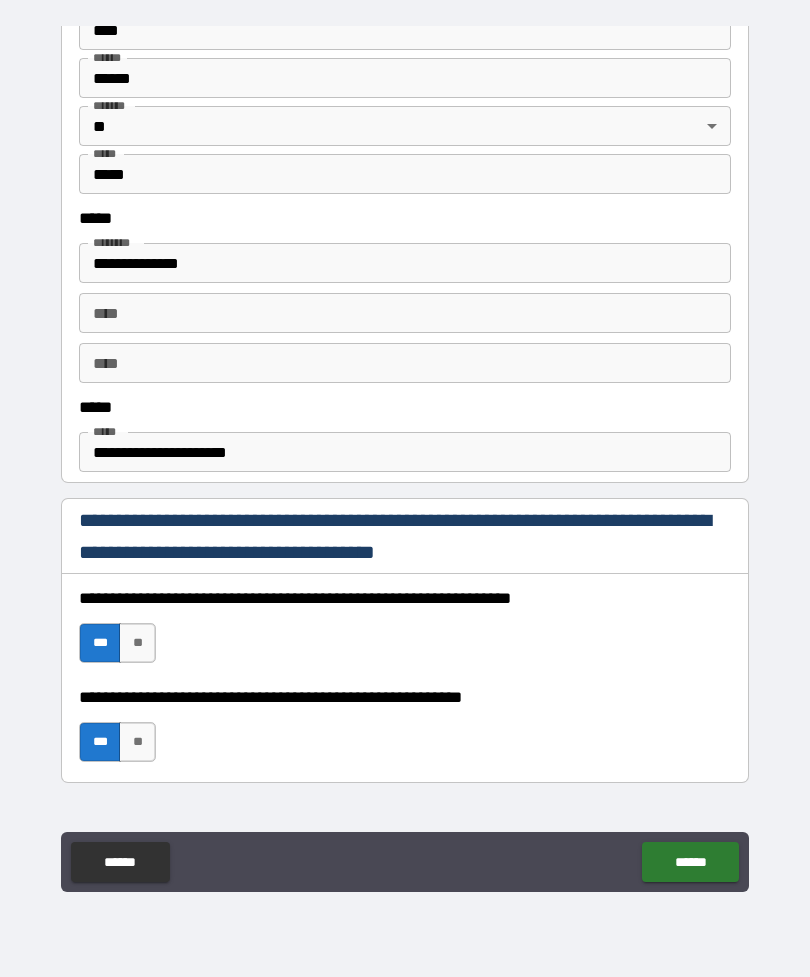 click on "******" at bounding box center (690, 862) 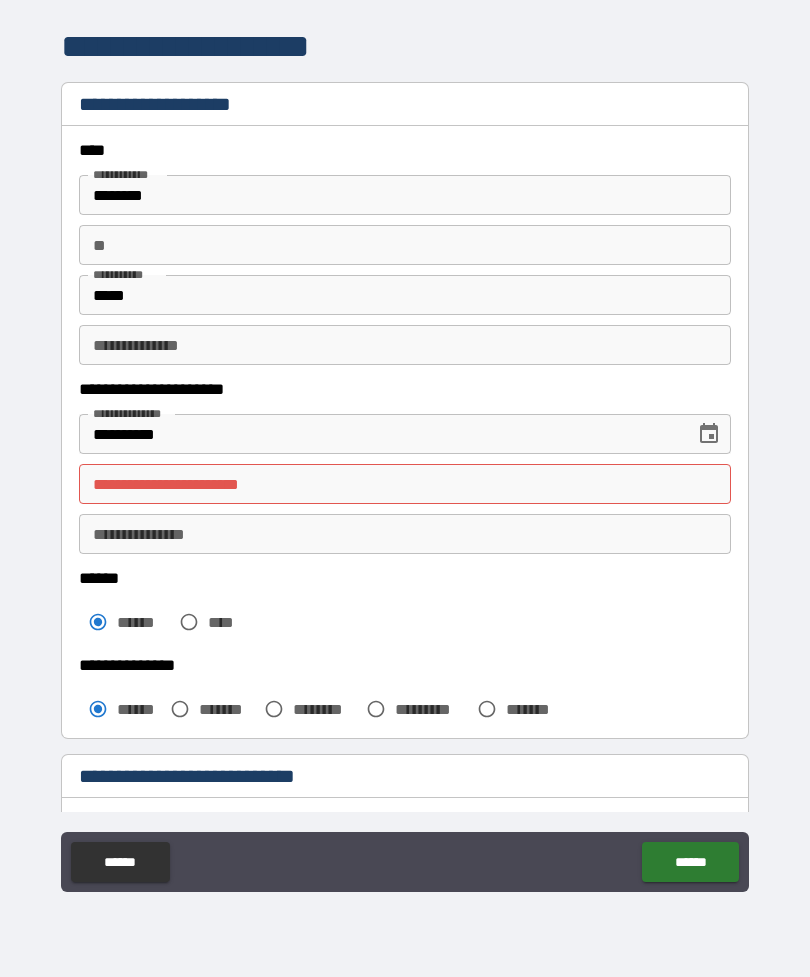 scroll, scrollTop: 0, scrollLeft: 0, axis: both 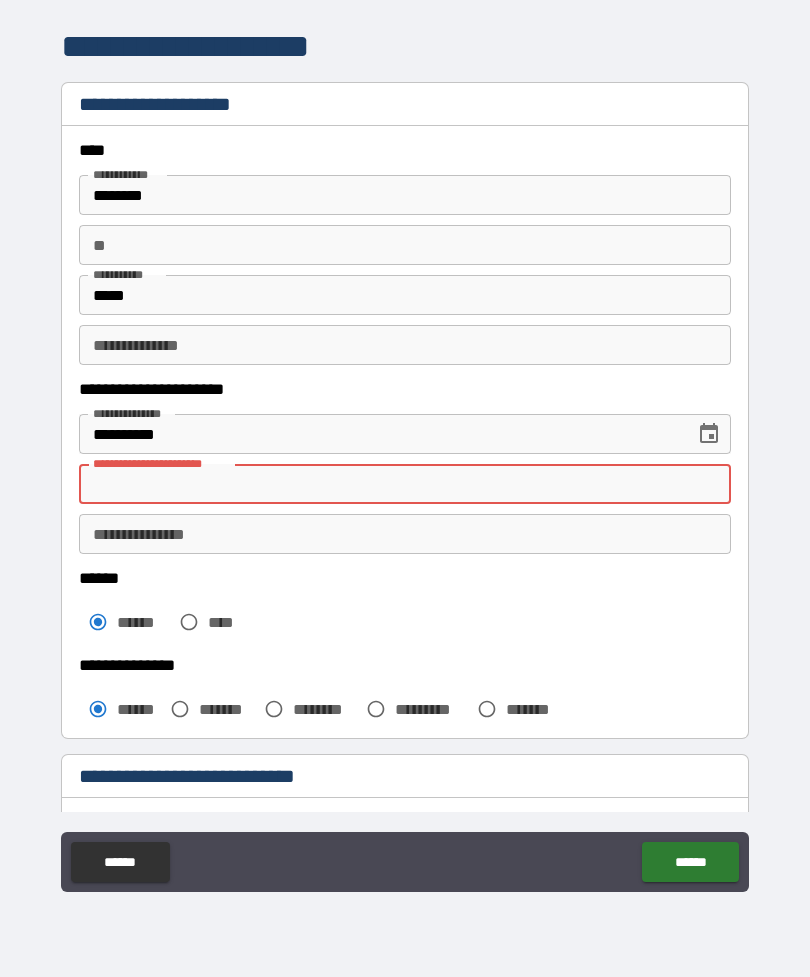 click on "**********" at bounding box center (405, 459) 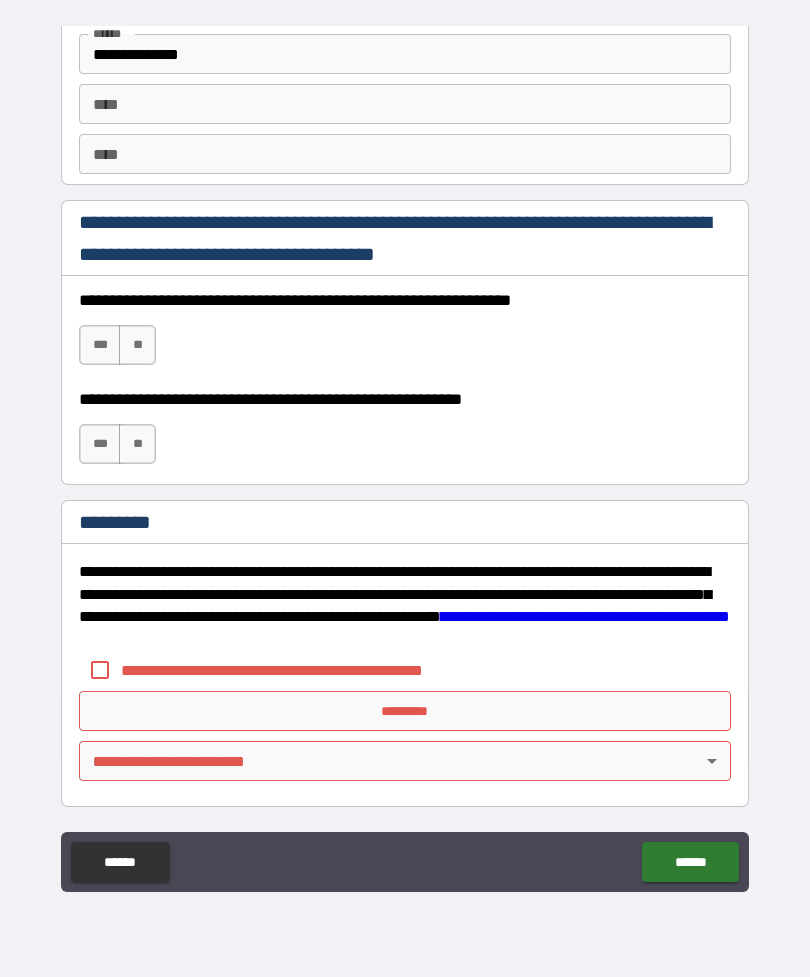 scroll, scrollTop: 2820, scrollLeft: 0, axis: vertical 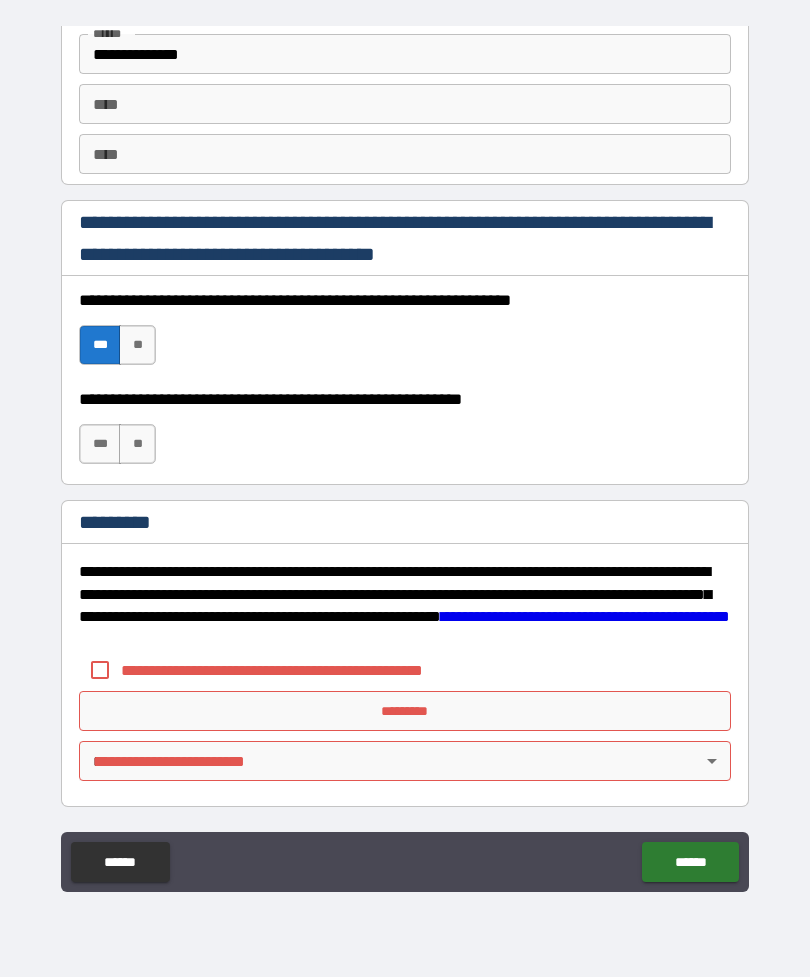 click on "***" at bounding box center [100, 444] 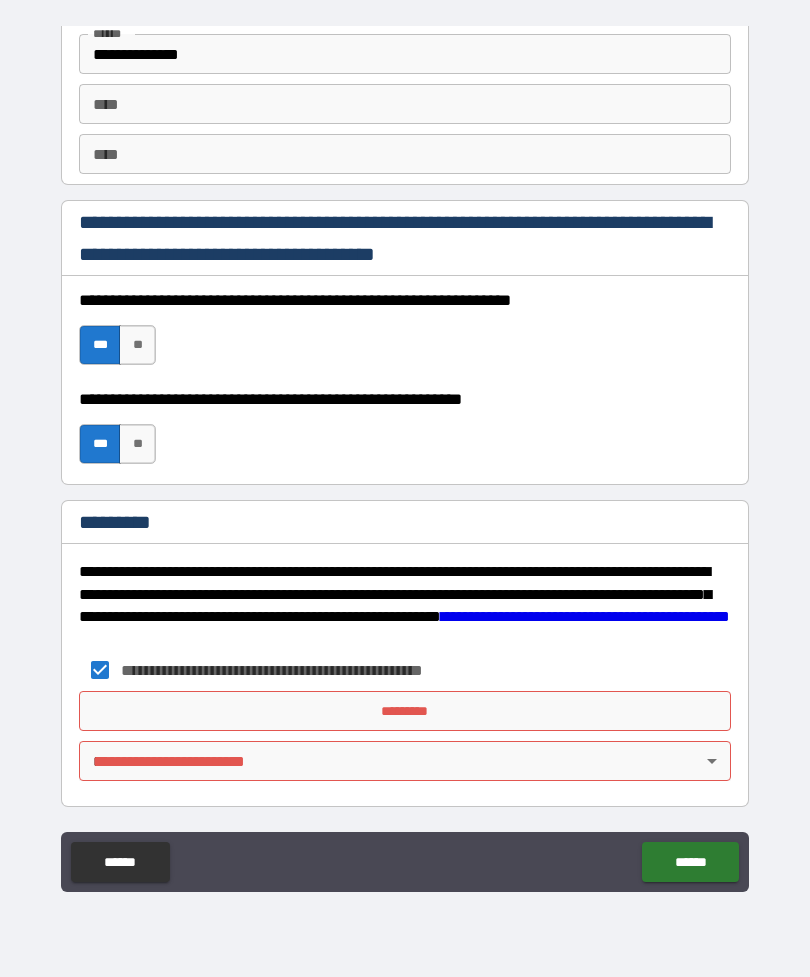 click on "*********" at bounding box center (405, 711) 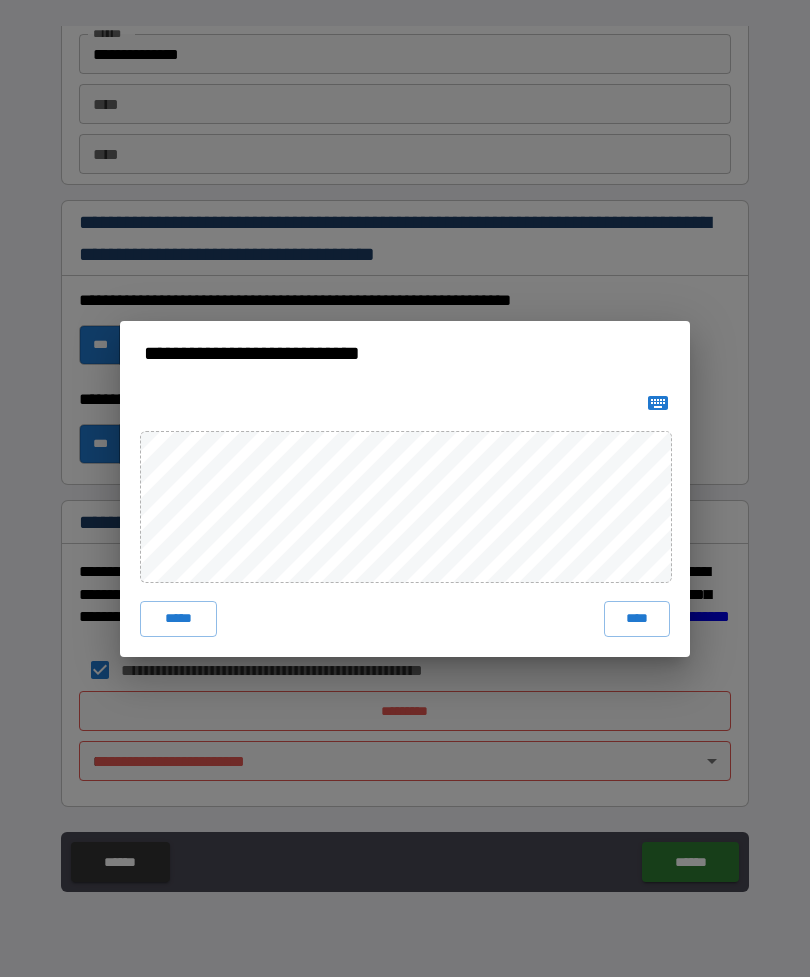 click on "****" at bounding box center [637, 619] 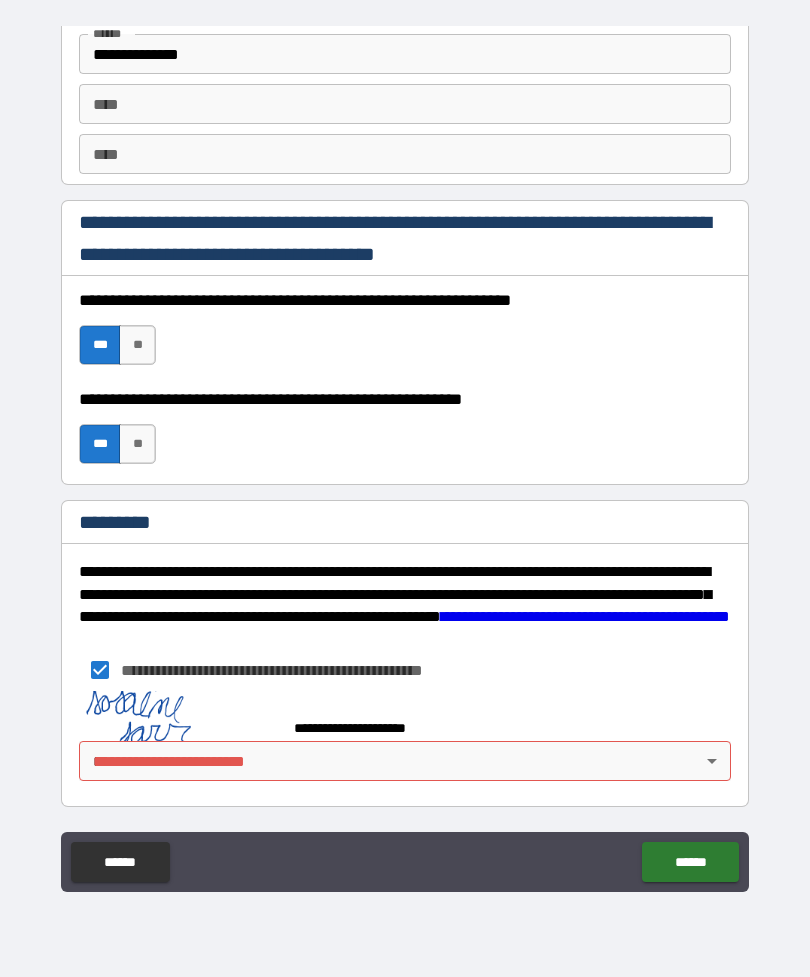 scroll, scrollTop: 2810, scrollLeft: 0, axis: vertical 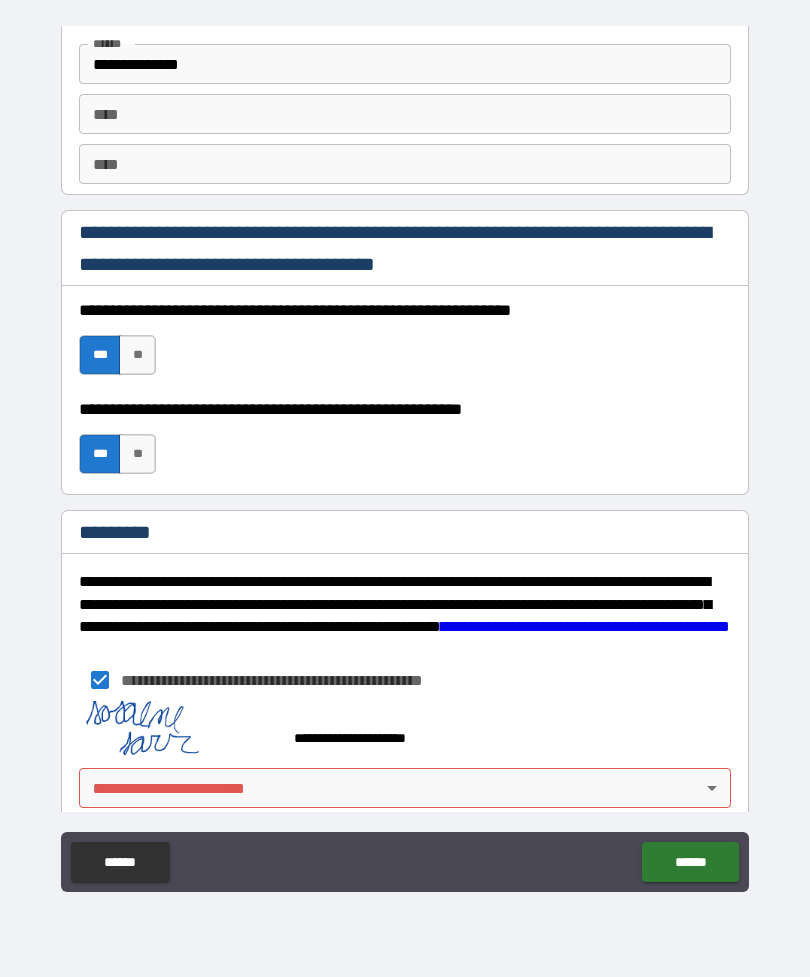click on "**********" at bounding box center [405, 456] 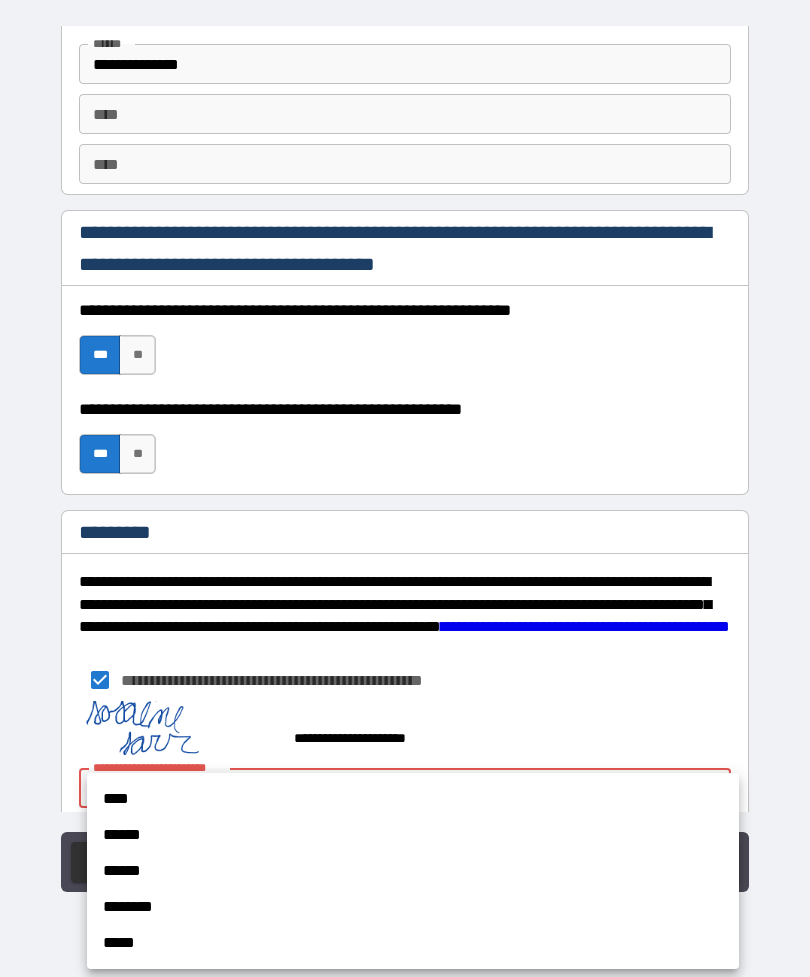 click on "****" at bounding box center [413, 799] 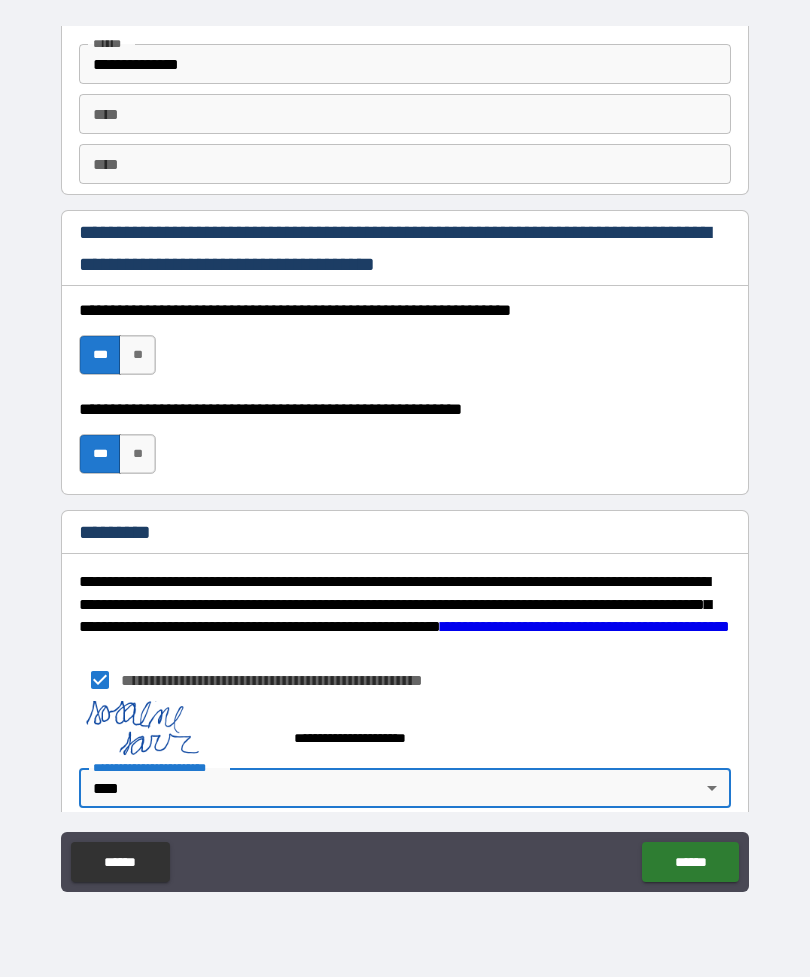 click on "******" at bounding box center (690, 862) 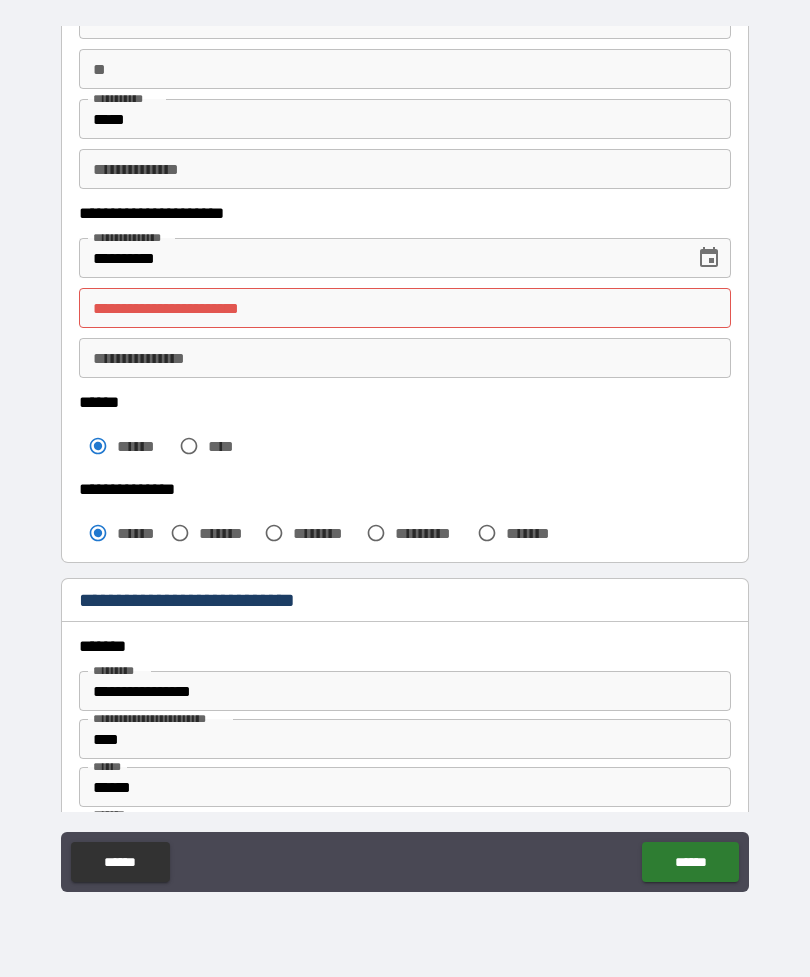 scroll, scrollTop: 11, scrollLeft: 0, axis: vertical 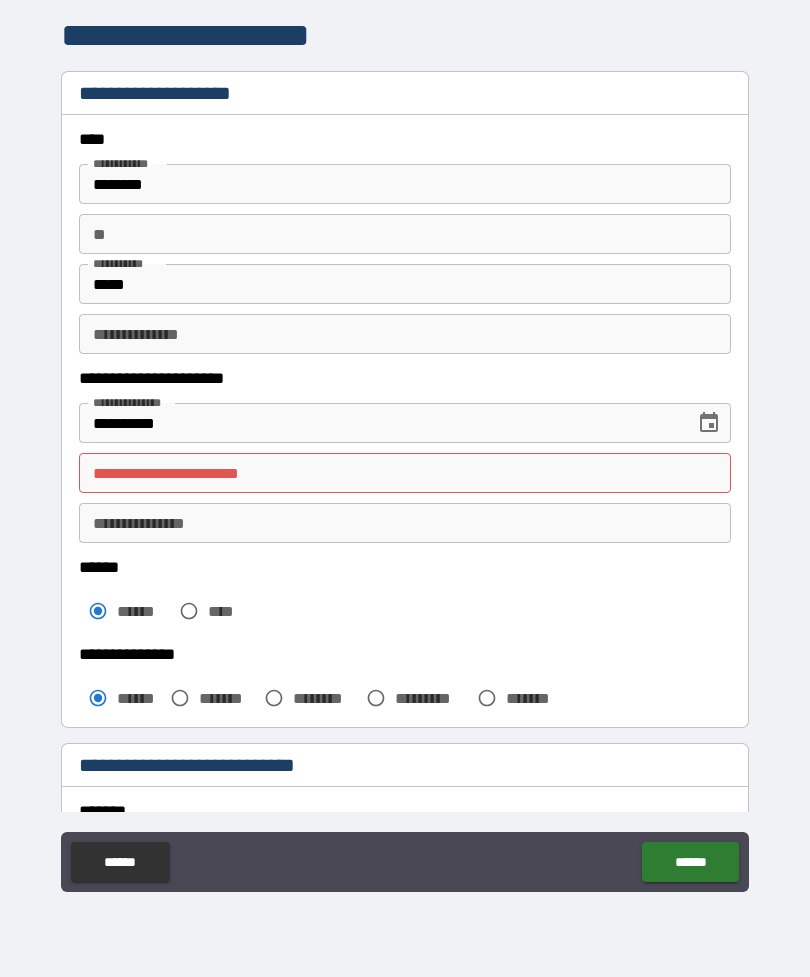 click on "**********" at bounding box center (405, 473) 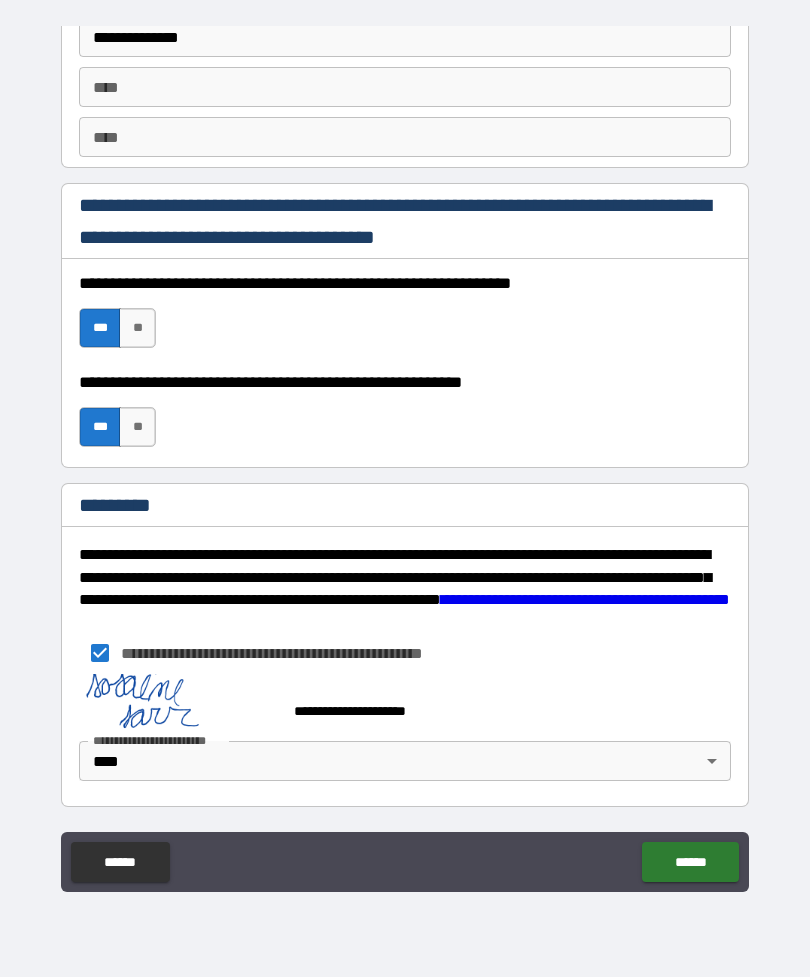 scroll, scrollTop: 2837, scrollLeft: 0, axis: vertical 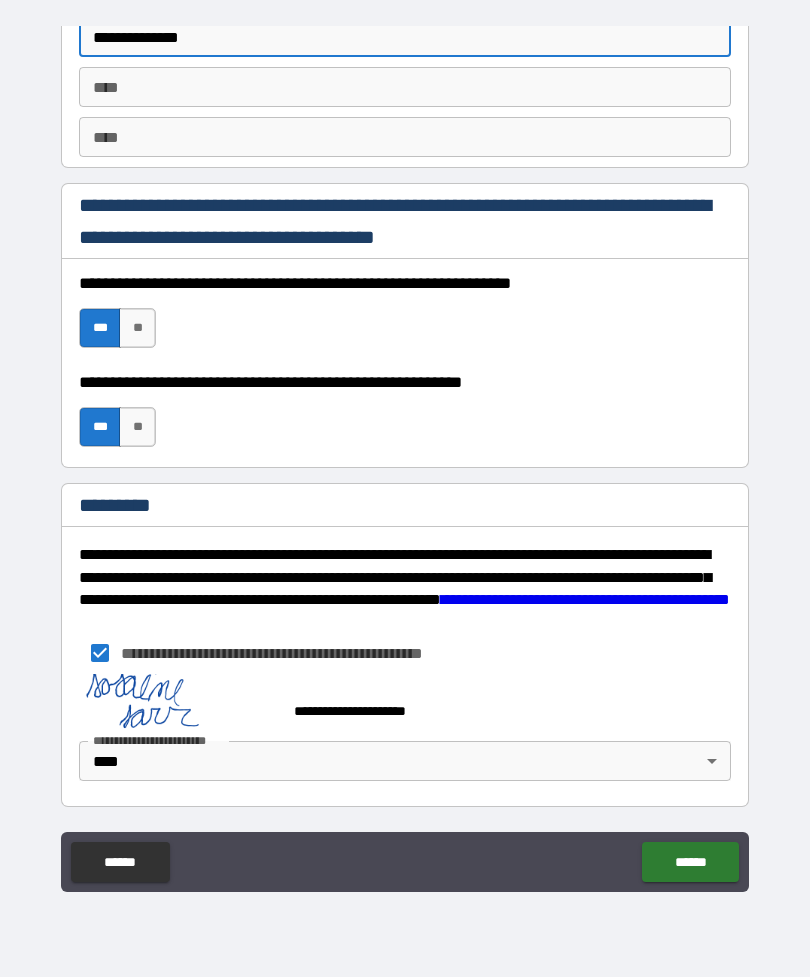 type on "*" 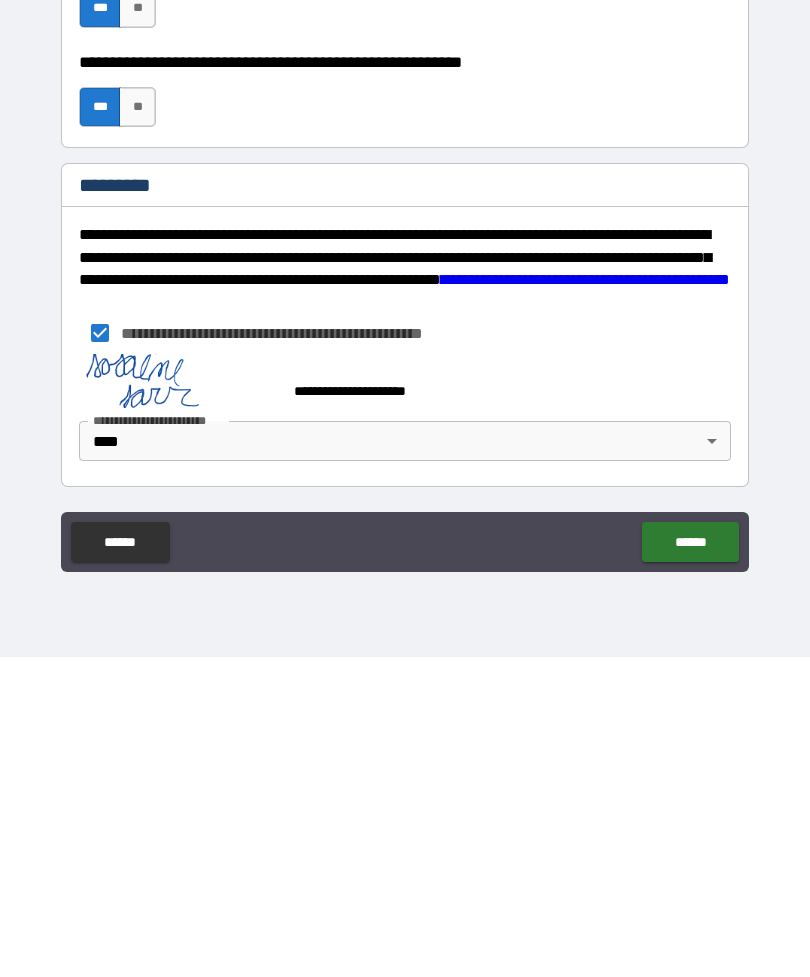 click on "******" at bounding box center (690, 862) 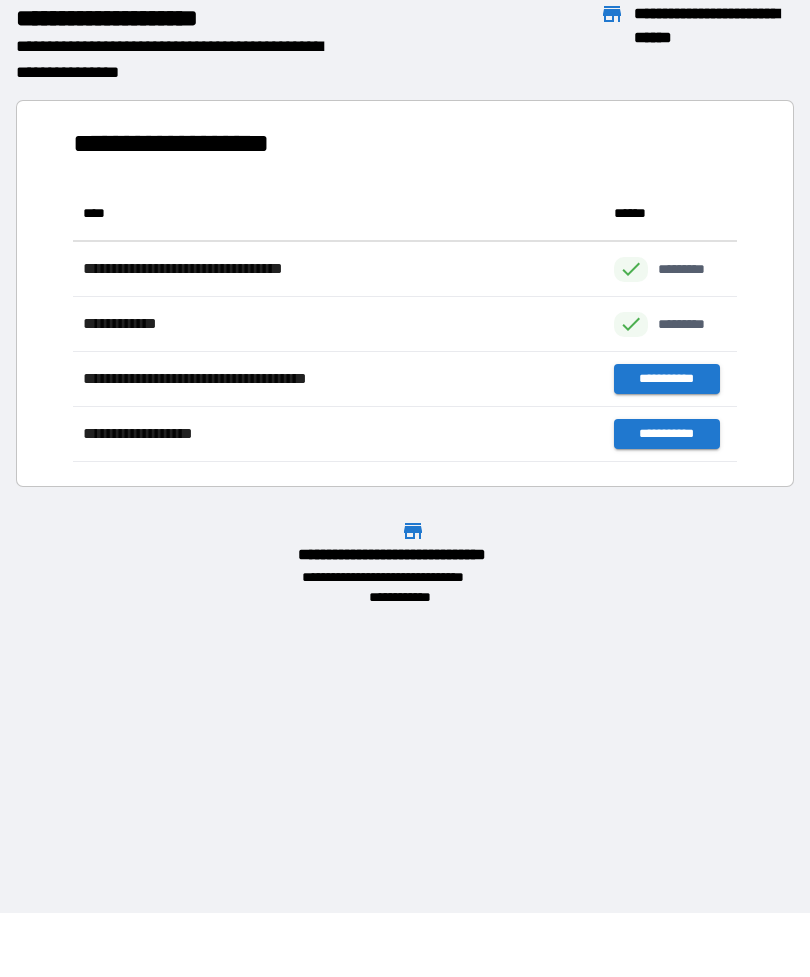 scroll, scrollTop: 1, scrollLeft: 1, axis: both 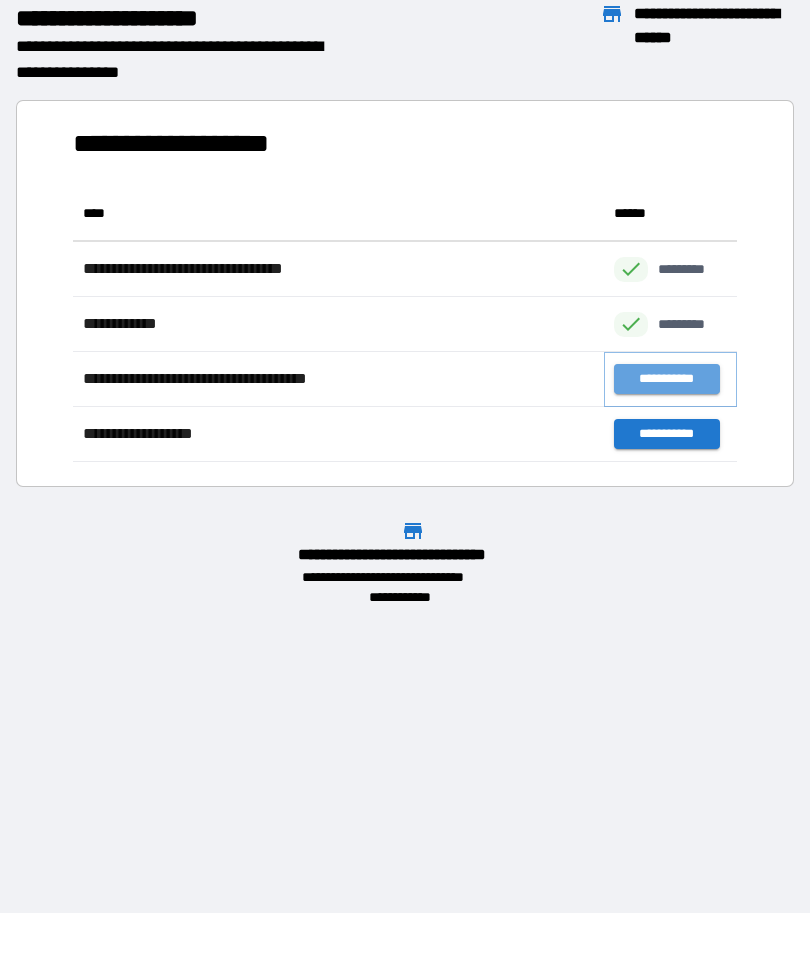click on "**********" at bounding box center [666, 379] 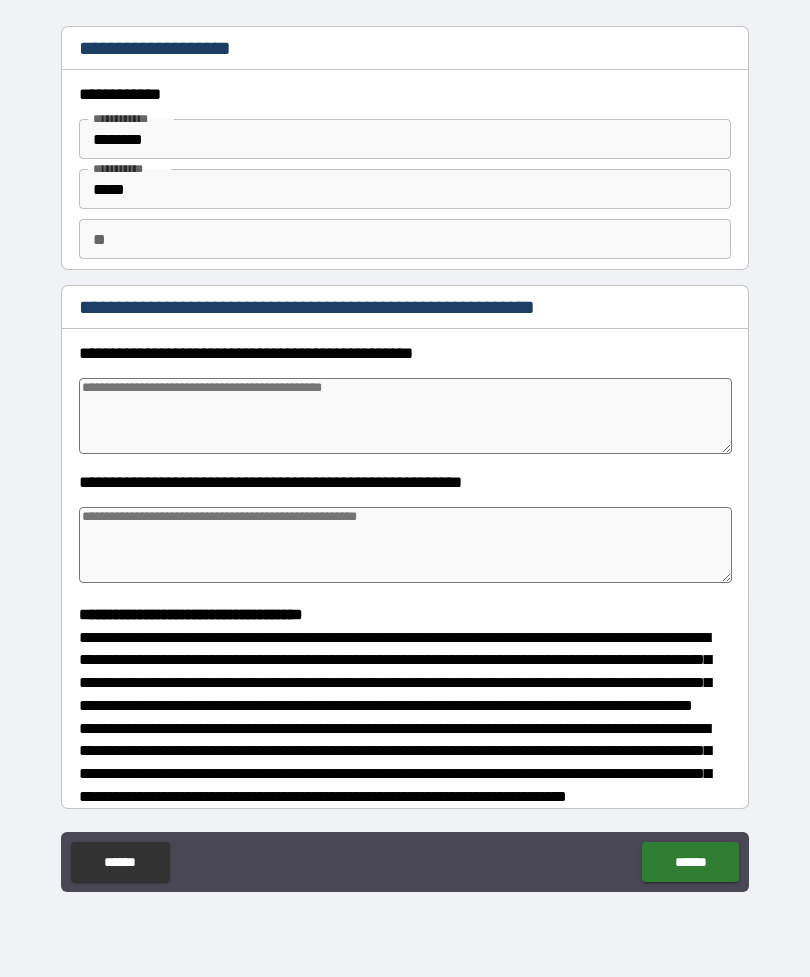 click at bounding box center [405, 416] 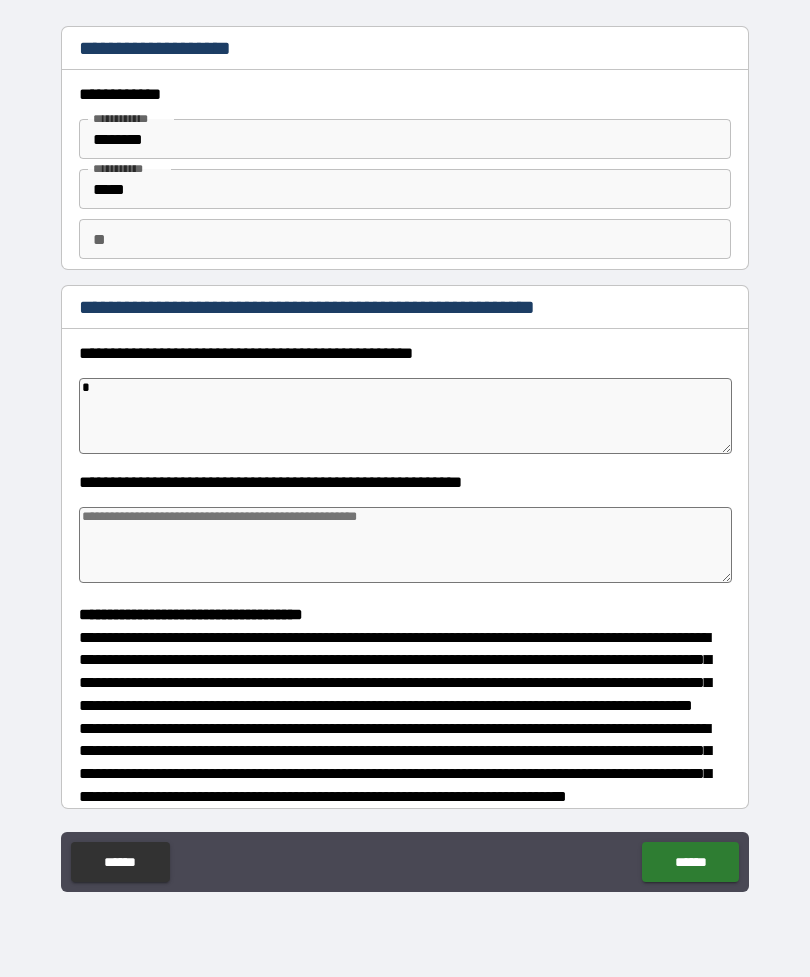 type on "*" 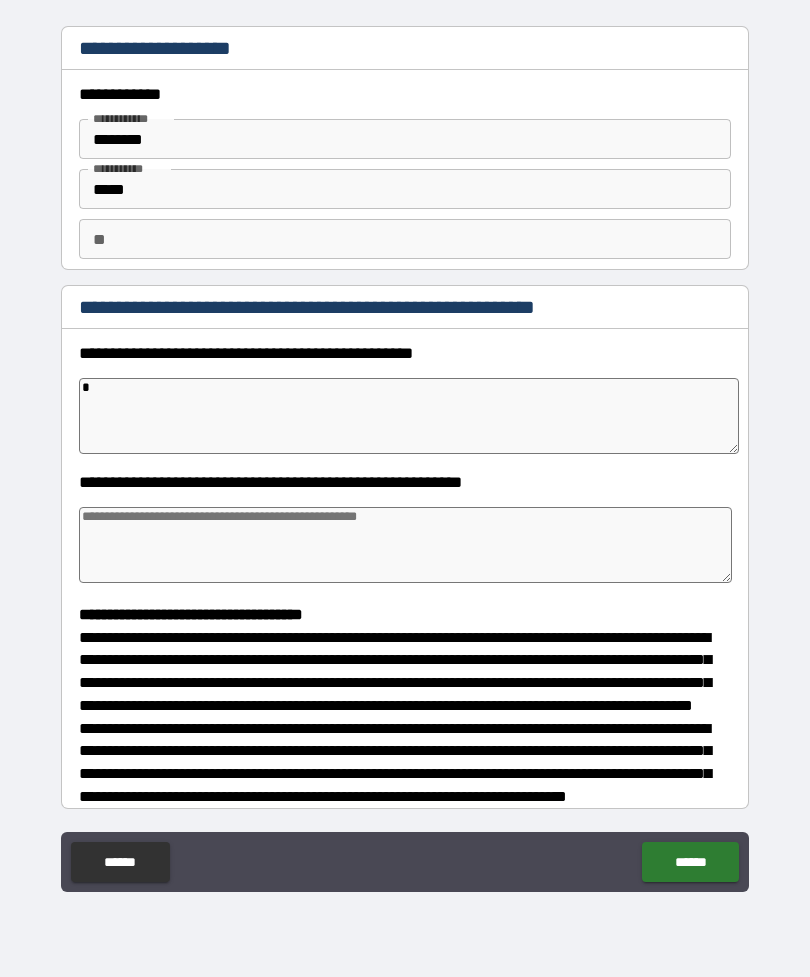 type on "*" 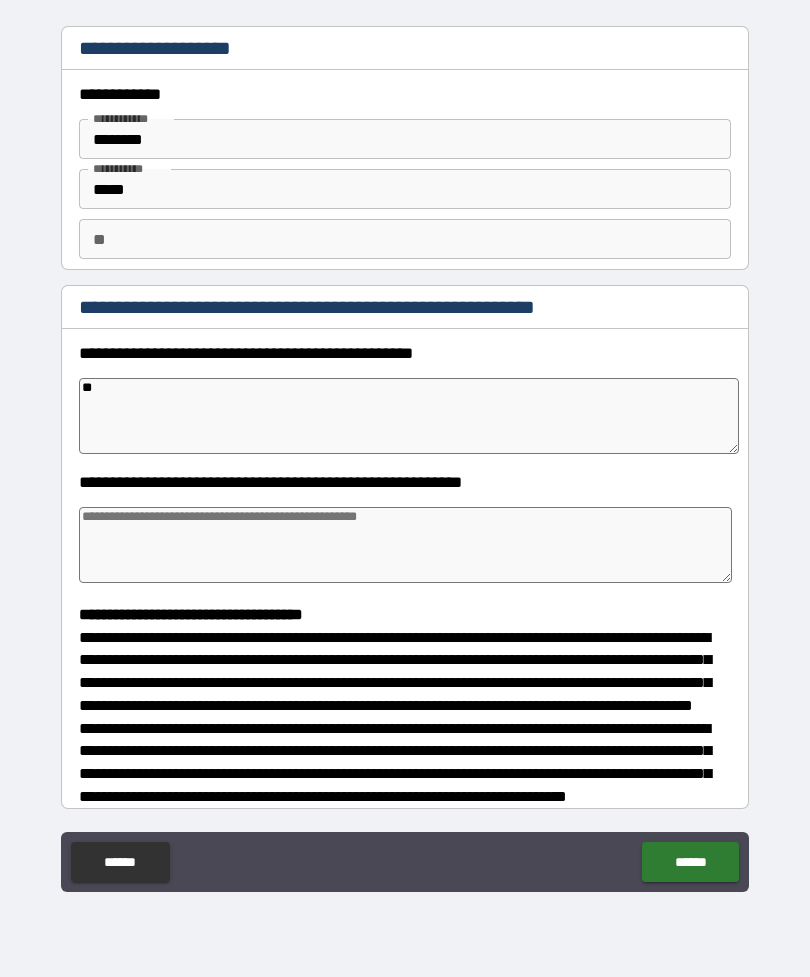 type on "*" 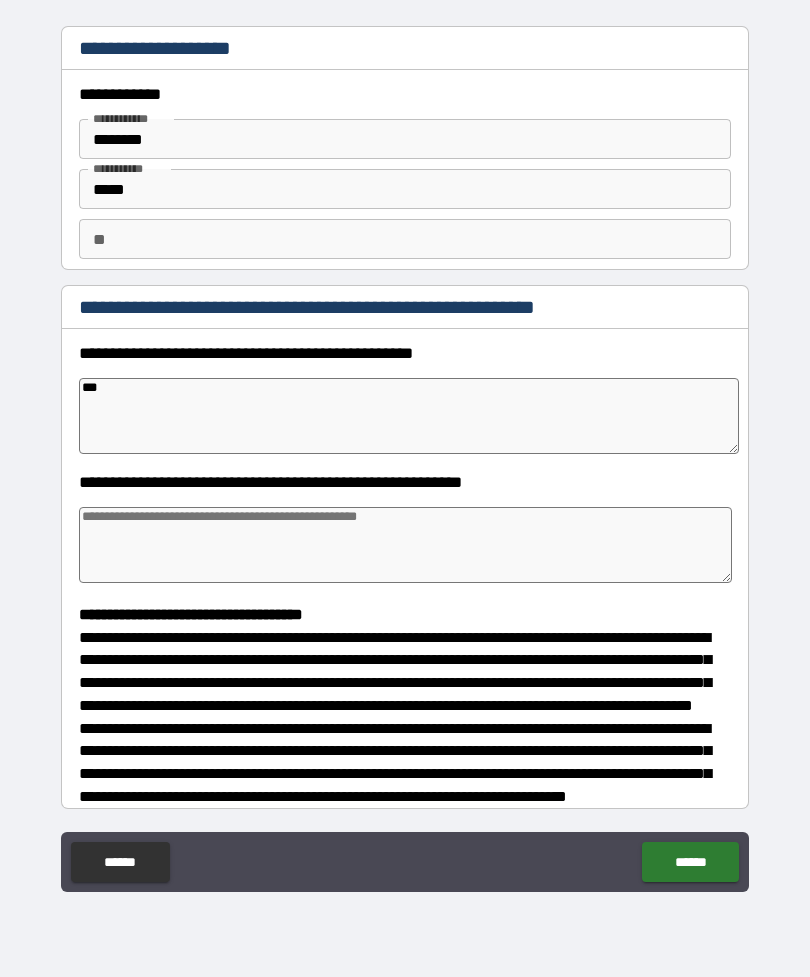 type on "*" 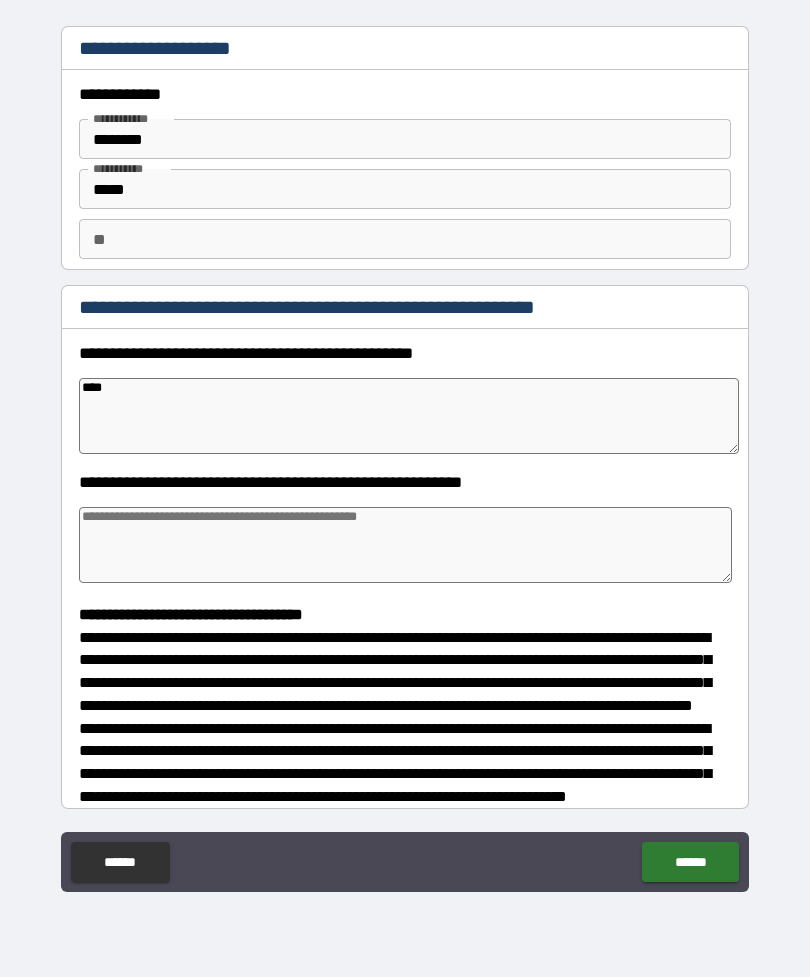 type on "*" 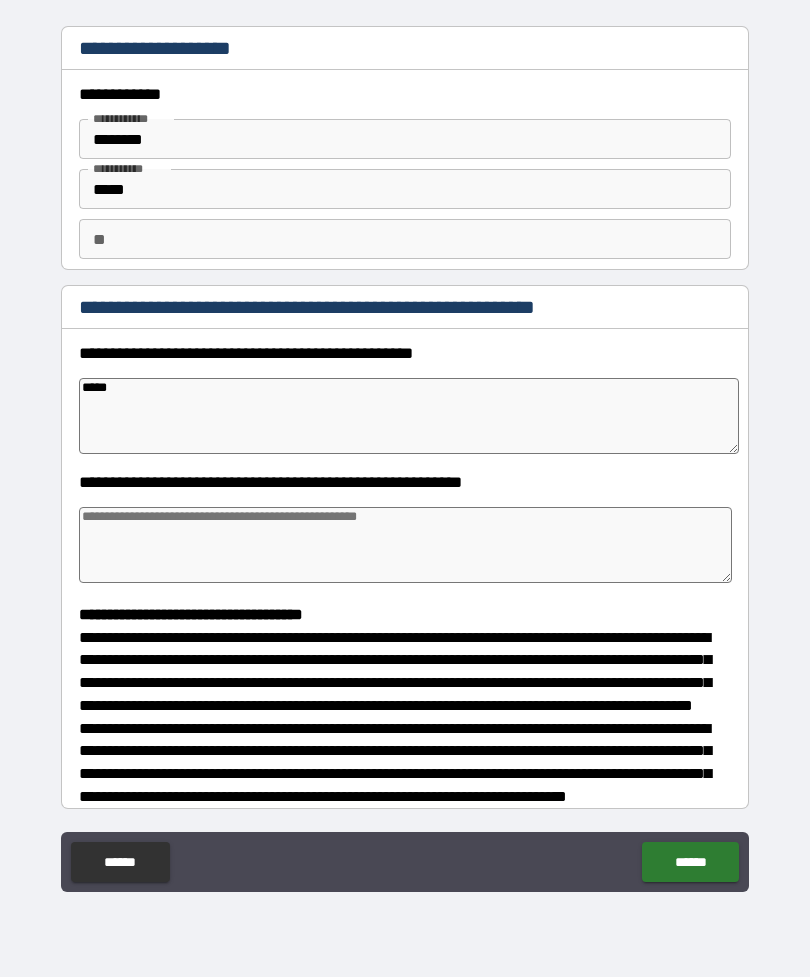 type on "*" 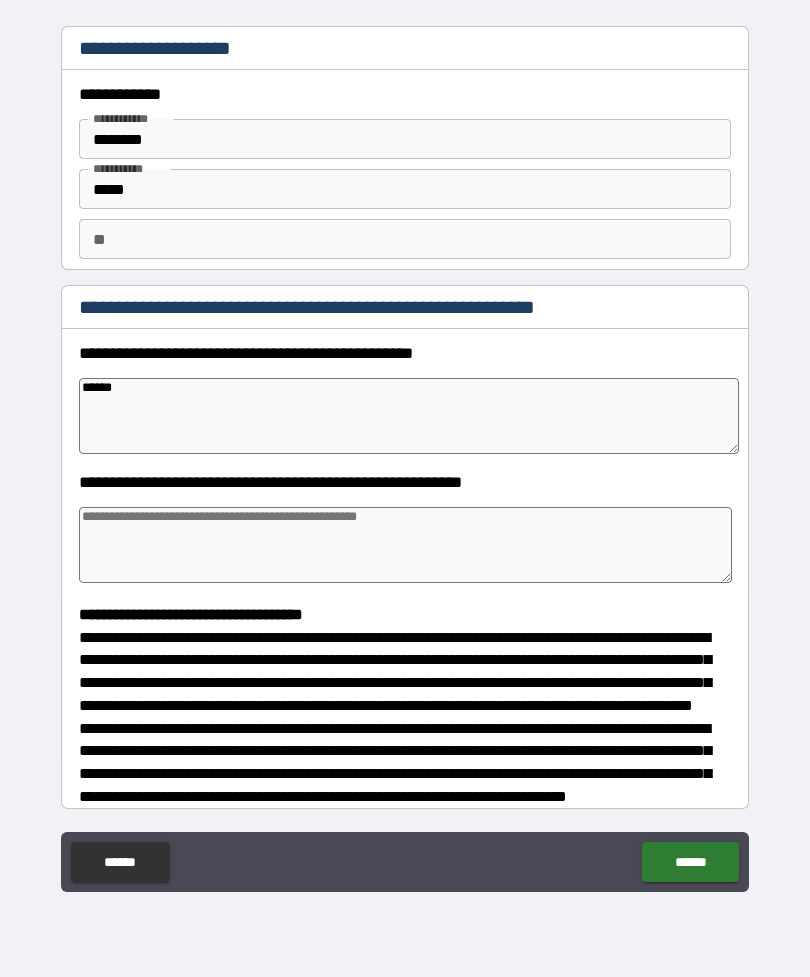 type on "*" 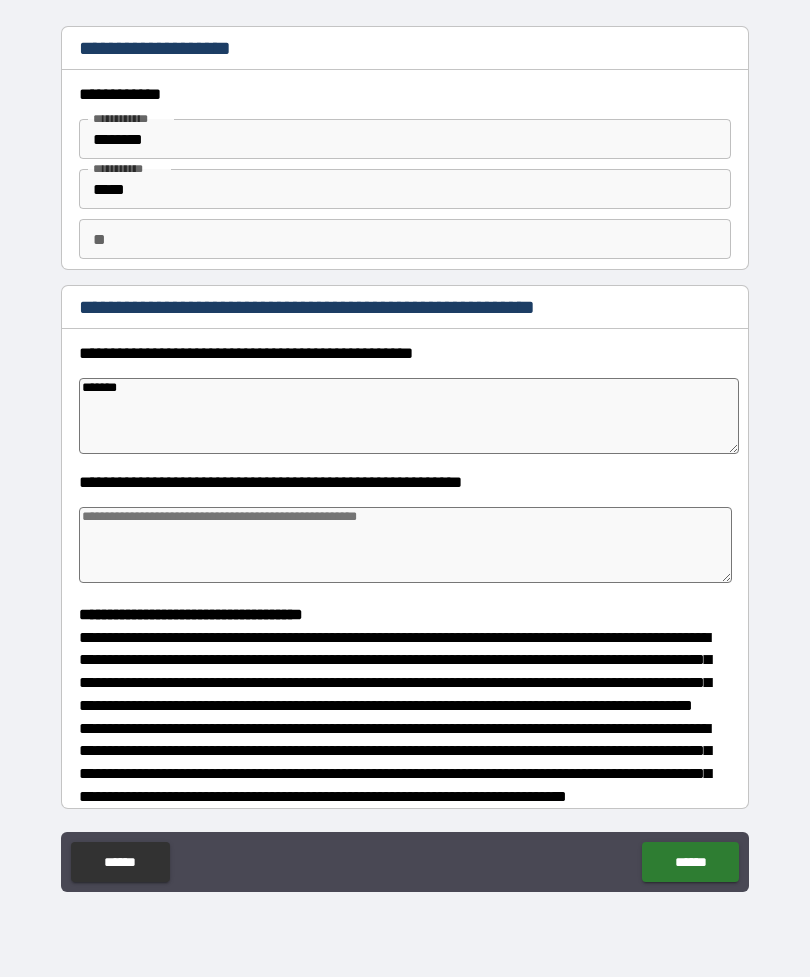 type on "*" 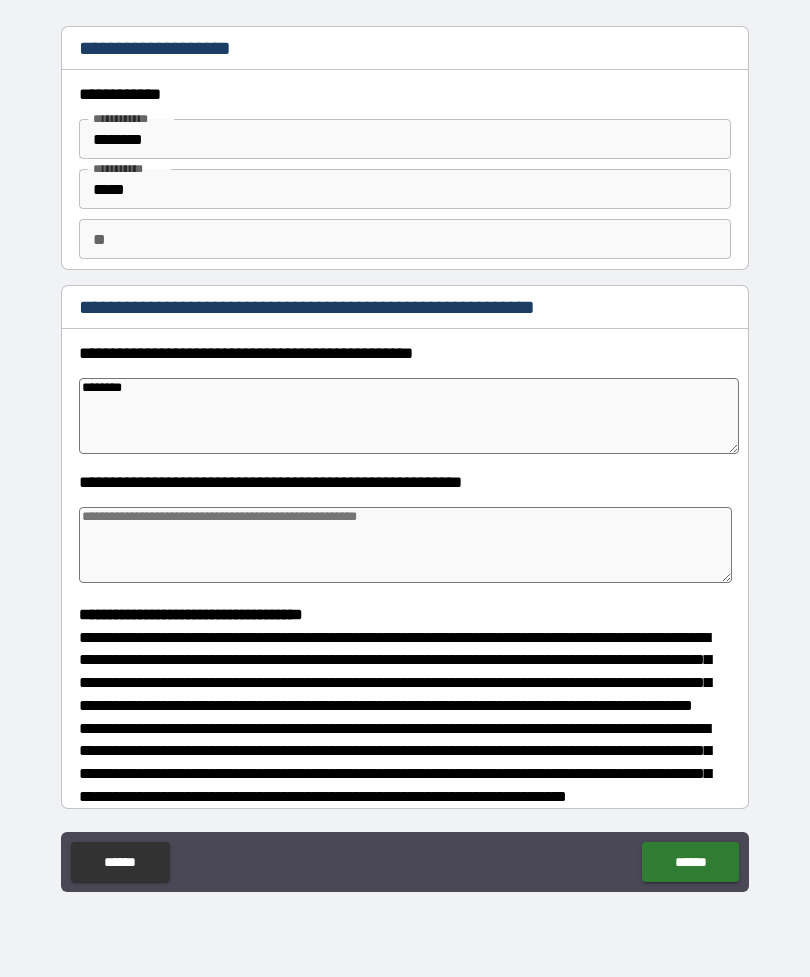 type on "*" 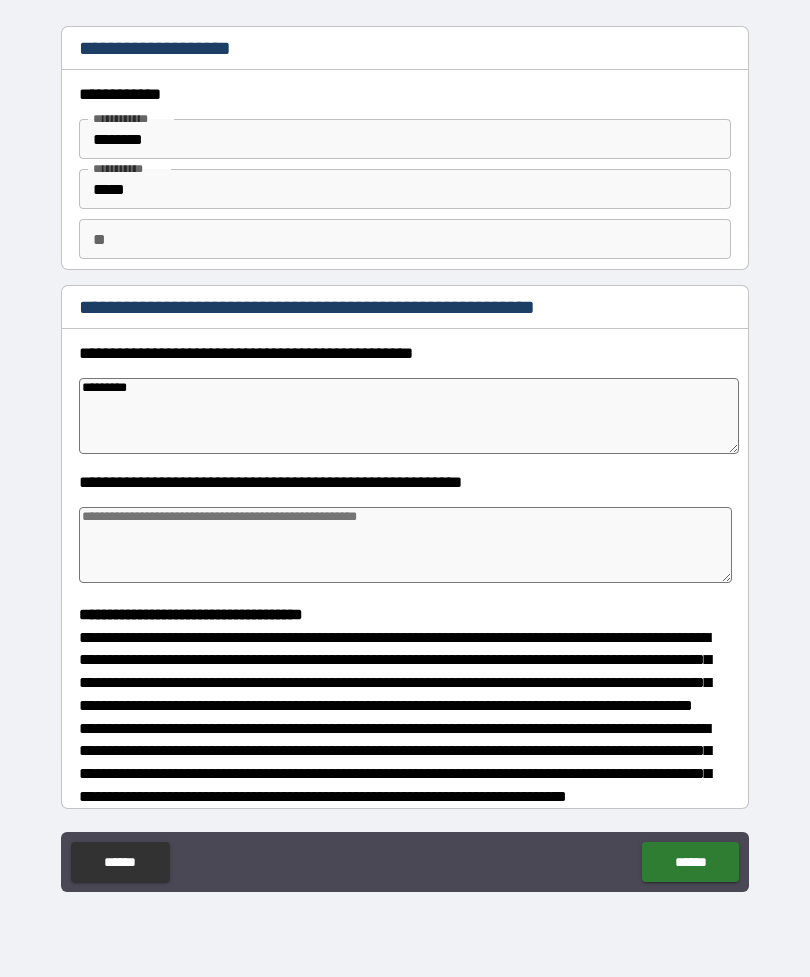 type on "*" 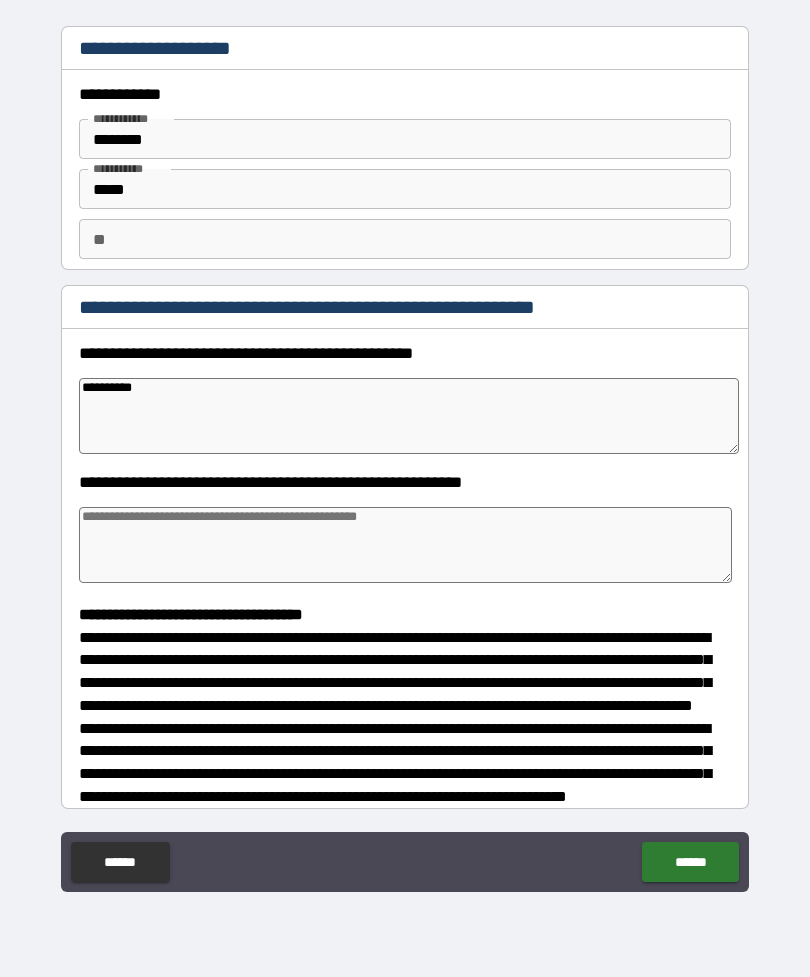 type on "*" 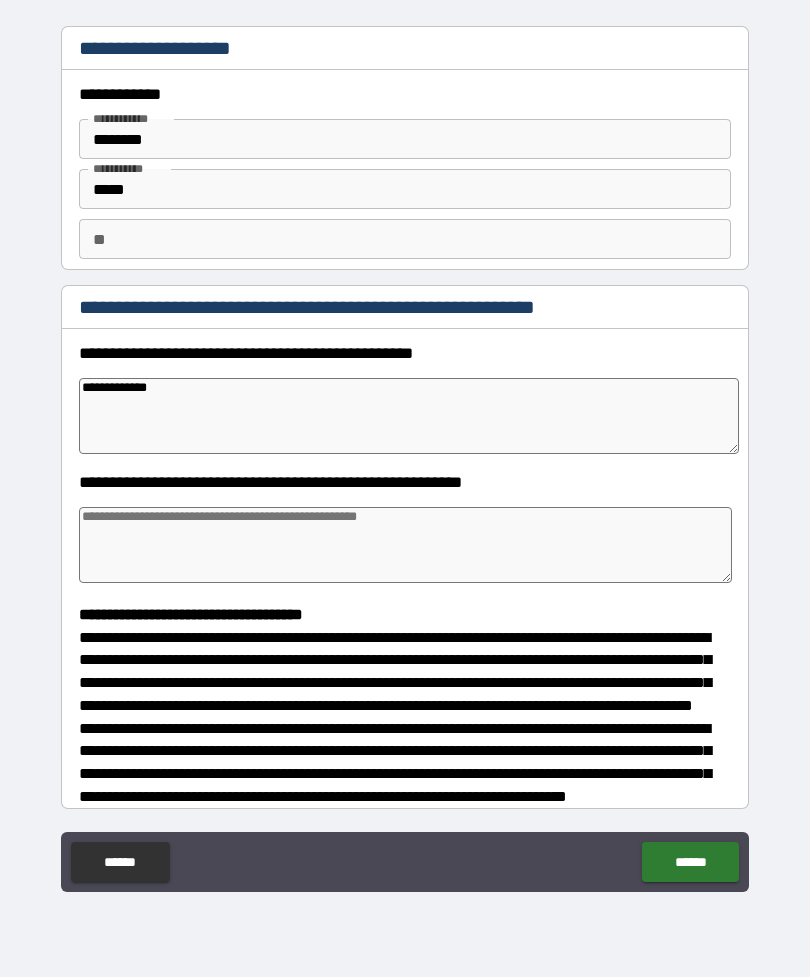 type on "**********" 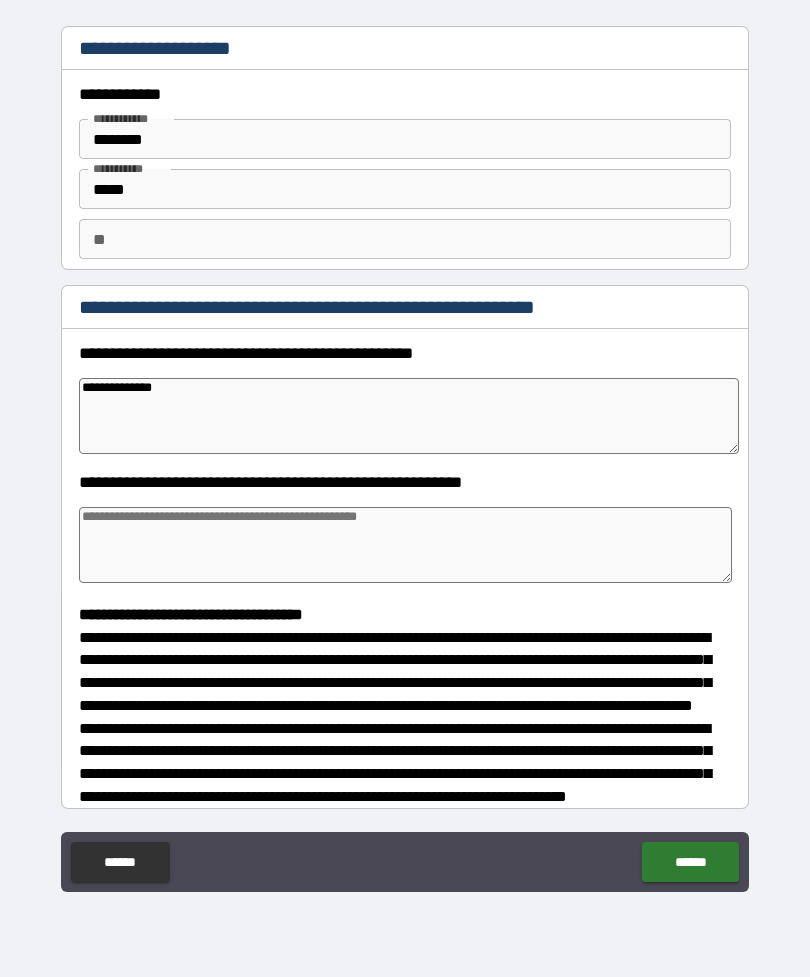 type on "*" 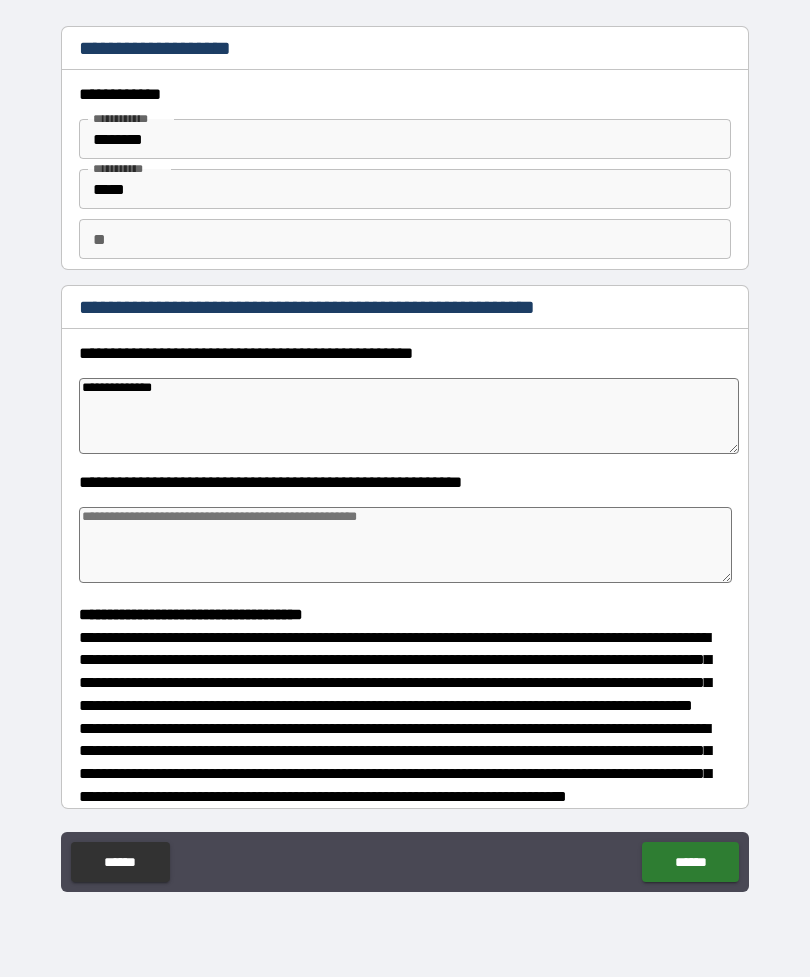 type on "*" 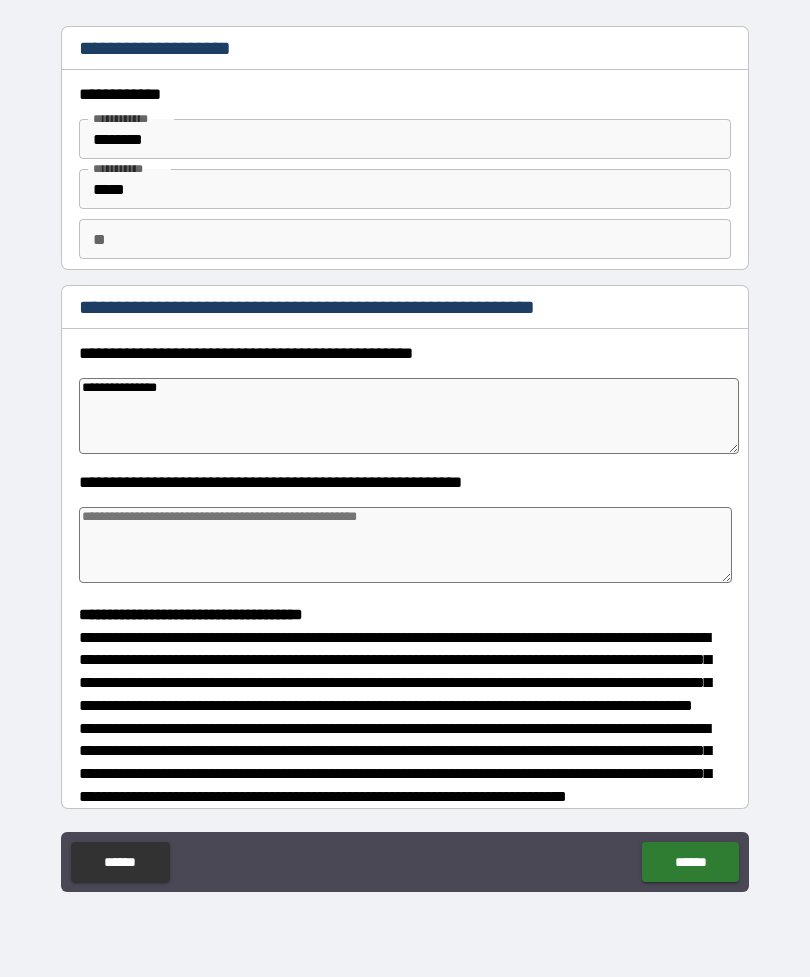 type on "*" 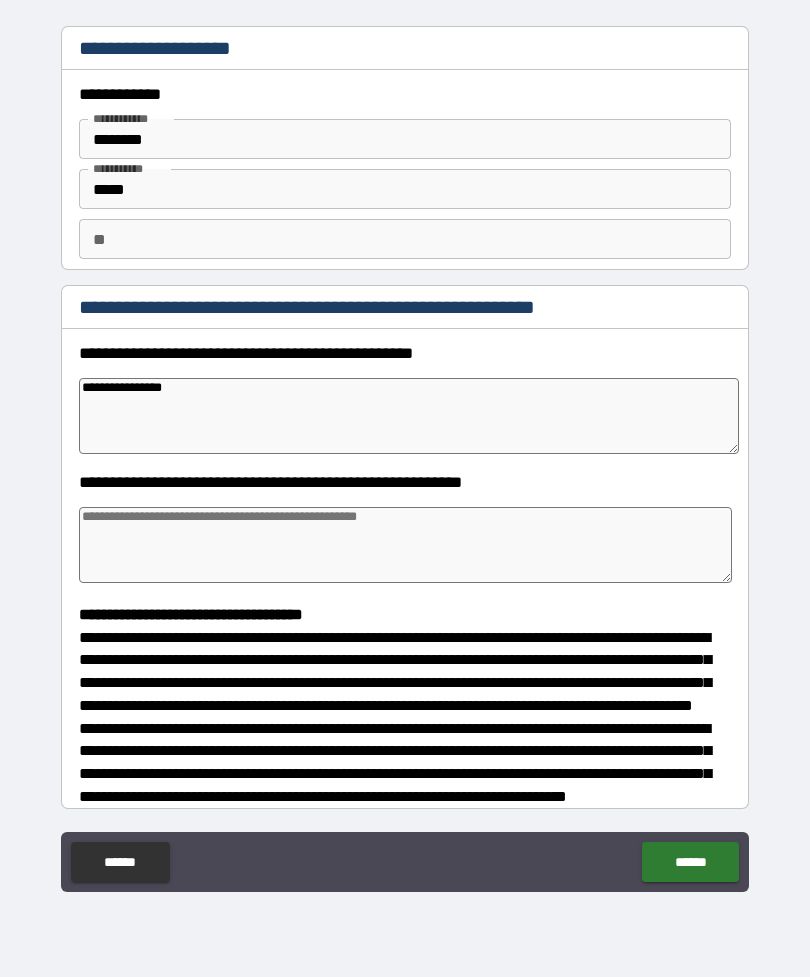 type on "*" 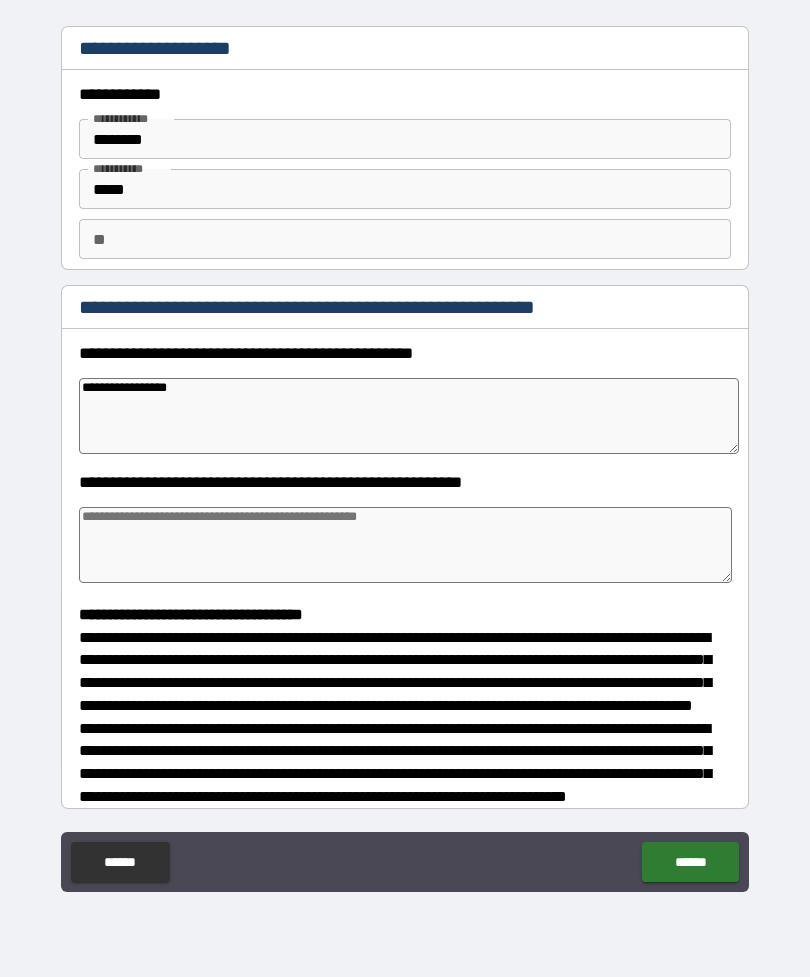 type on "*" 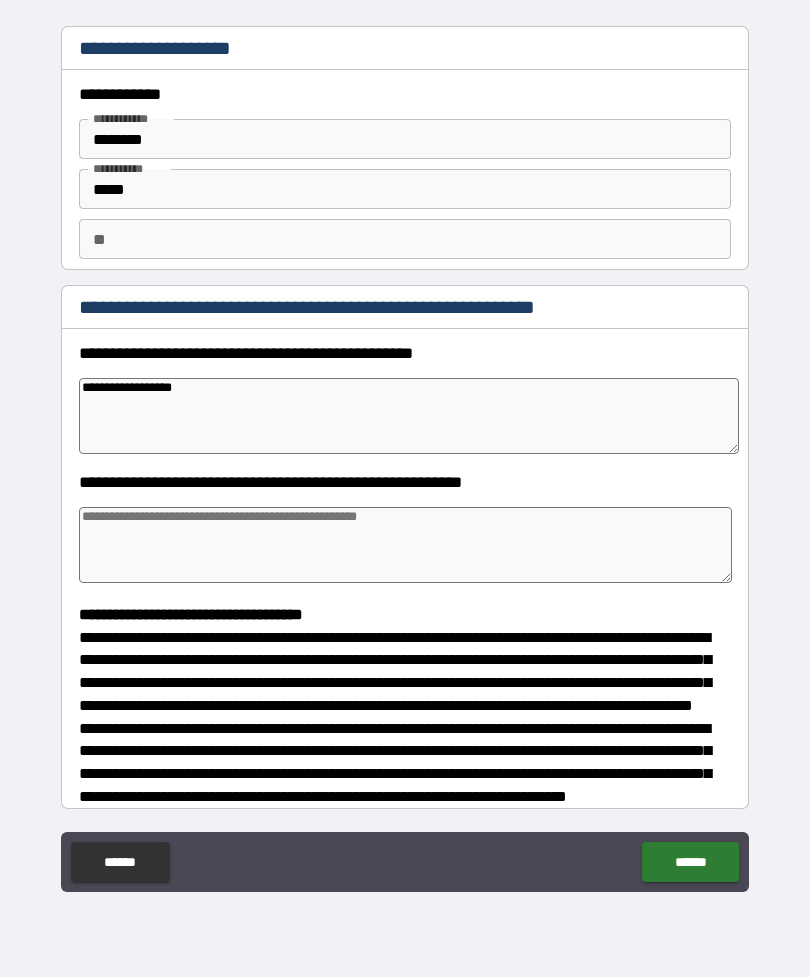 type on "*" 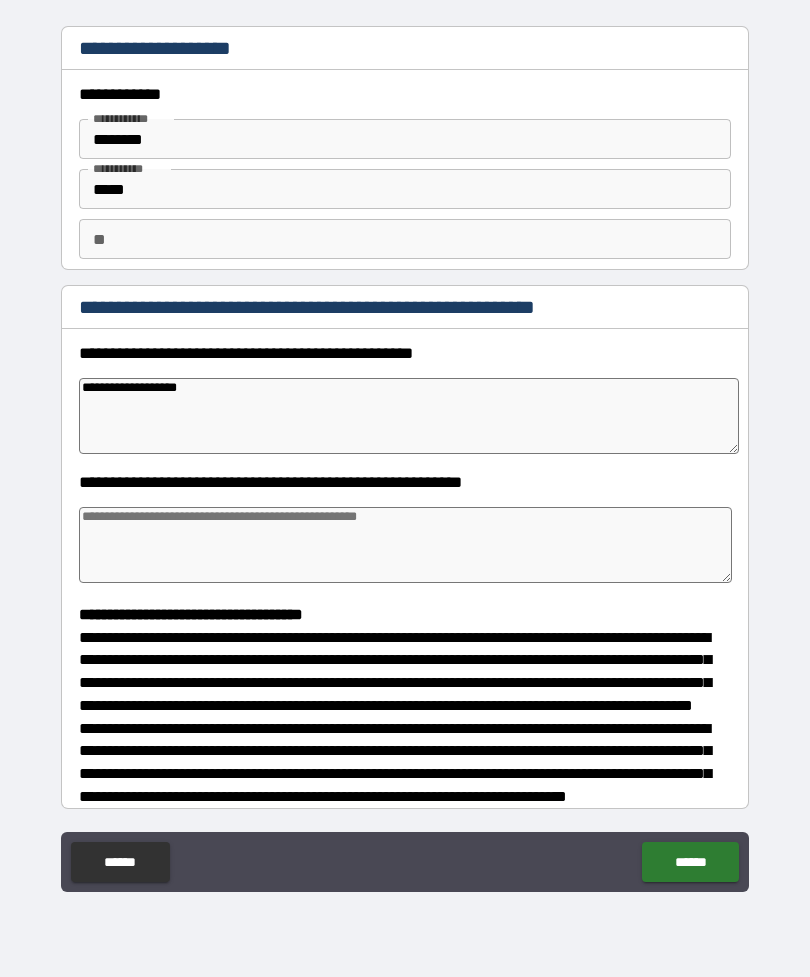type on "*" 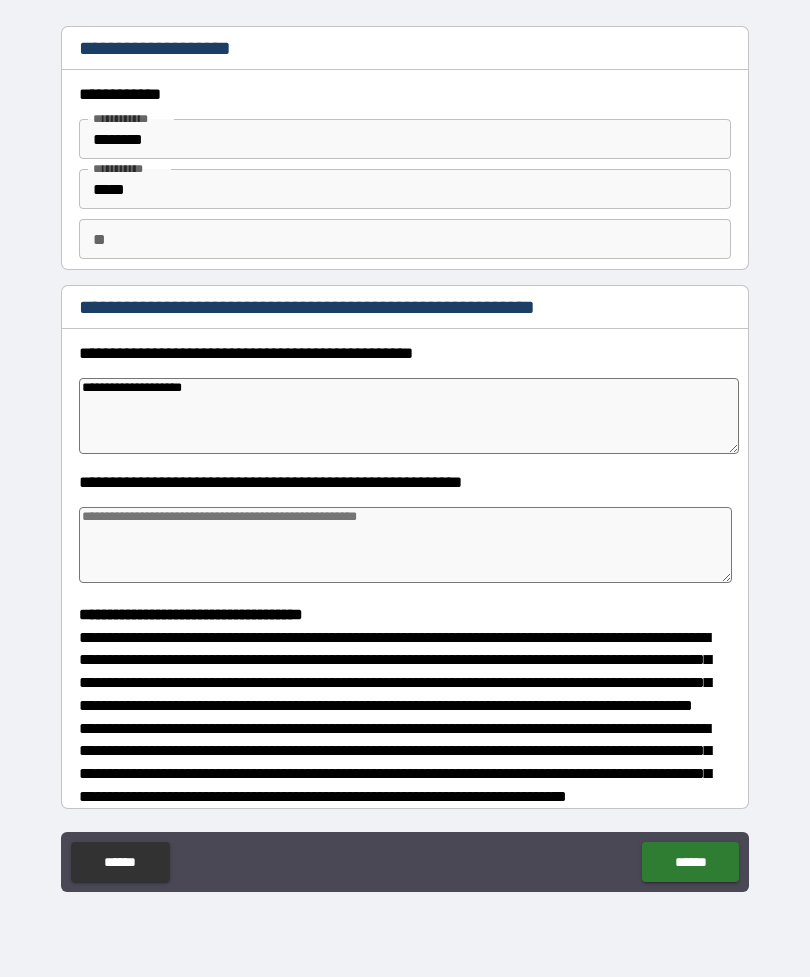type on "*" 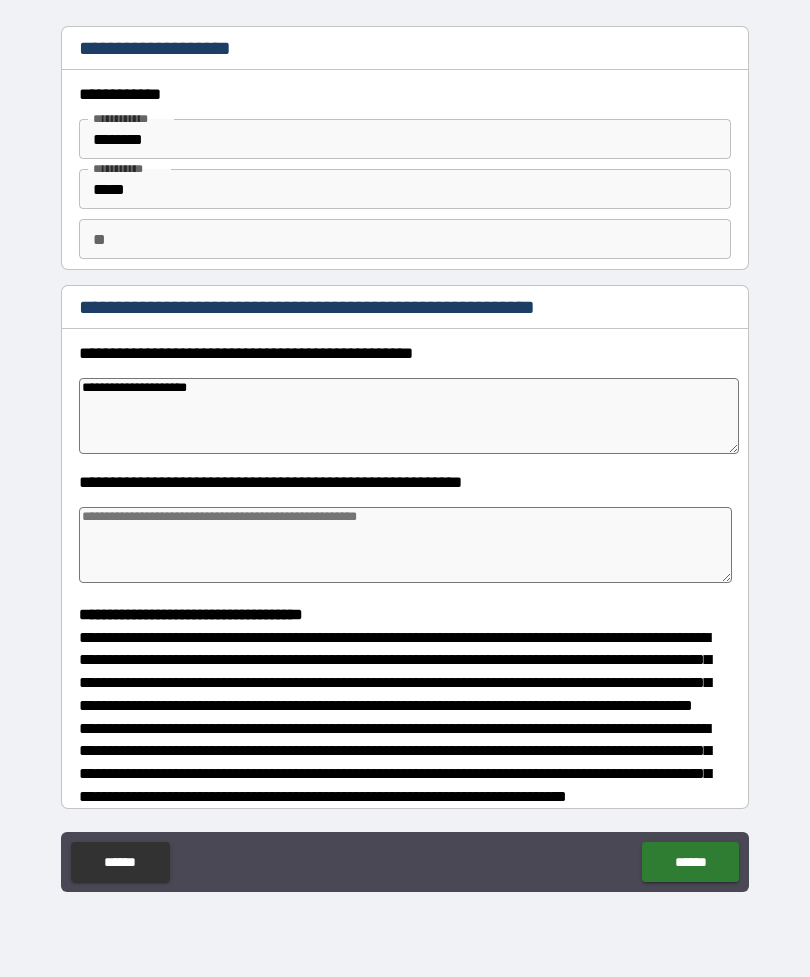 type on "*" 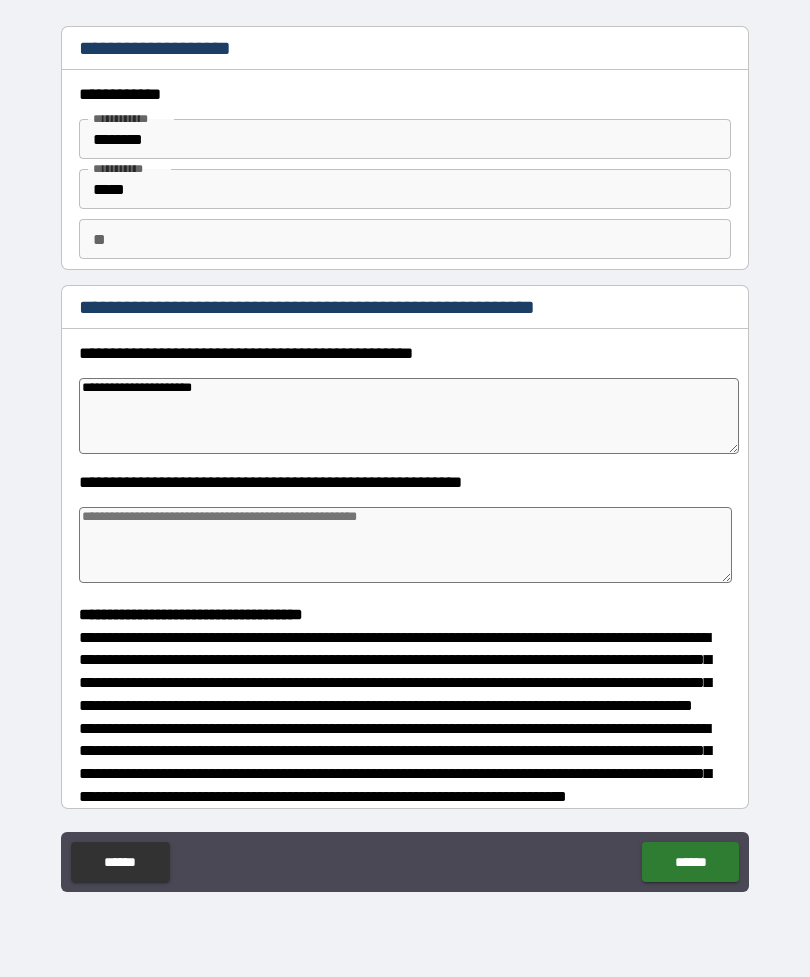 type on "*" 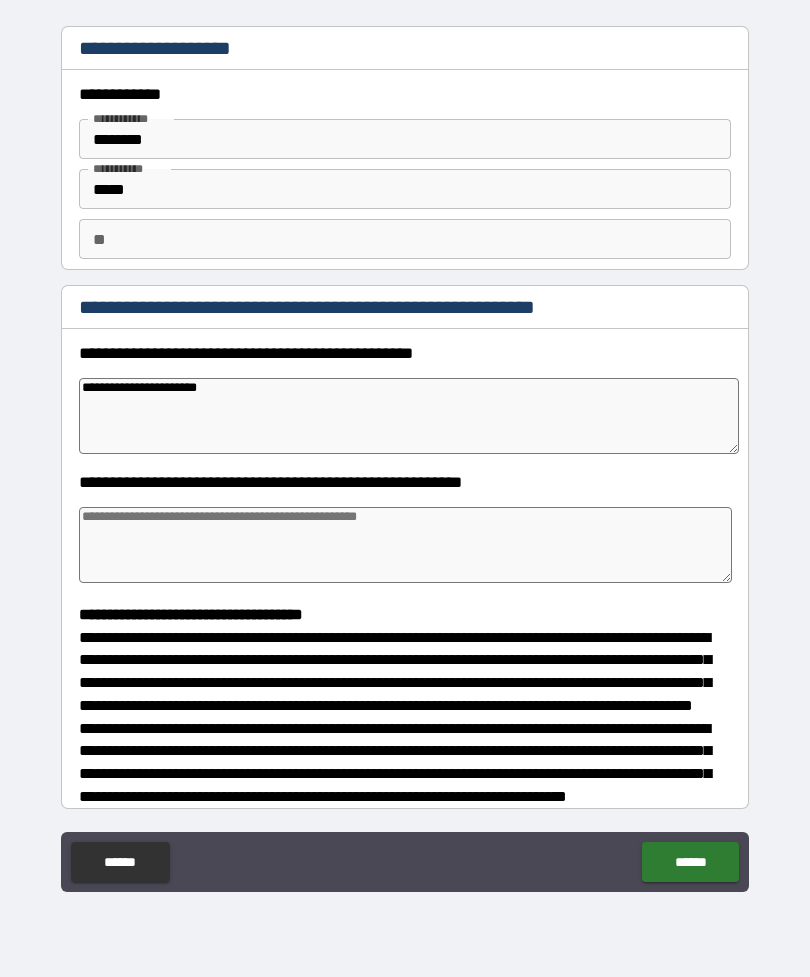 type on "*" 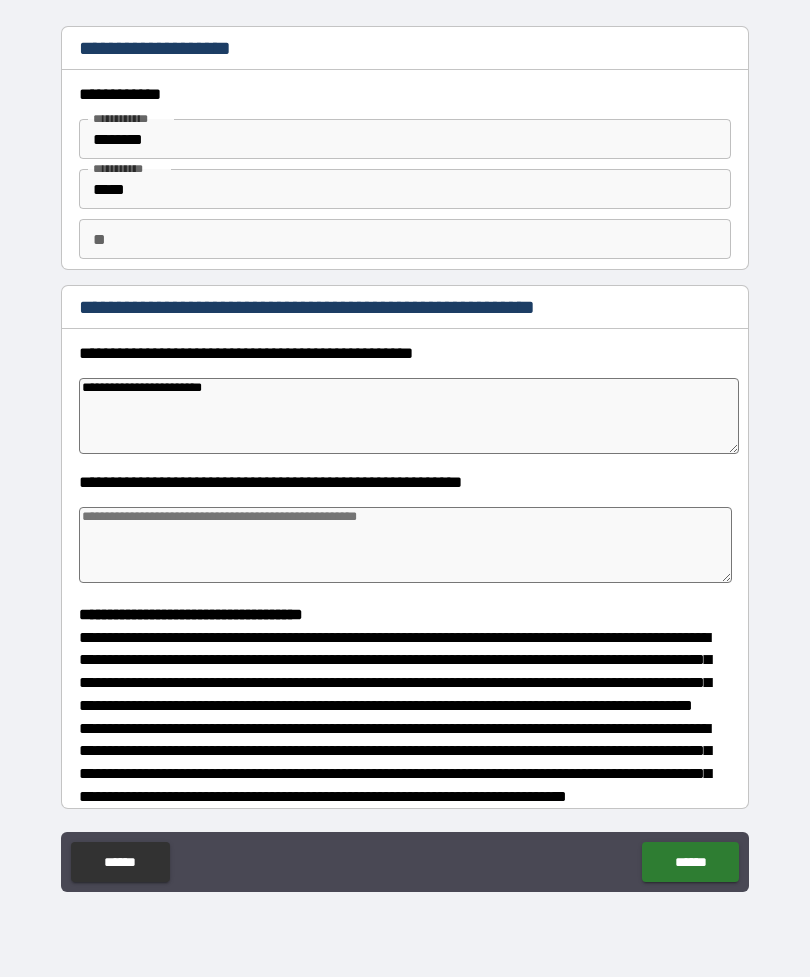 type on "*" 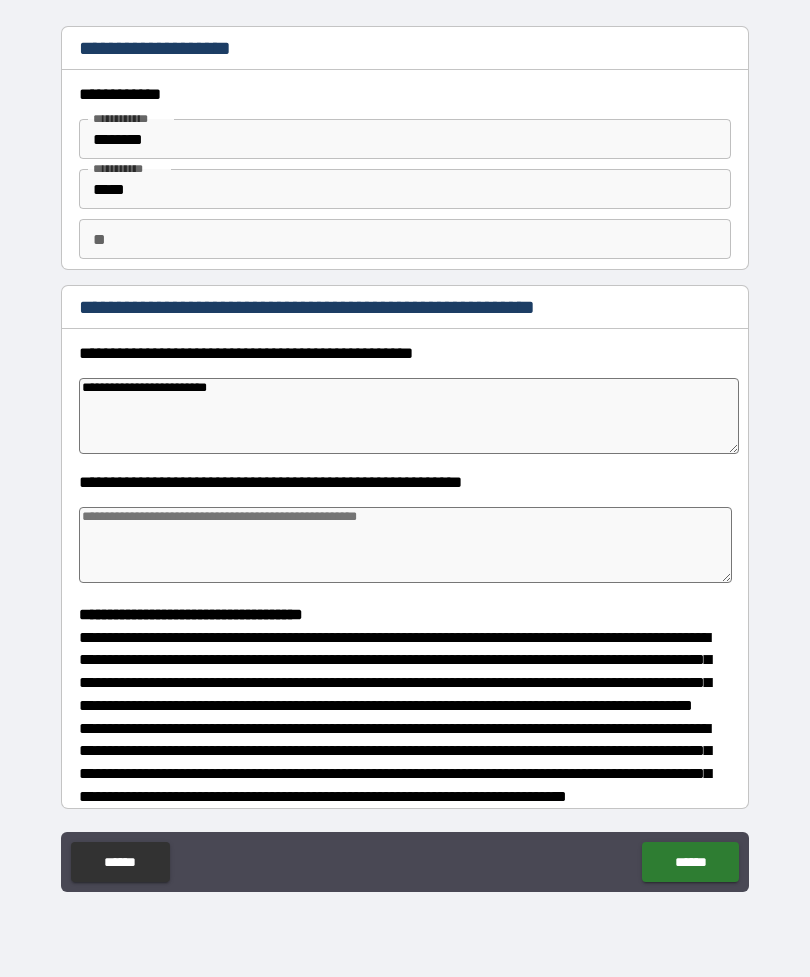 type on "*" 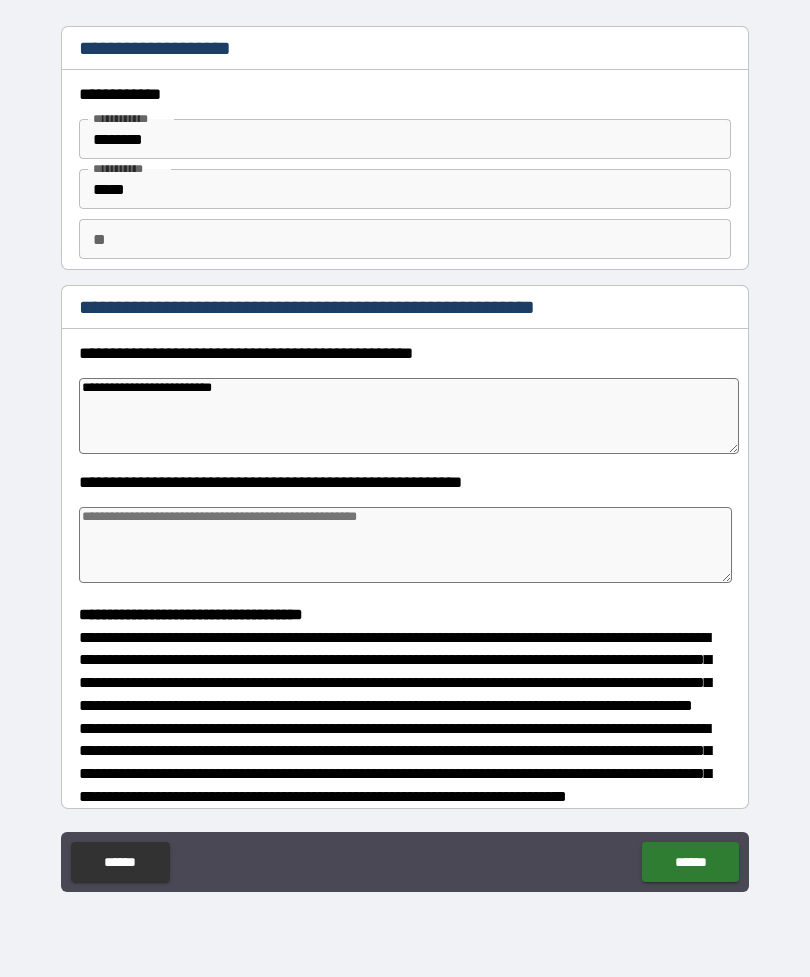 type on "*" 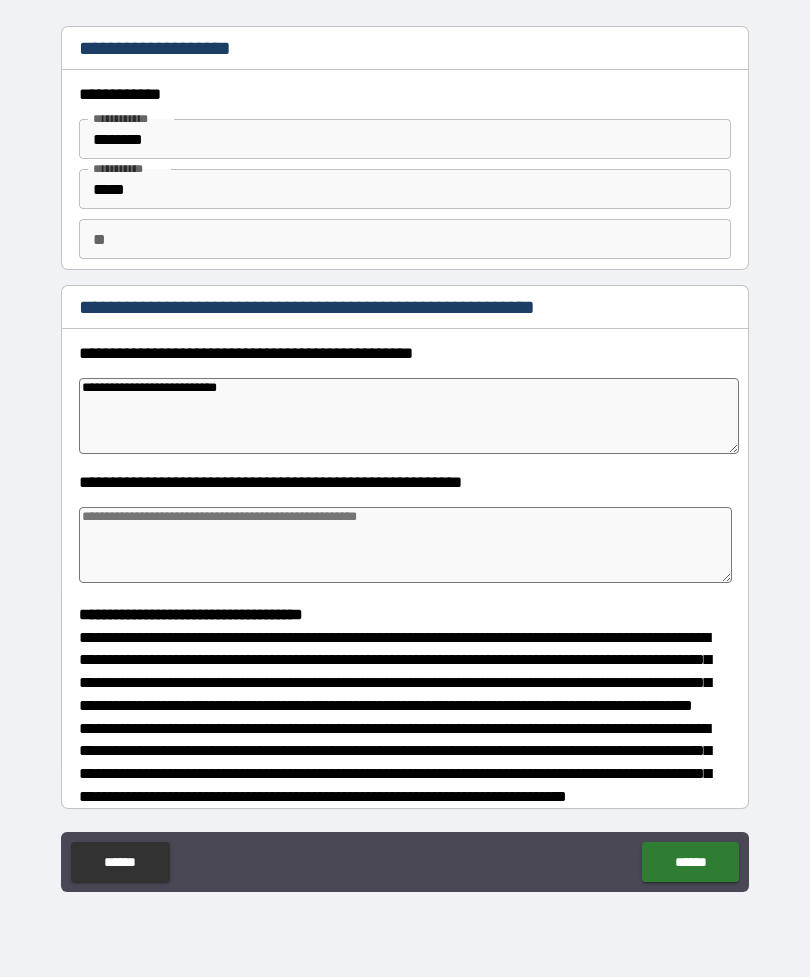 type on "*" 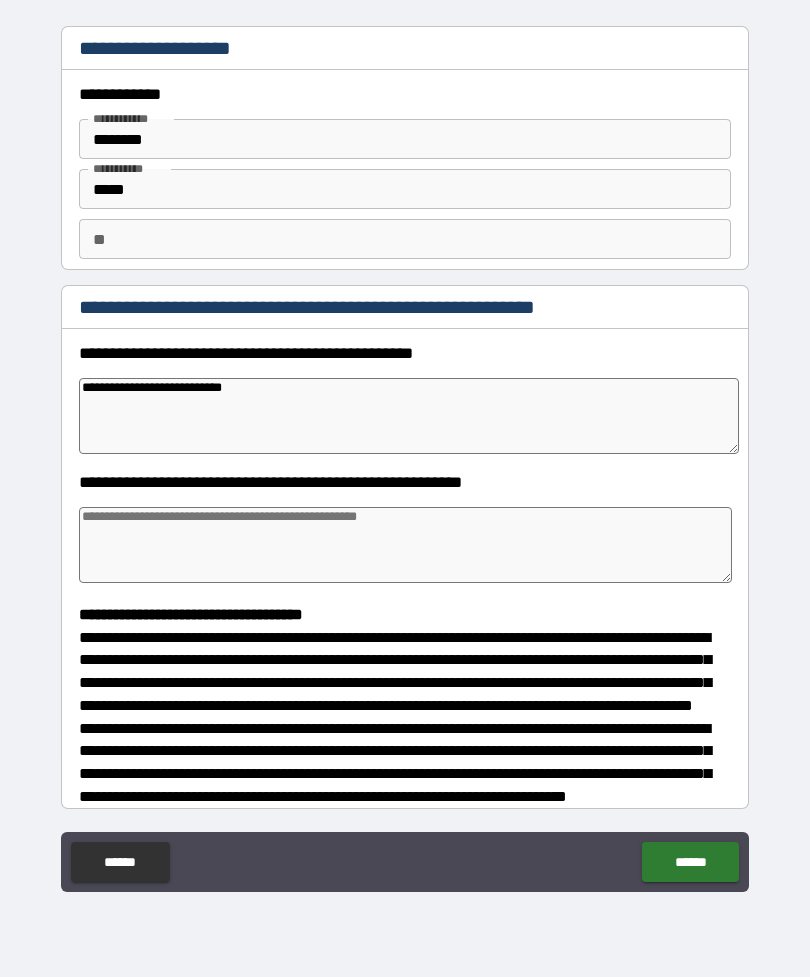 type on "*" 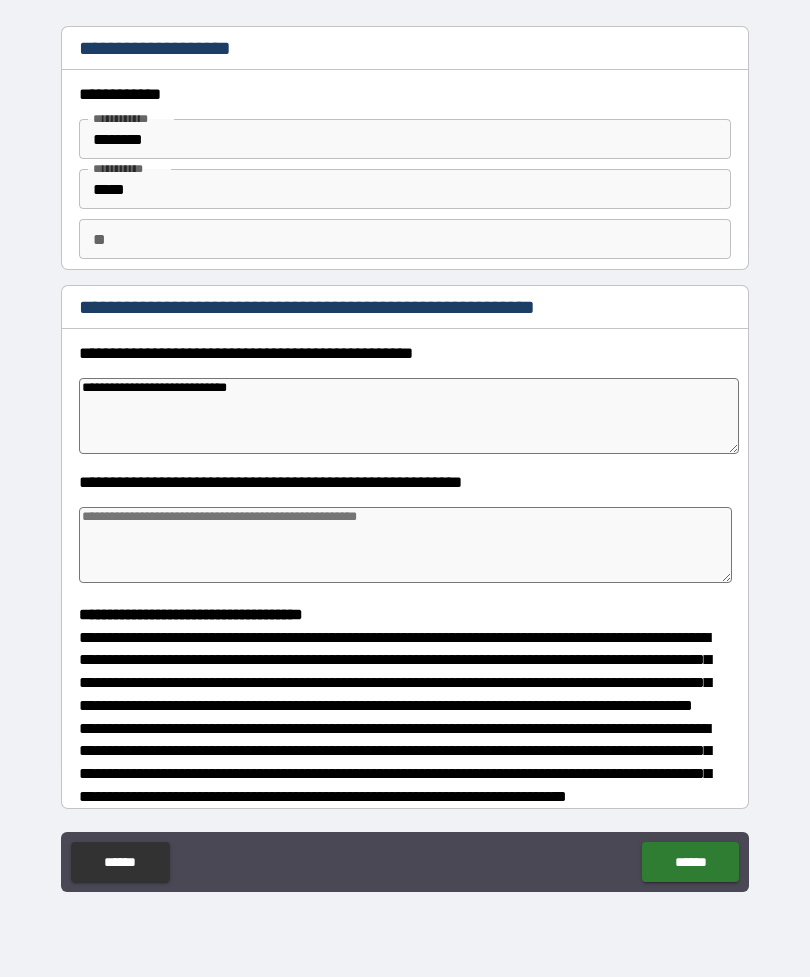 type on "*" 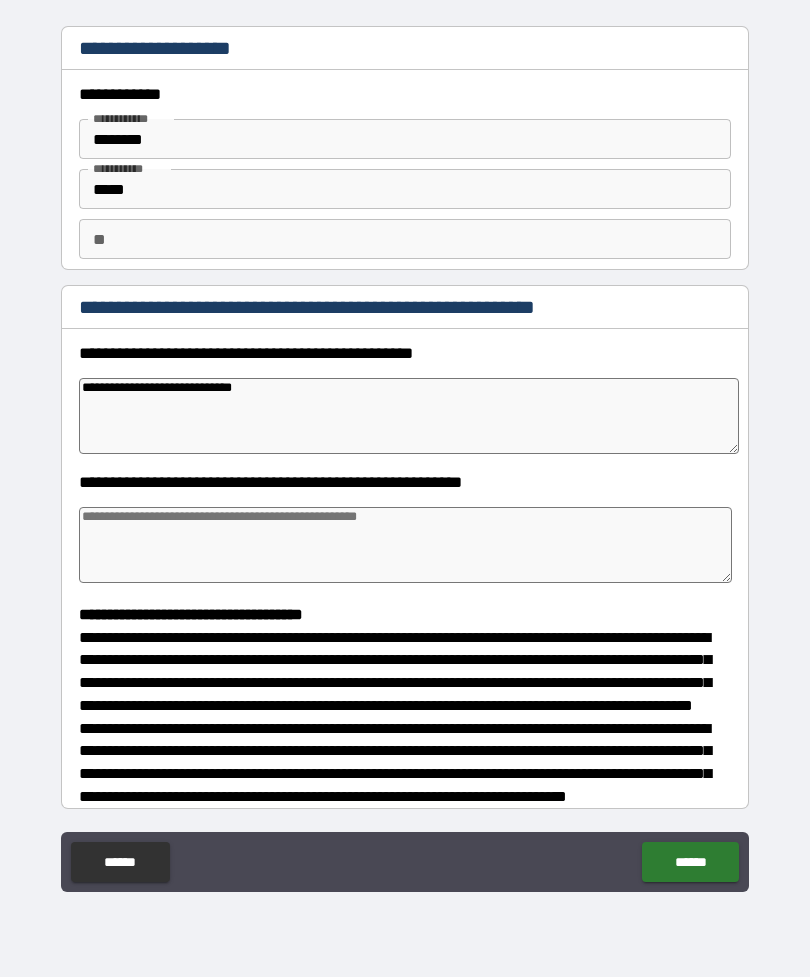 type on "*" 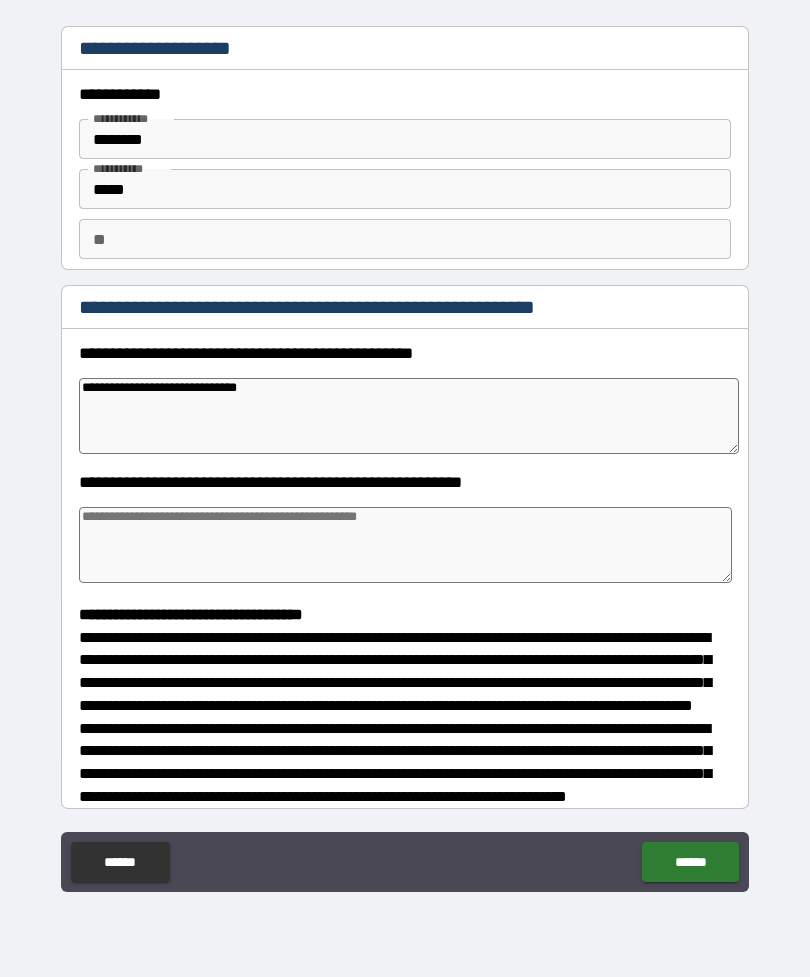 type on "*" 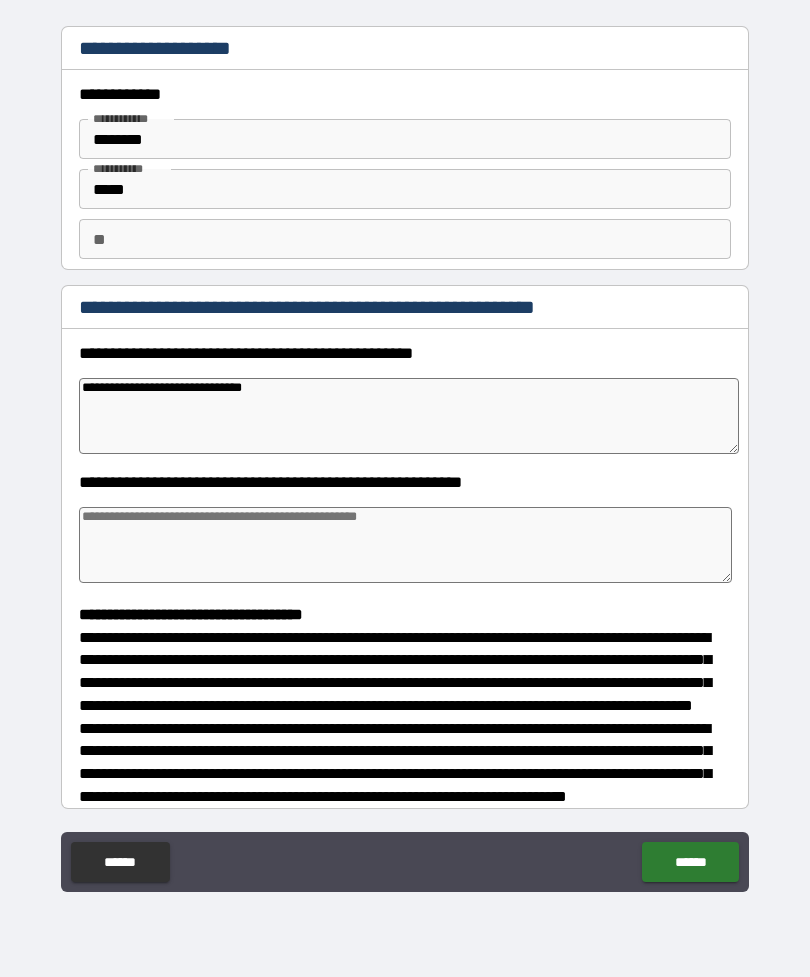 type on "*" 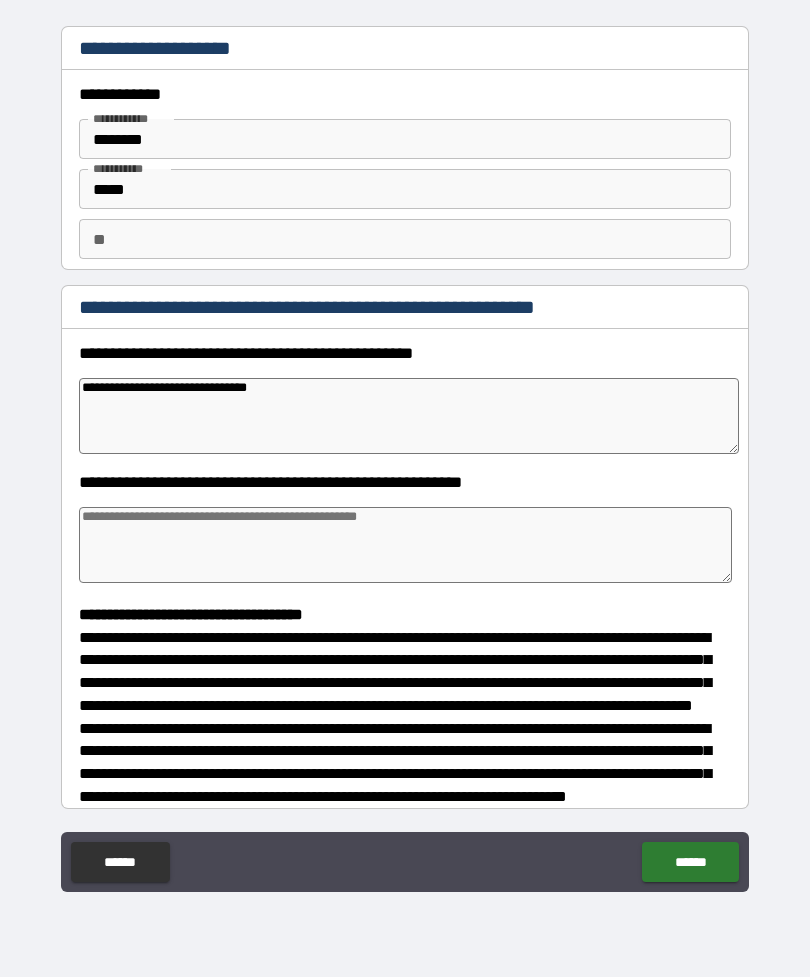 type on "*" 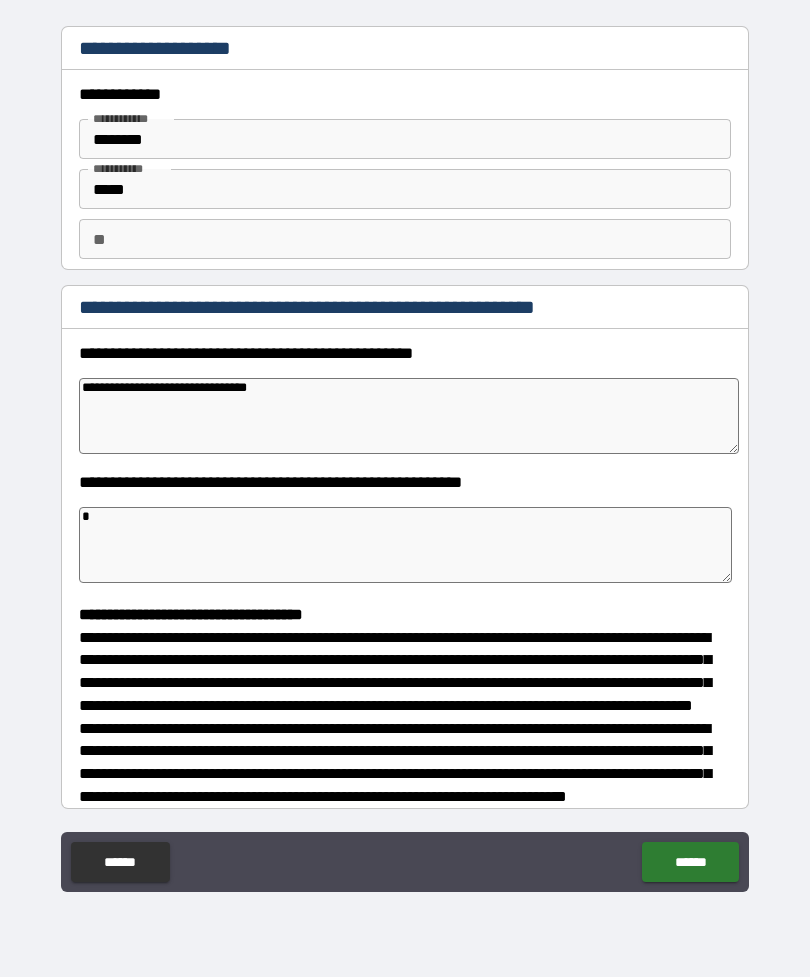 type on "*" 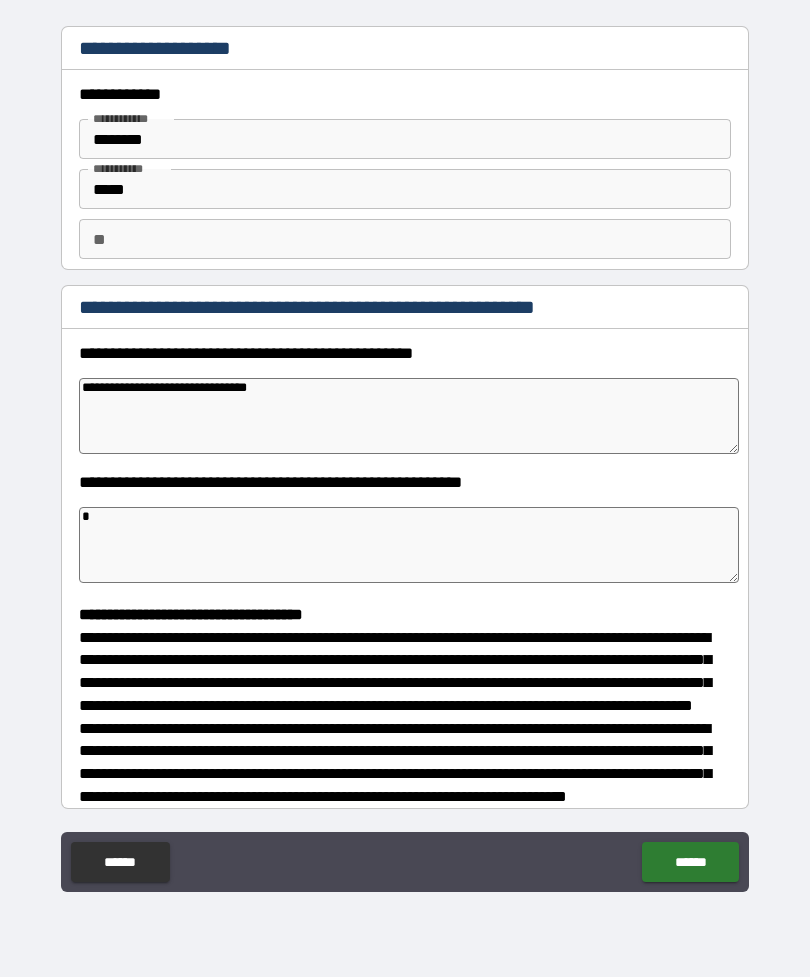 type on "**" 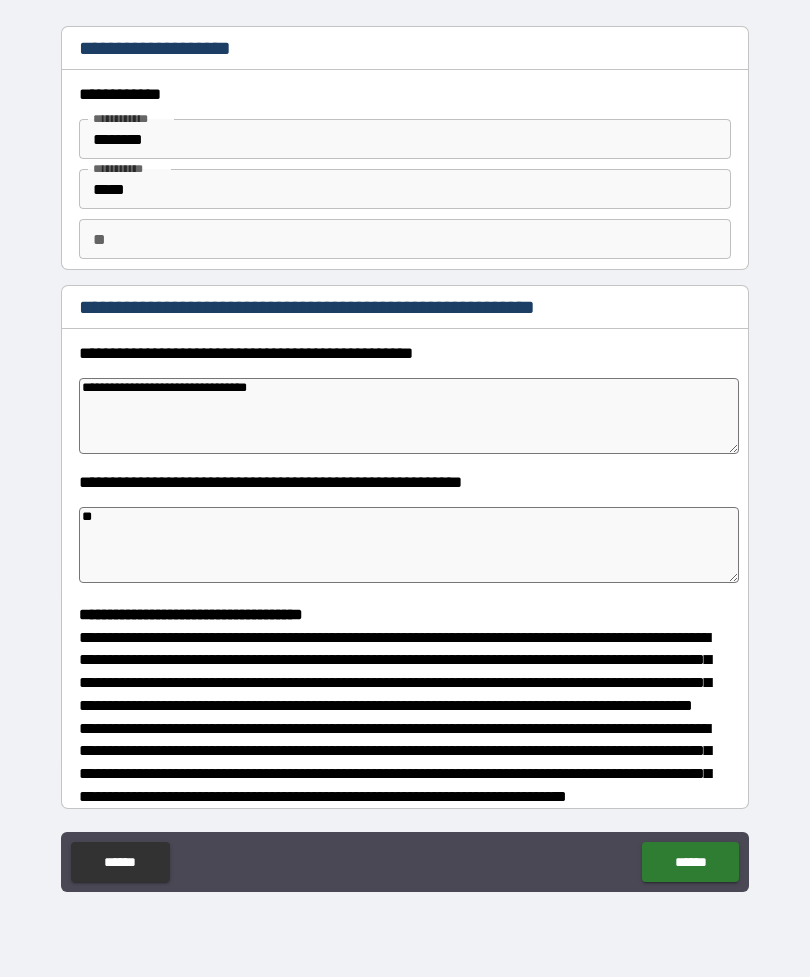 type on "*" 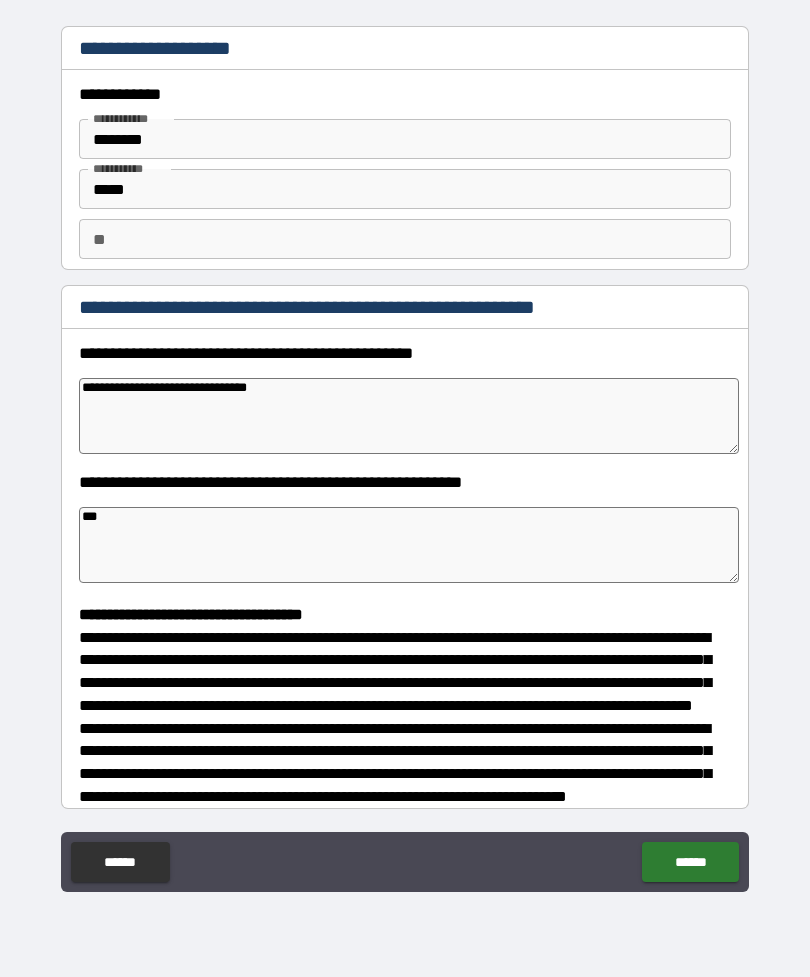 type on "*" 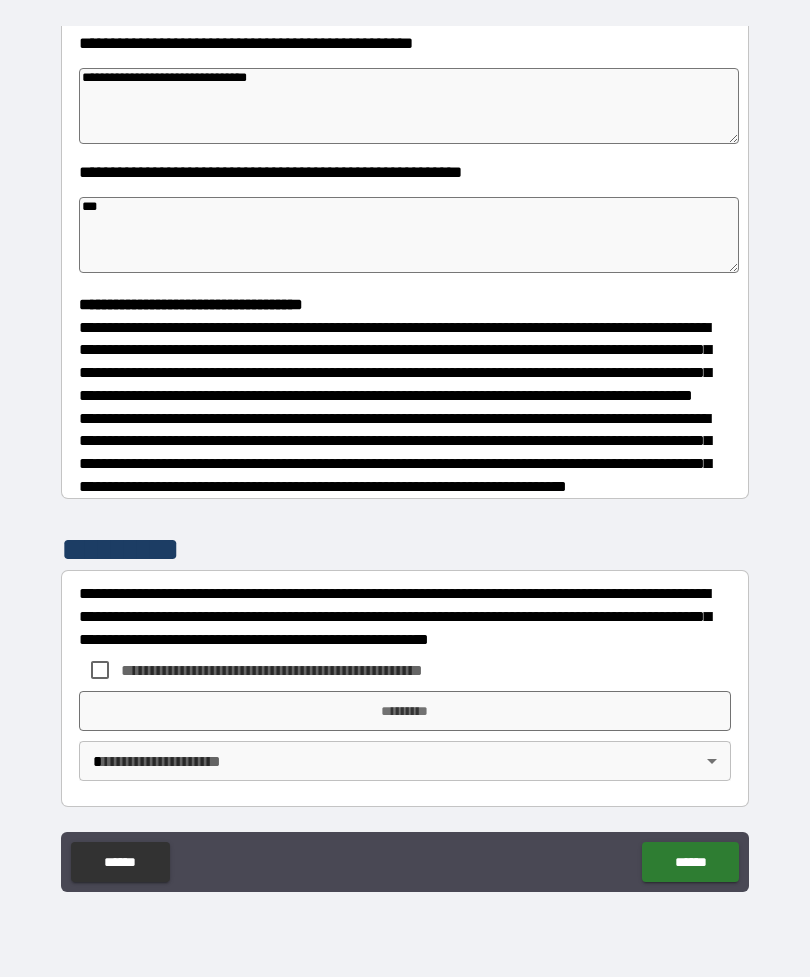 scroll, scrollTop: 348, scrollLeft: 0, axis: vertical 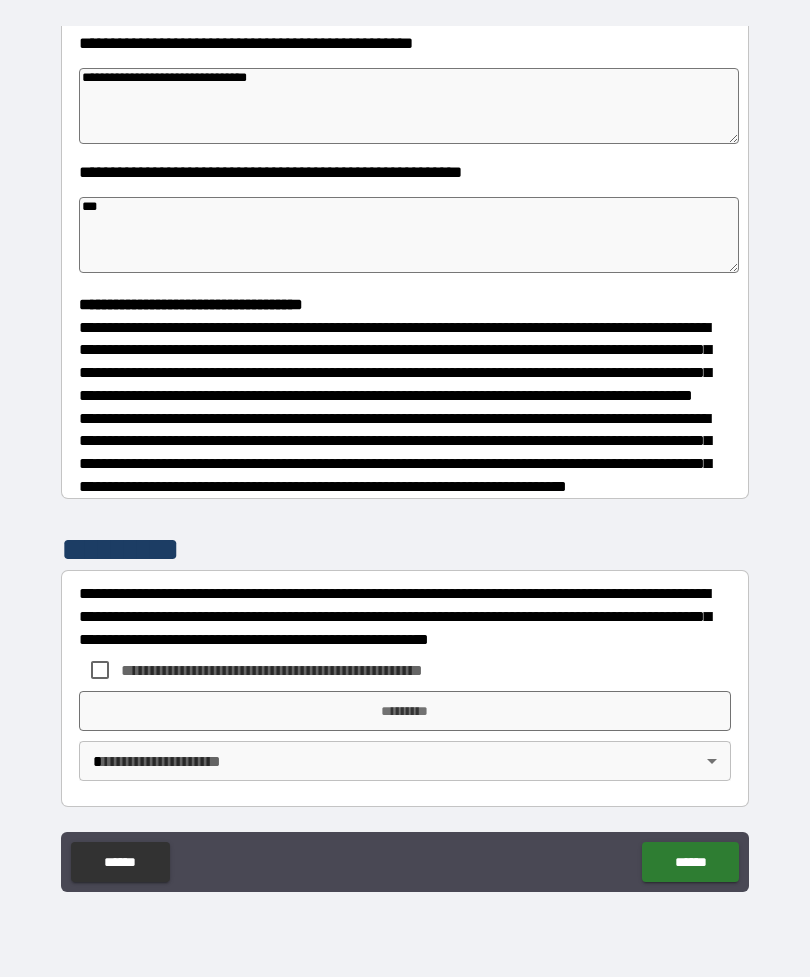 type on "***" 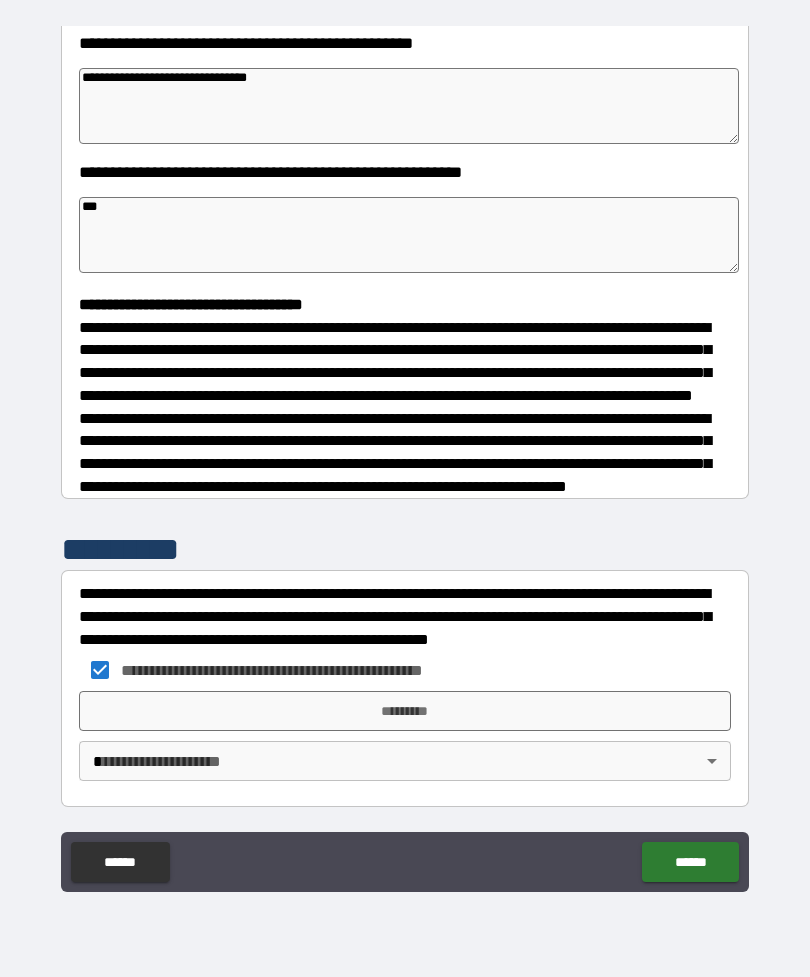 type on "*" 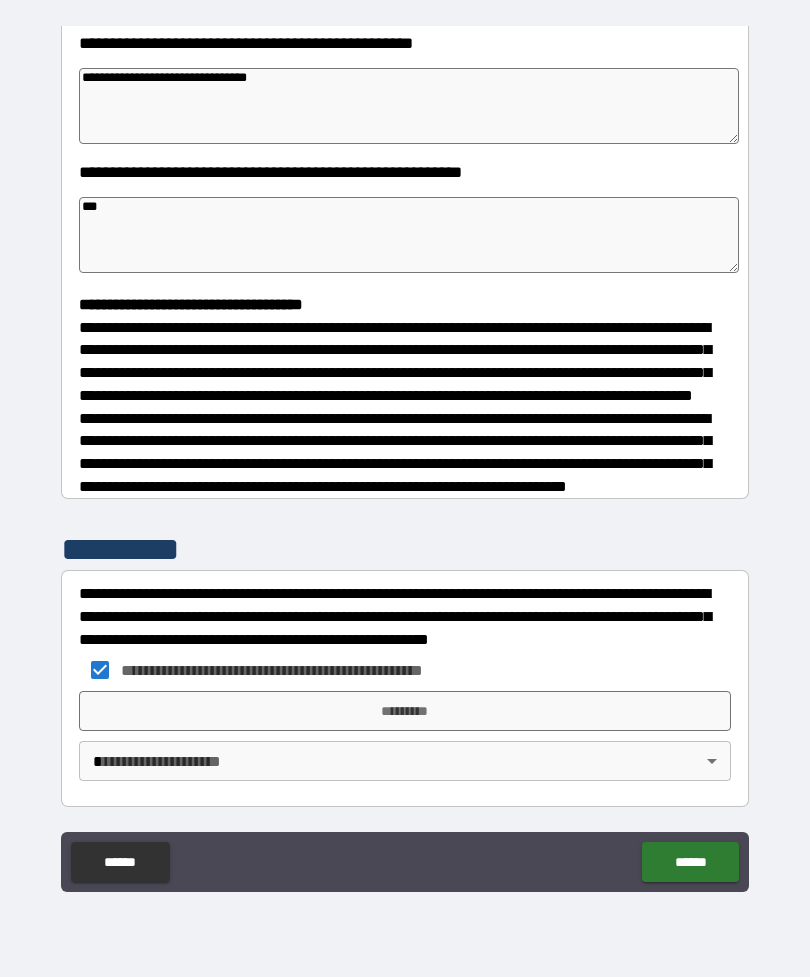 type on "*" 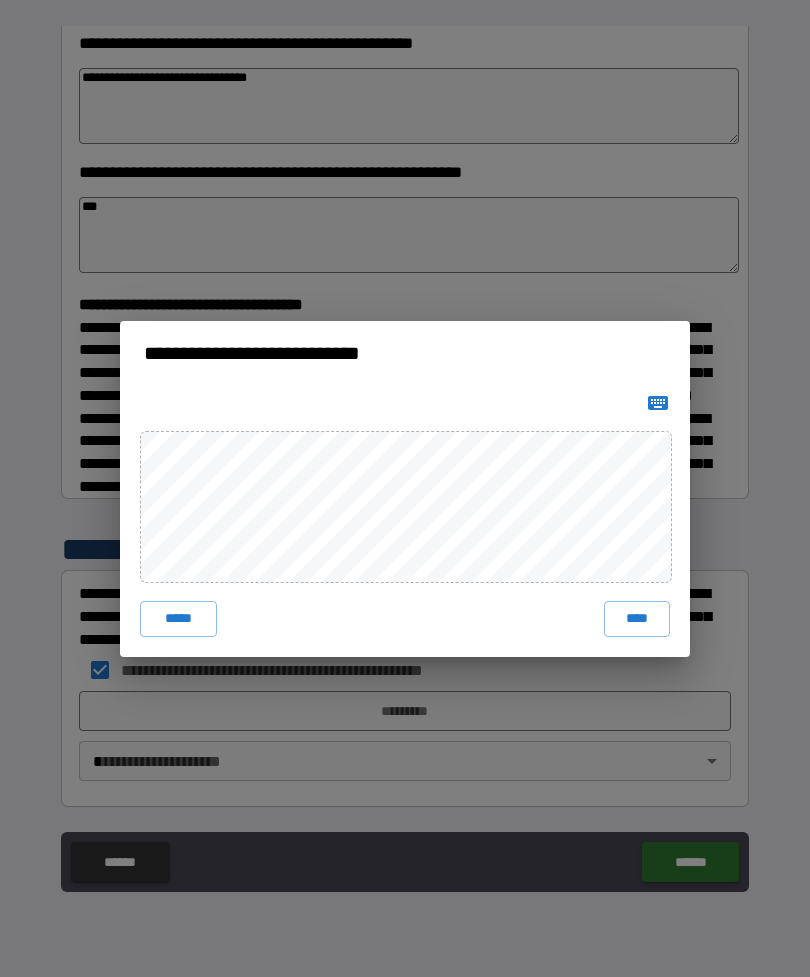 click on "****" at bounding box center [637, 619] 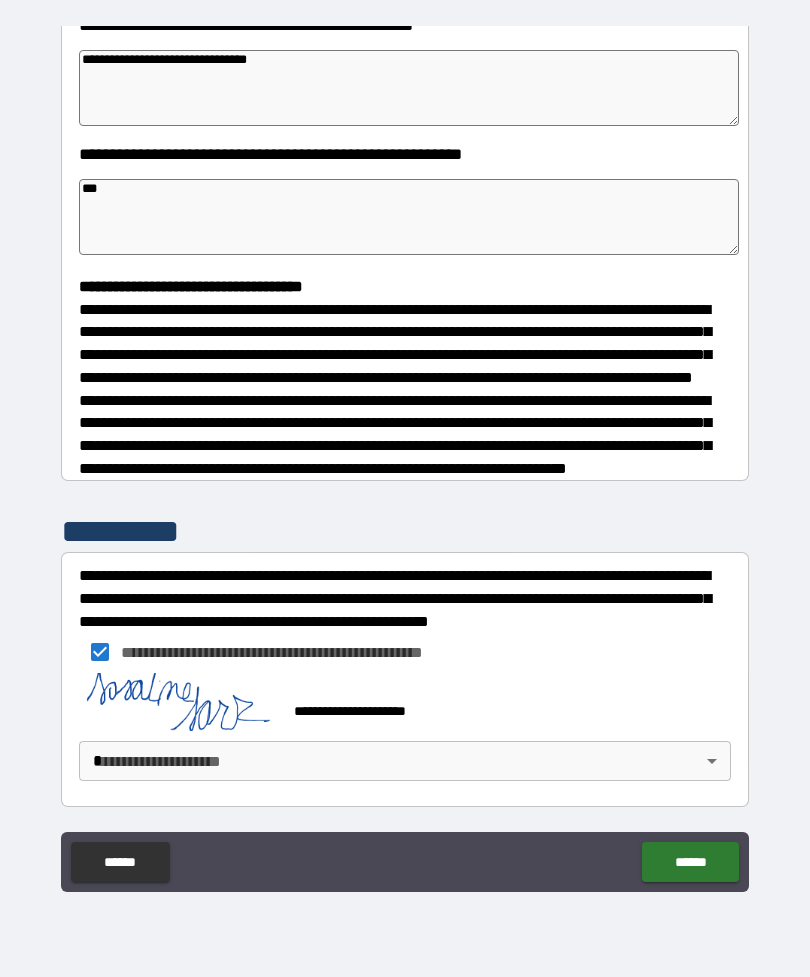 scroll, scrollTop: 338, scrollLeft: 0, axis: vertical 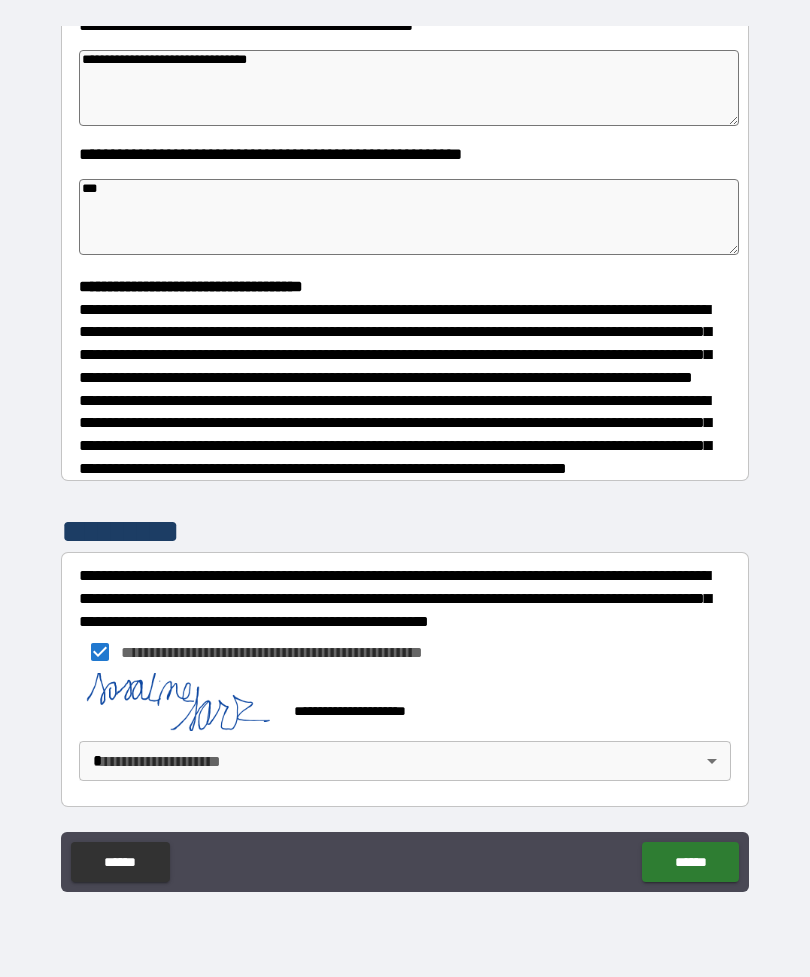 type on "*" 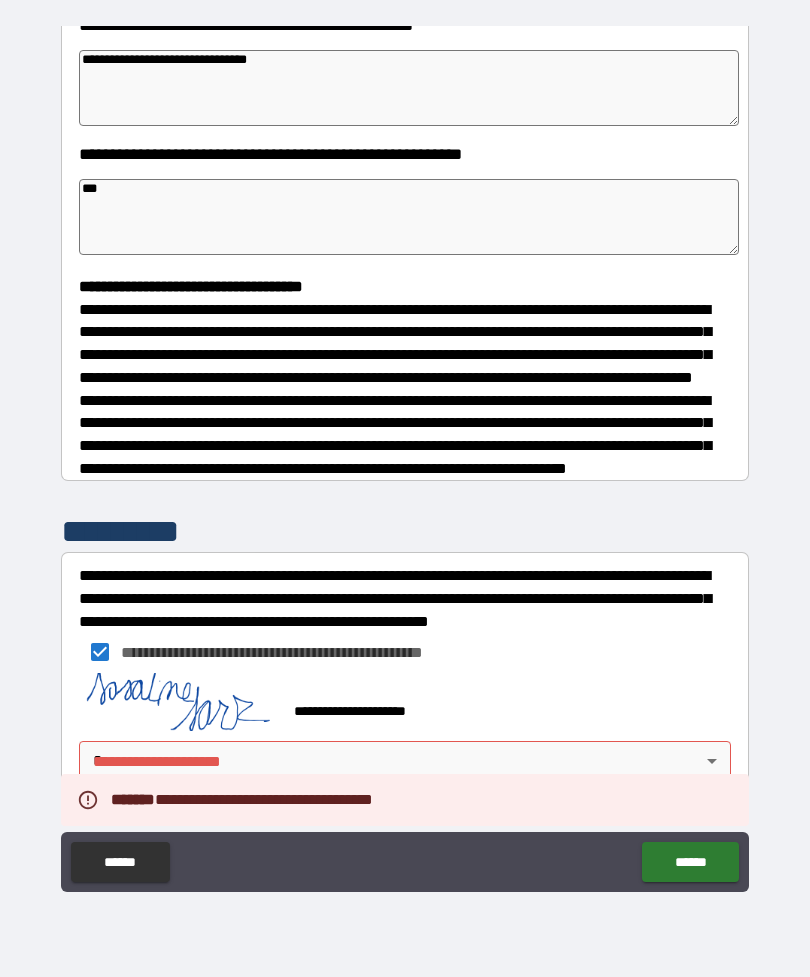 type on "*" 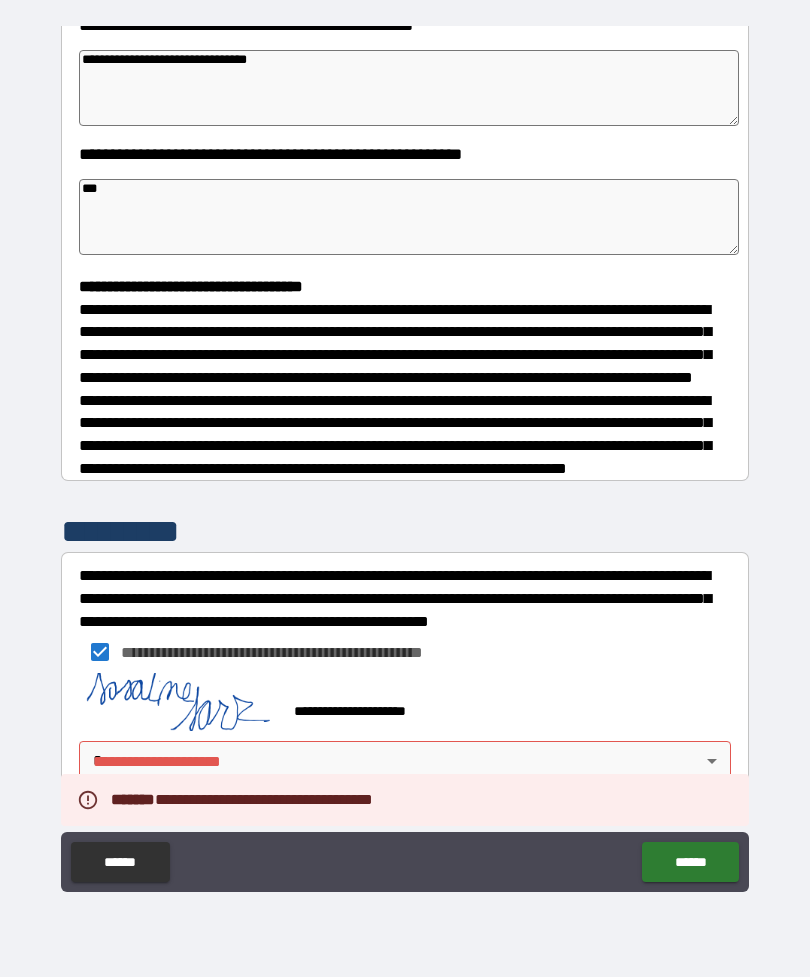 type on "*" 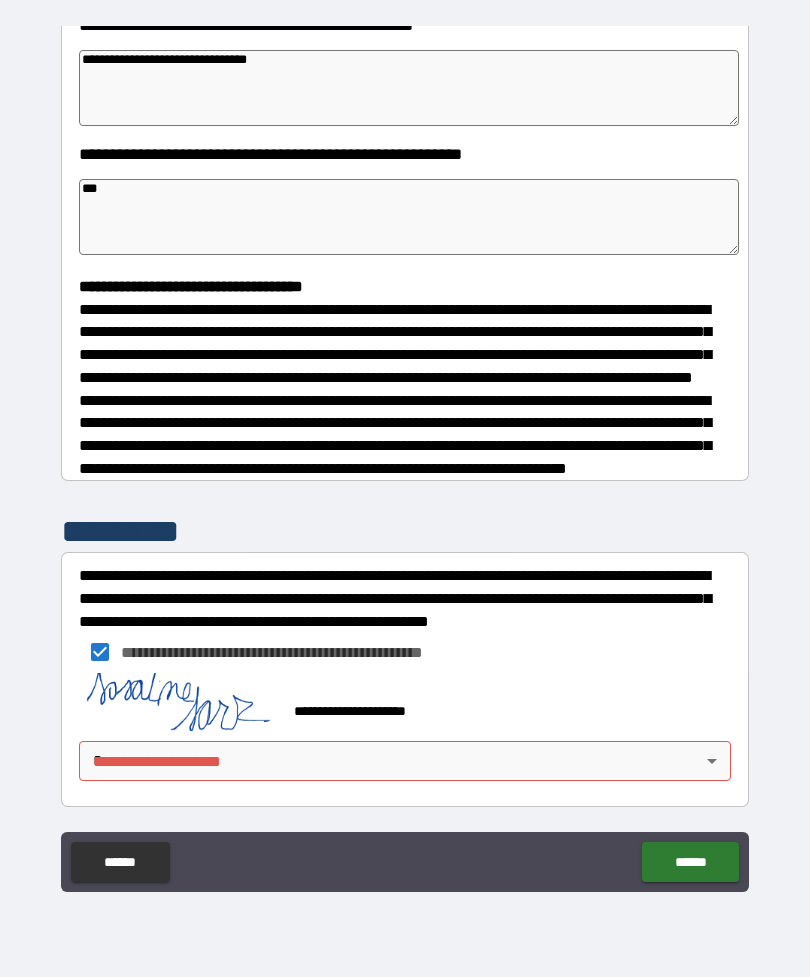 scroll, scrollTop: 365, scrollLeft: 0, axis: vertical 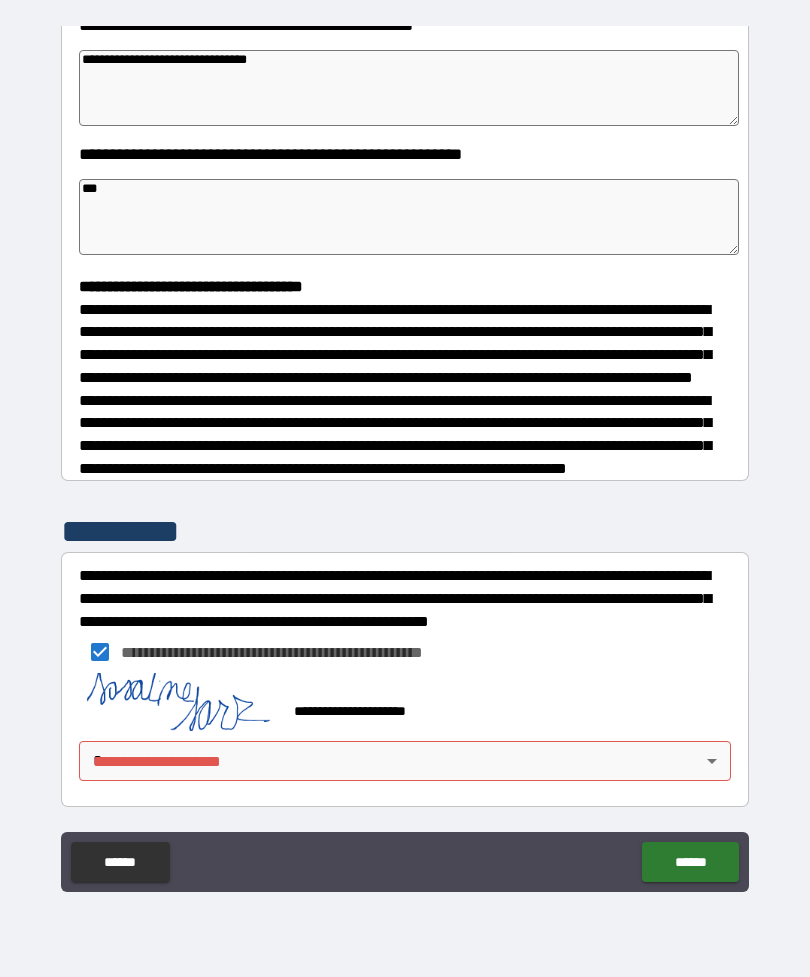 click on "**********" at bounding box center (405, 456) 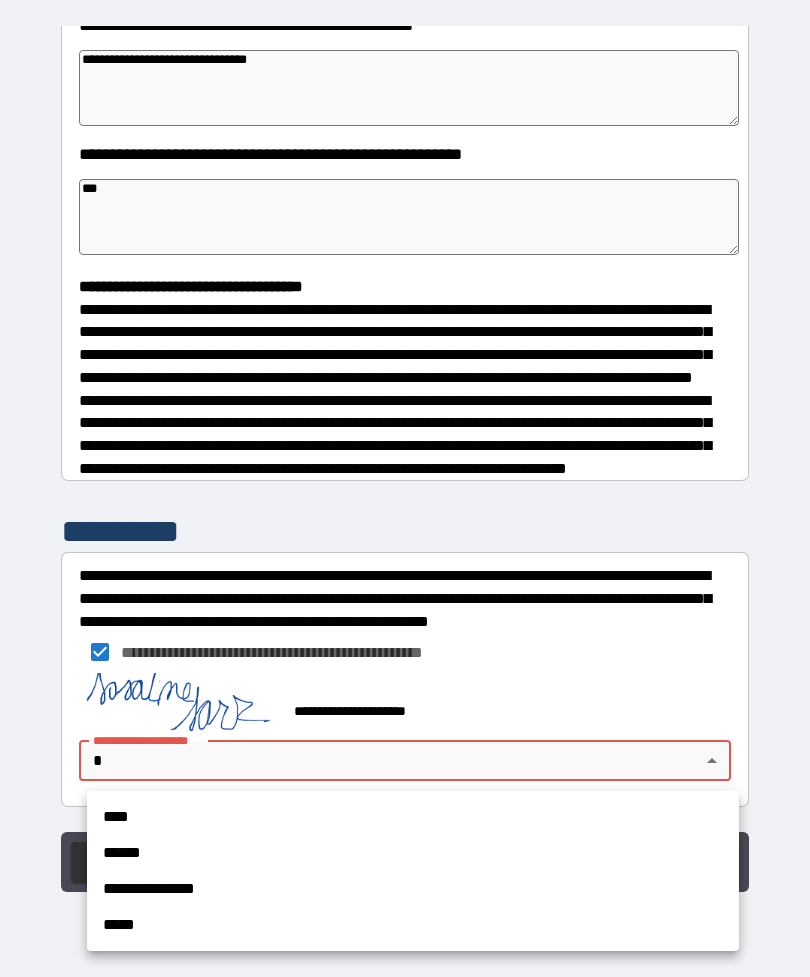 click on "****" at bounding box center (413, 817) 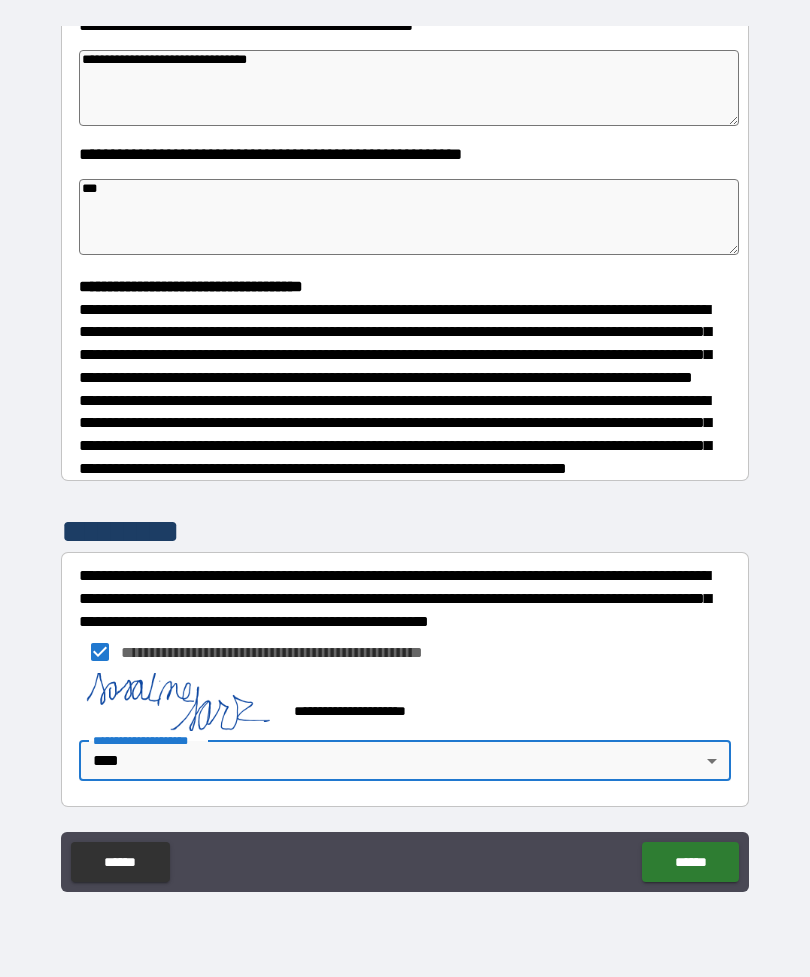 type on "*" 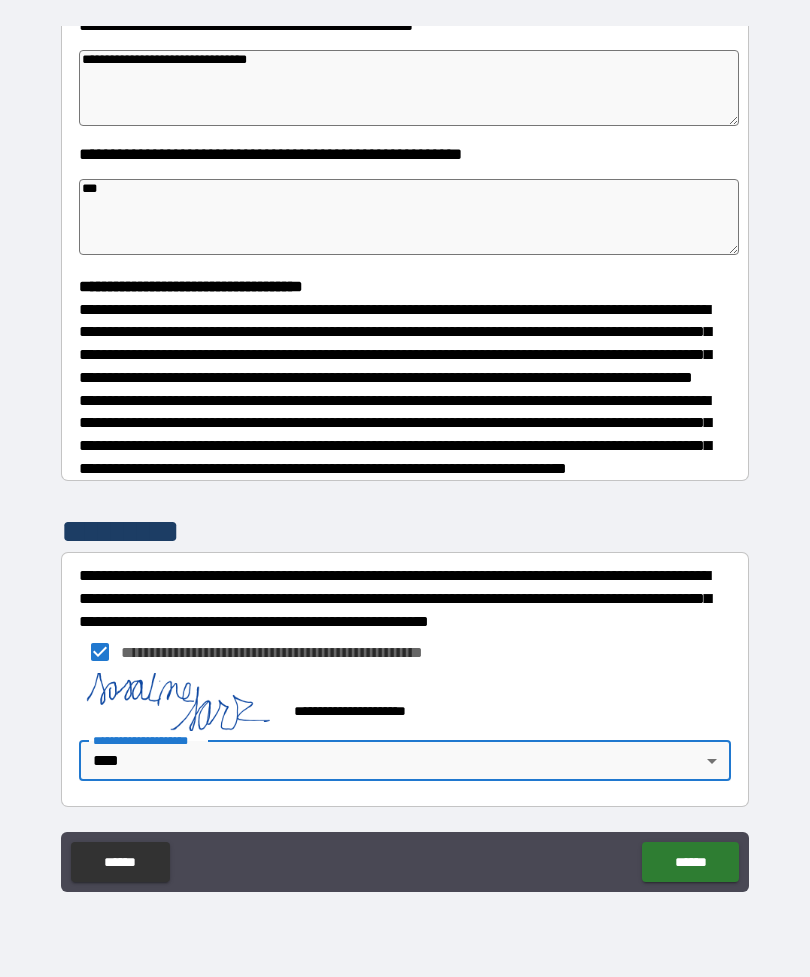 type on "*" 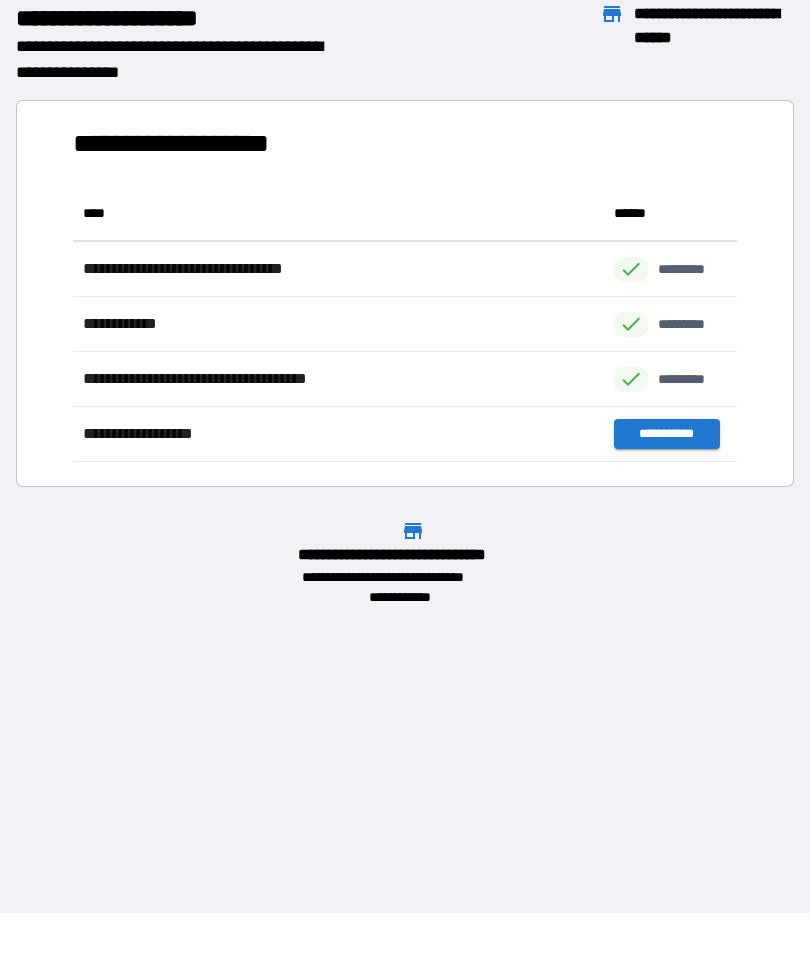 scroll, scrollTop: 1, scrollLeft: 1, axis: both 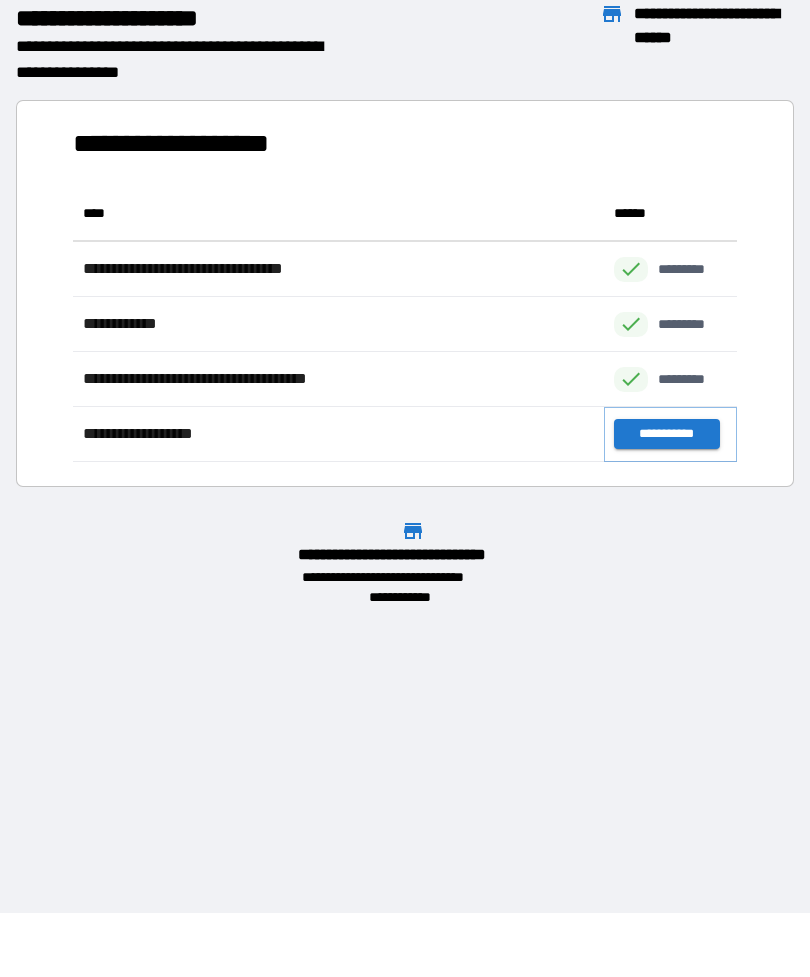 click on "**********" at bounding box center (666, 434) 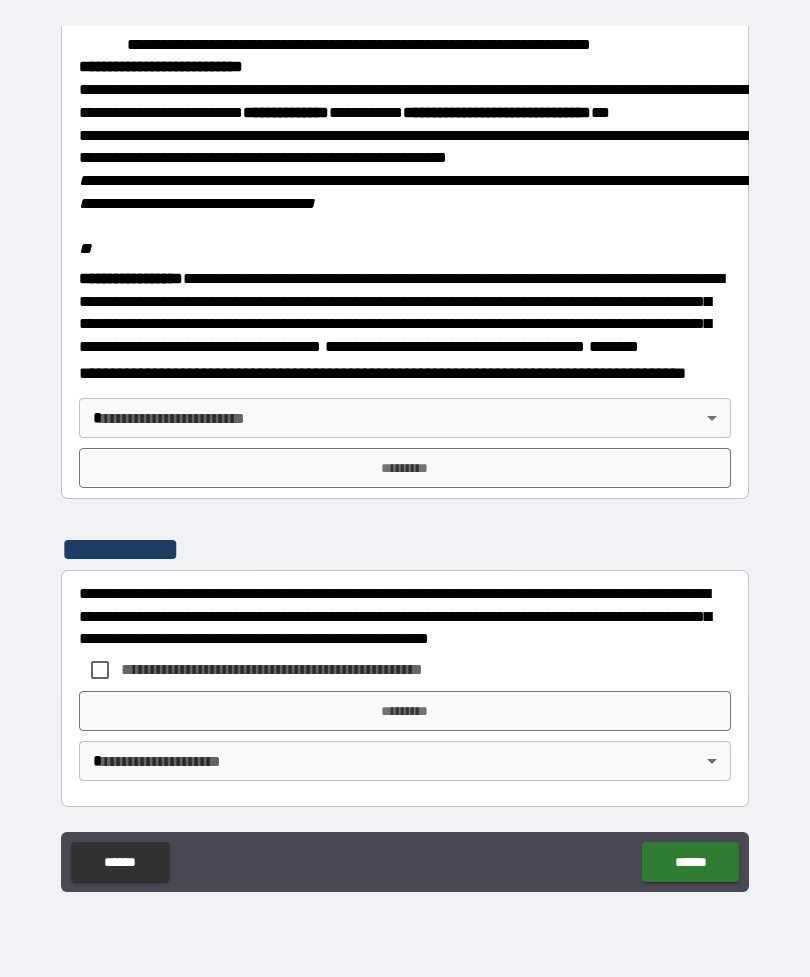 scroll, scrollTop: 2323, scrollLeft: 0, axis: vertical 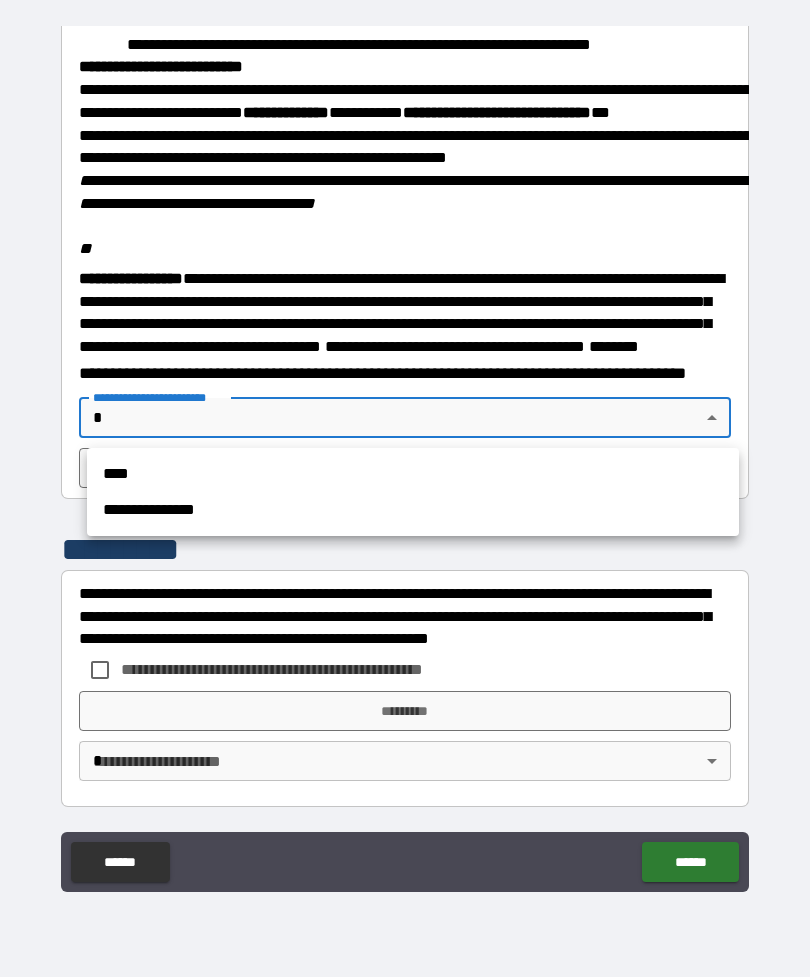 click on "****" at bounding box center [413, 474] 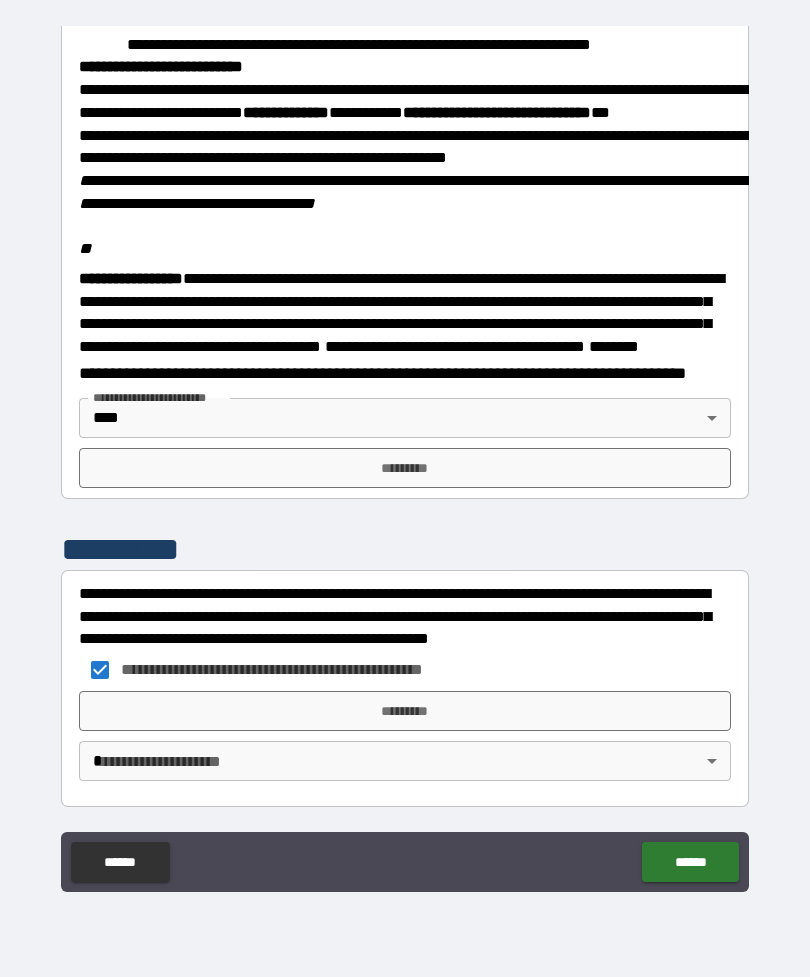 click on "**********" at bounding box center (405, 456) 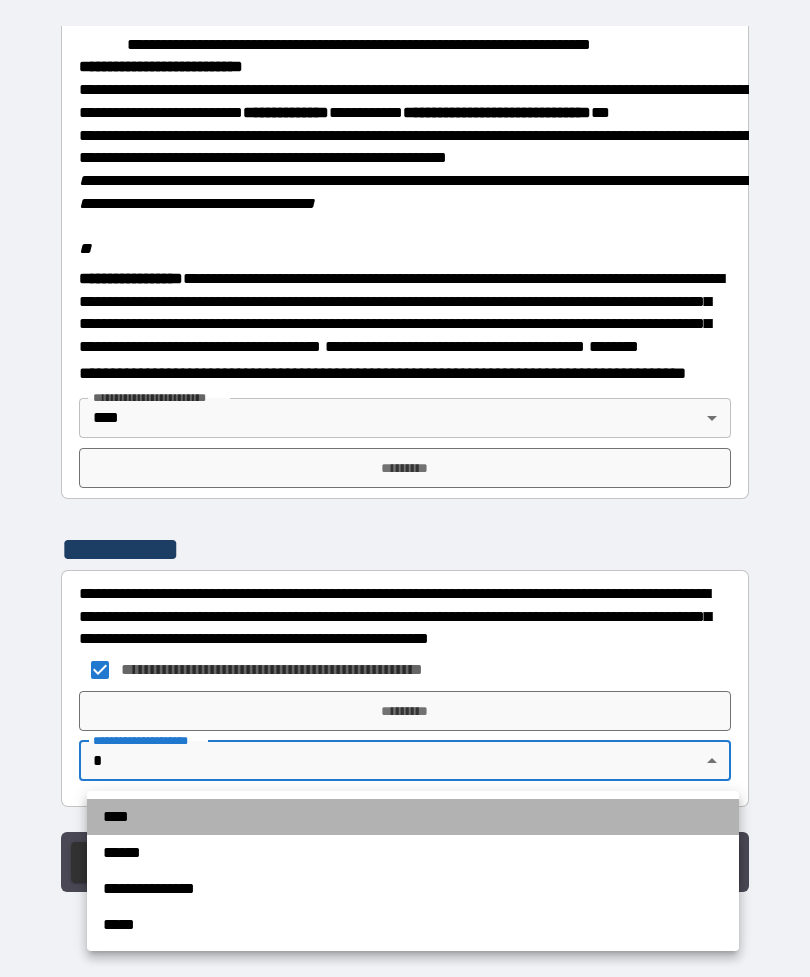 click on "****" at bounding box center (413, 817) 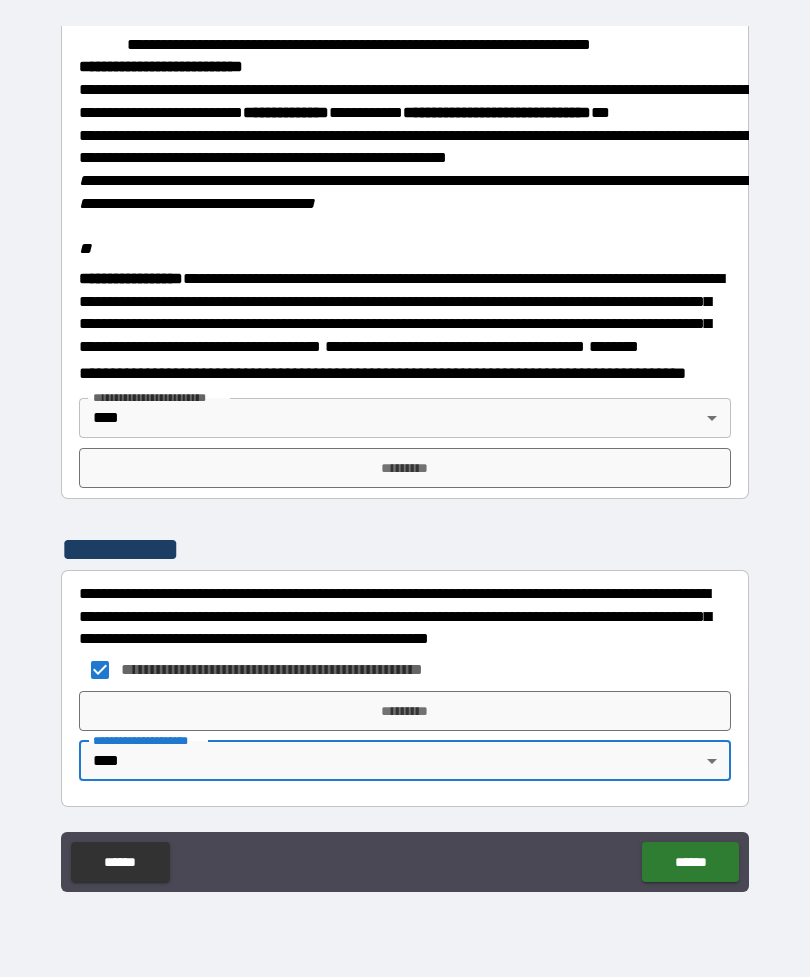 click on "*********" at bounding box center [405, 468] 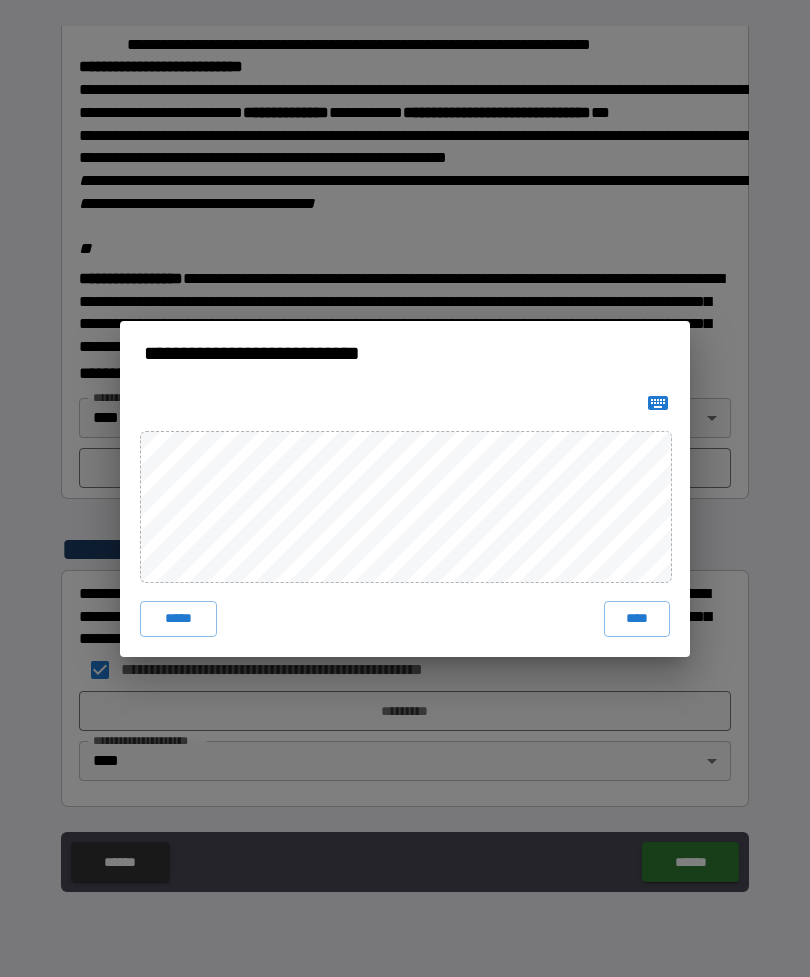 click on "****" at bounding box center (637, 619) 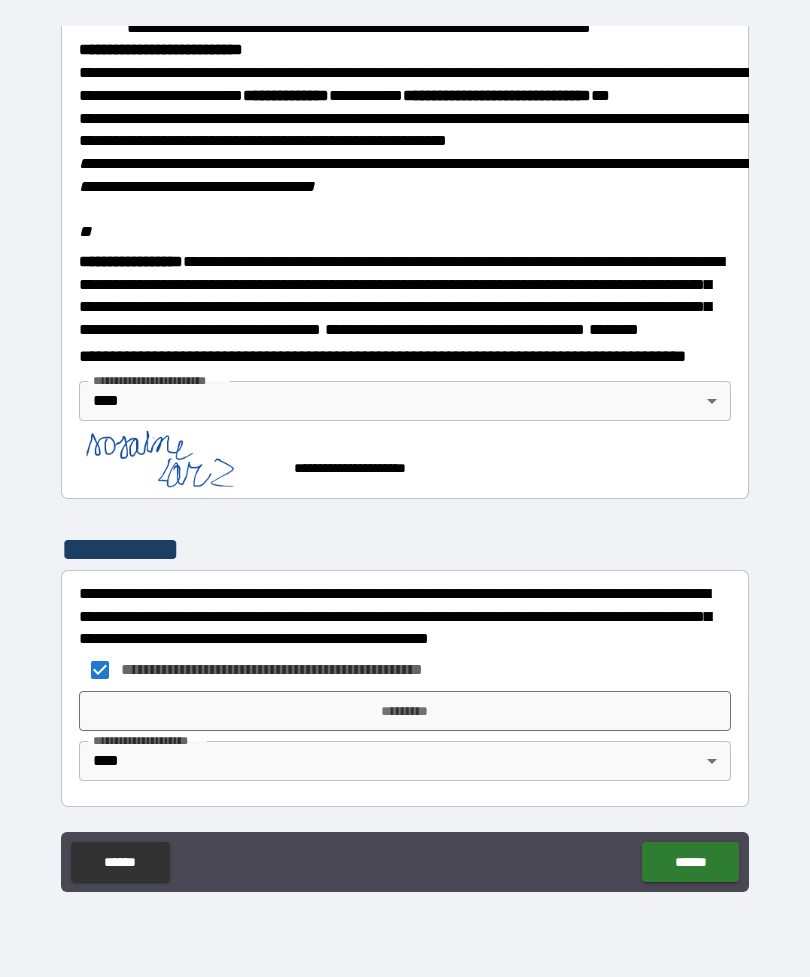 click on "******" at bounding box center (690, 862) 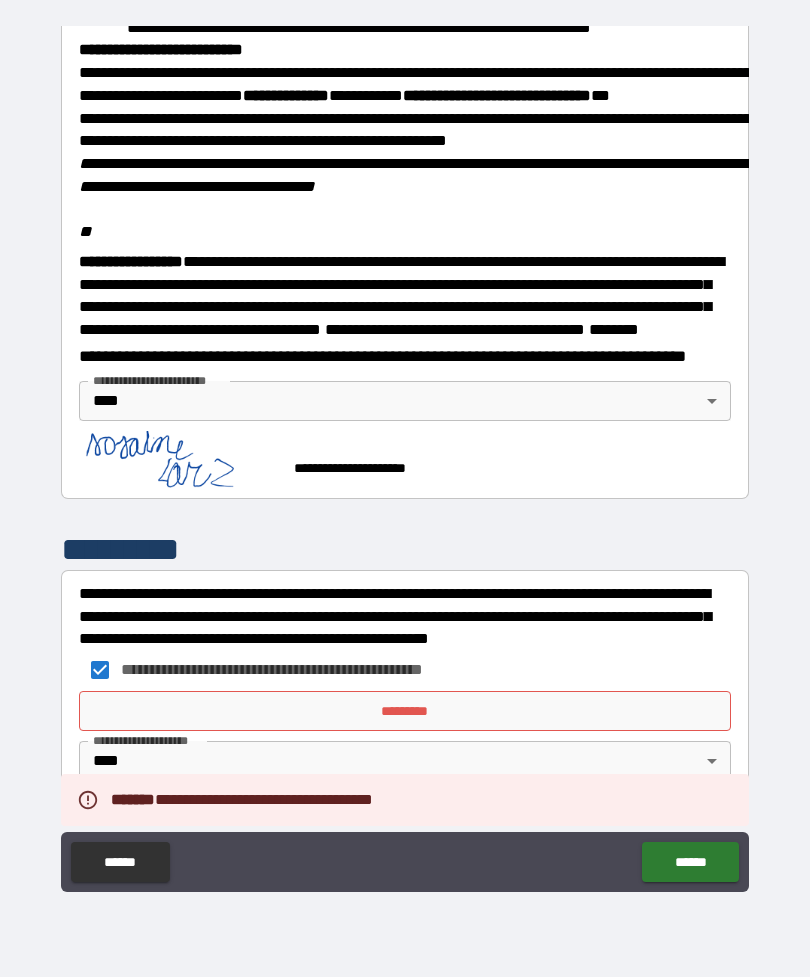 click on "*********" at bounding box center (405, 711) 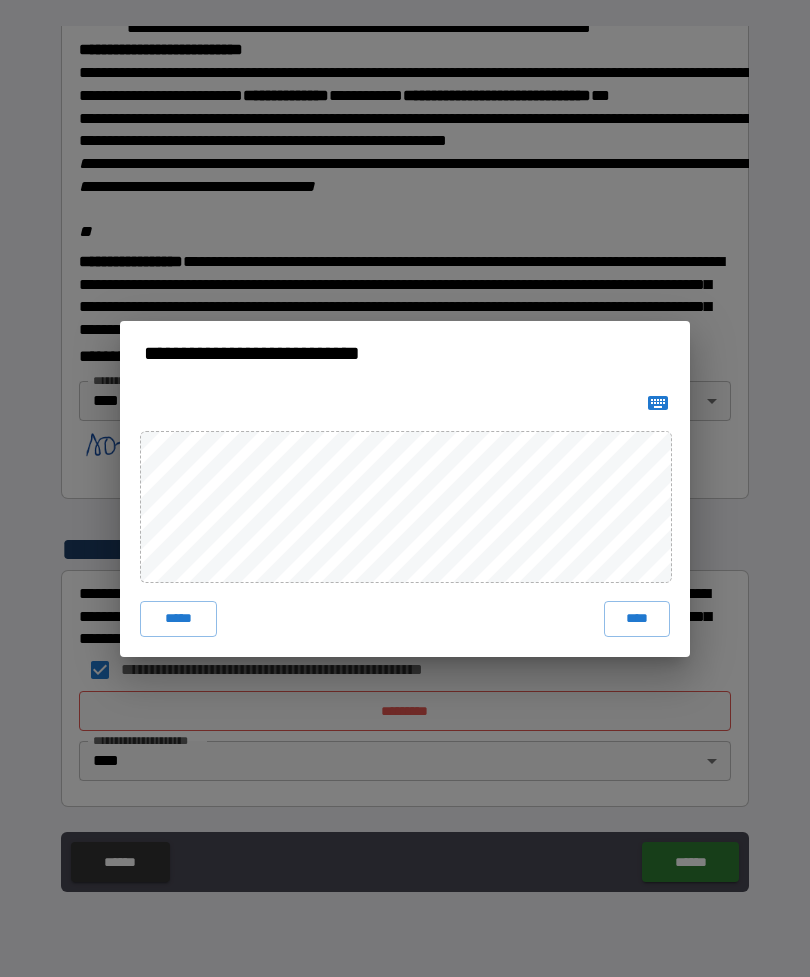 click on "****" at bounding box center (637, 619) 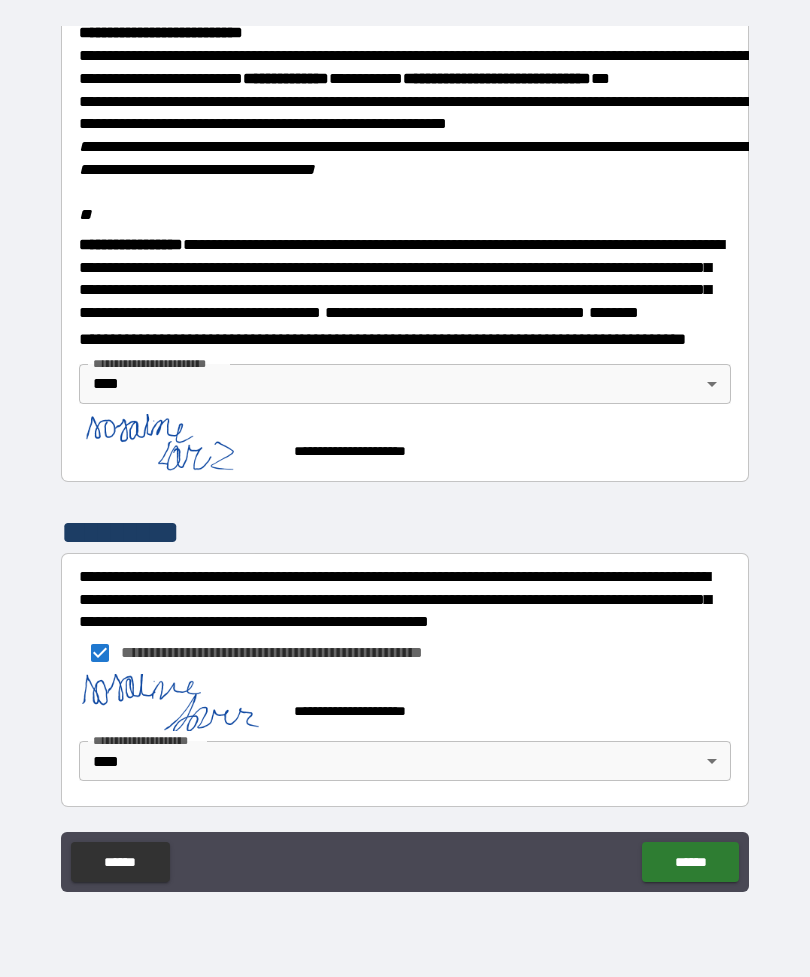 click on "******" at bounding box center [690, 862] 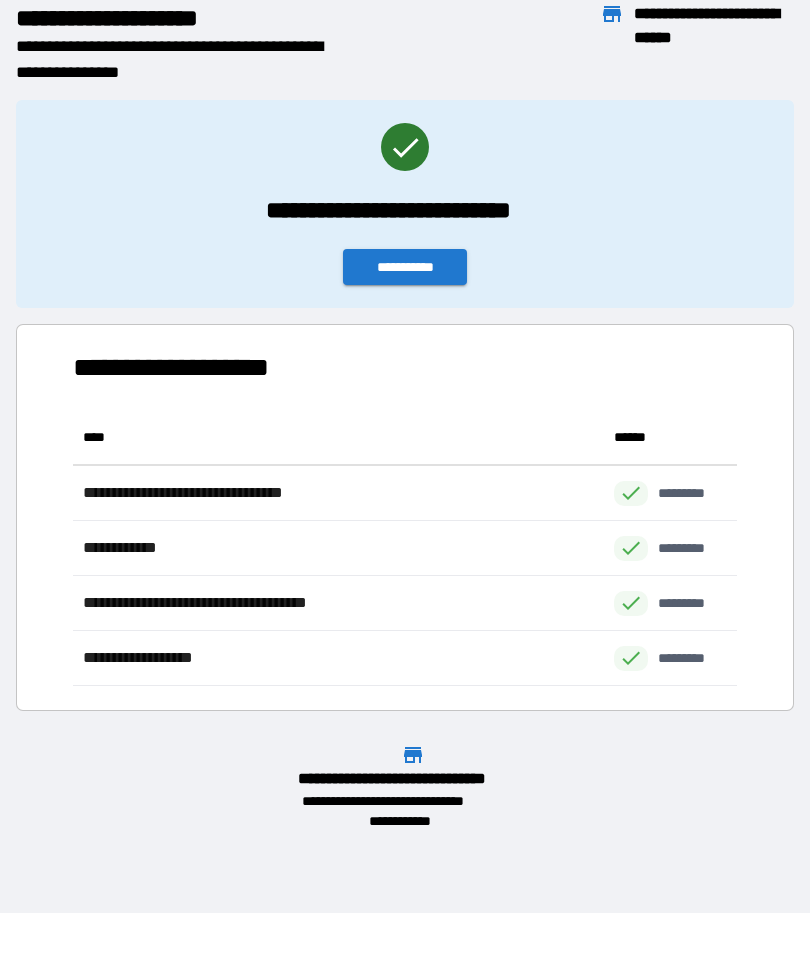 scroll, scrollTop: 1, scrollLeft: 1, axis: both 